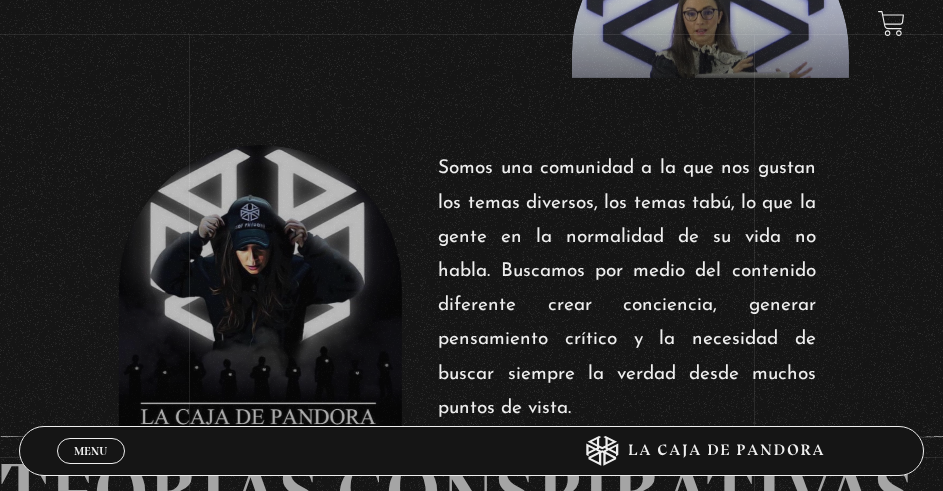 scroll, scrollTop: 0, scrollLeft: 0, axis: both 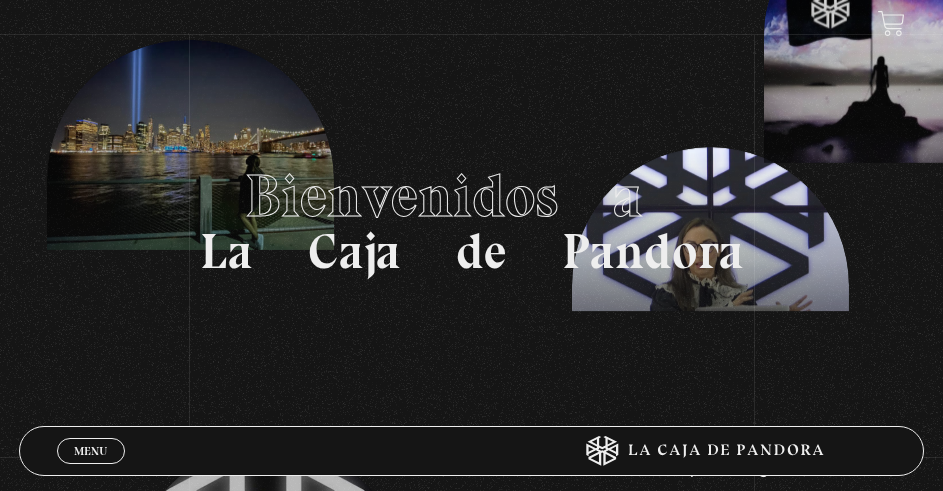 click on "Menu" at bounding box center (90, 451) 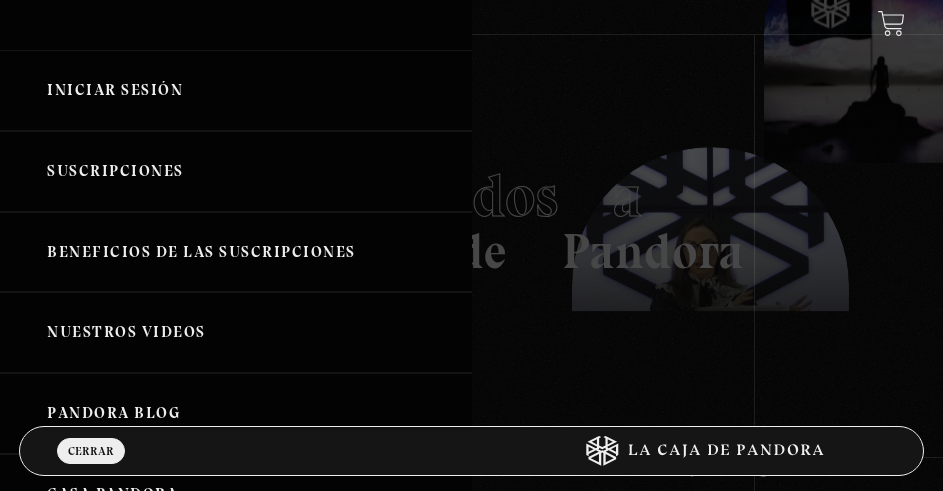 click on "Iniciar Sesión" at bounding box center (236, 90) 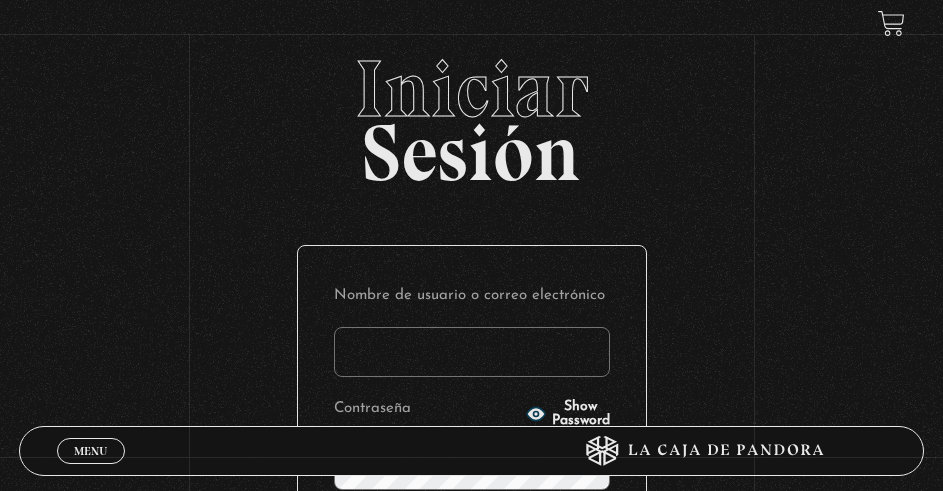 scroll, scrollTop: 300, scrollLeft: 0, axis: vertical 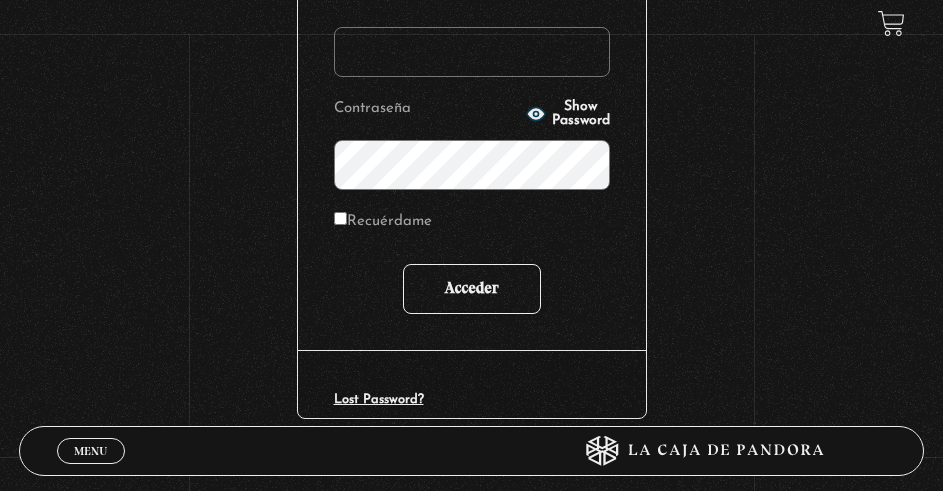 type on "nathalys1214@gmail.com" 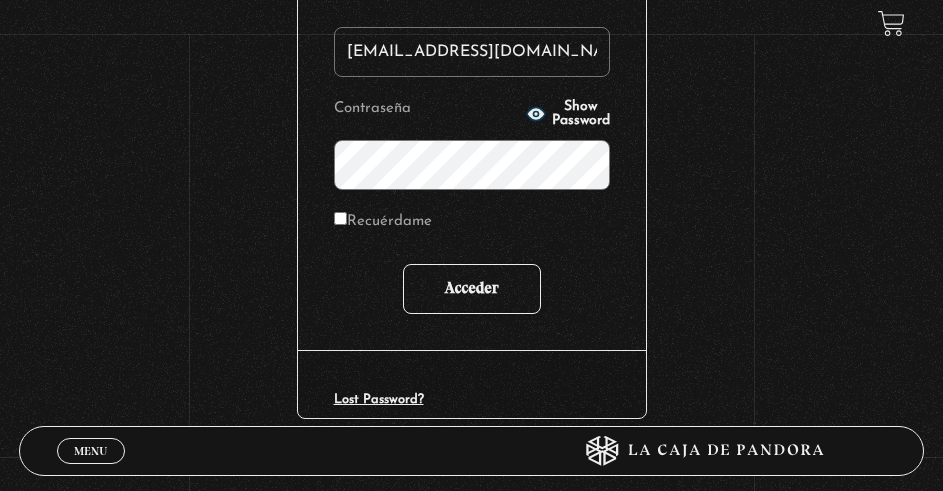 click on "Acceder" at bounding box center (472, 289) 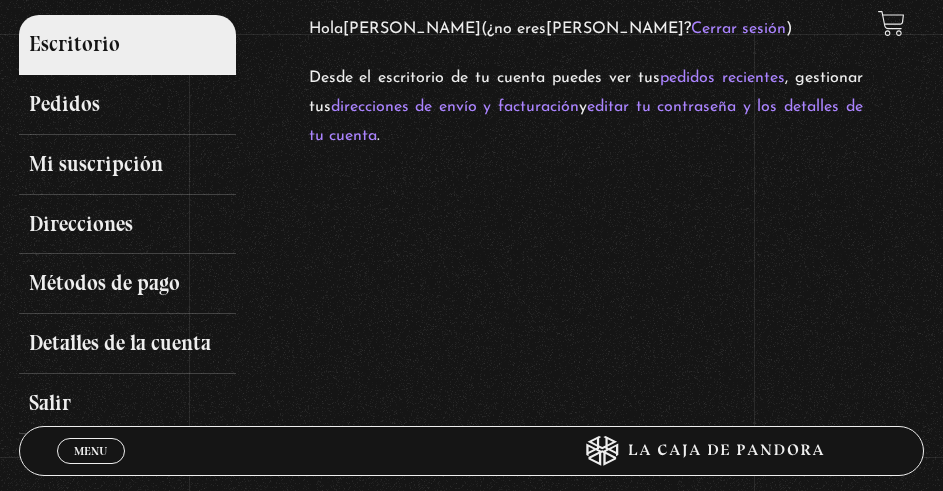 scroll, scrollTop: 300, scrollLeft: 0, axis: vertical 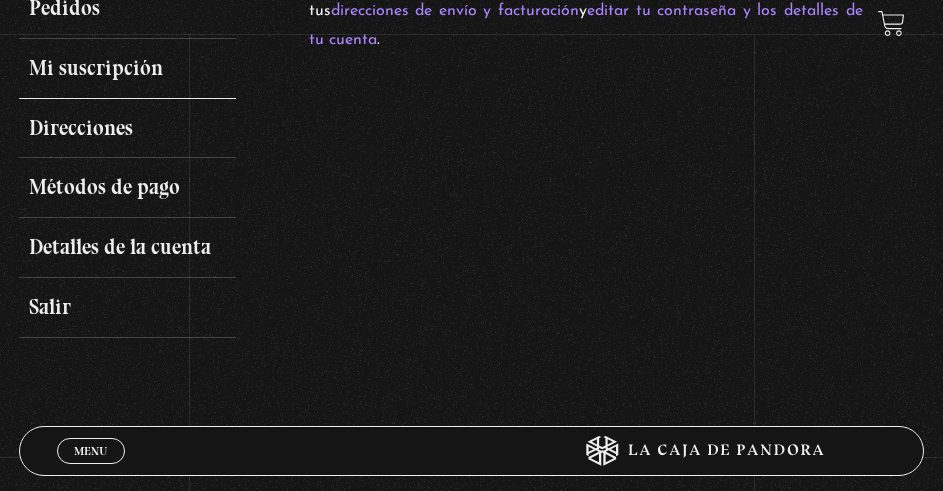 click on "Mi suscripción" at bounding box center (127, 69) 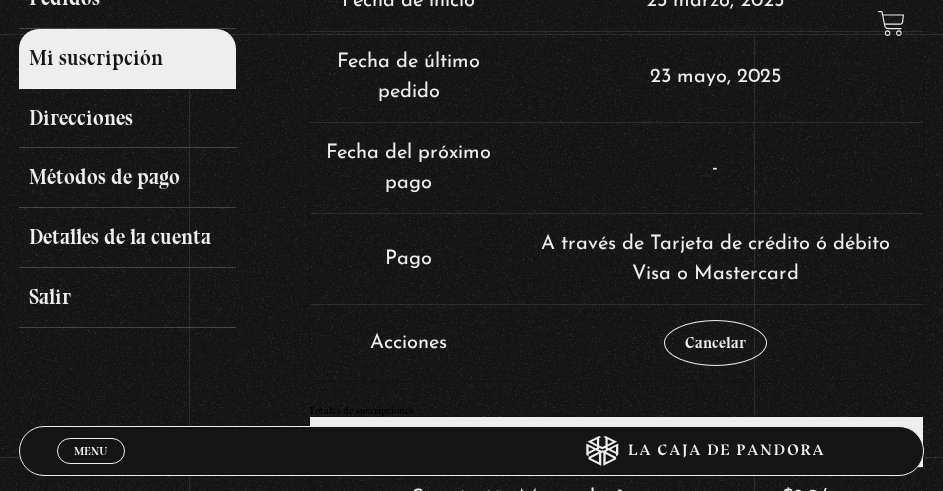 scroll, scrollTop: 400, scrollLeft: 0, axis: vertical 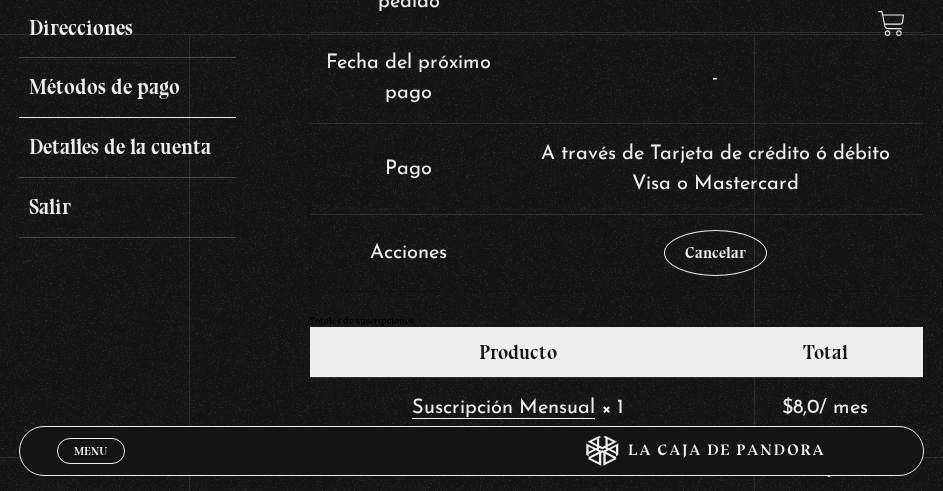 click on "Métodos de pago" at bounding box center [127, 88] 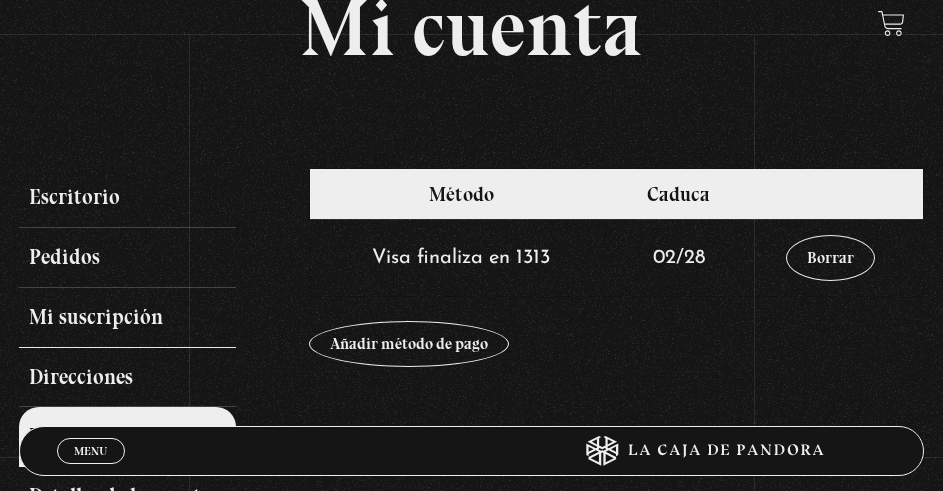 scroll, scrollTop: 100, scrollLeft: 0, axis: vertical 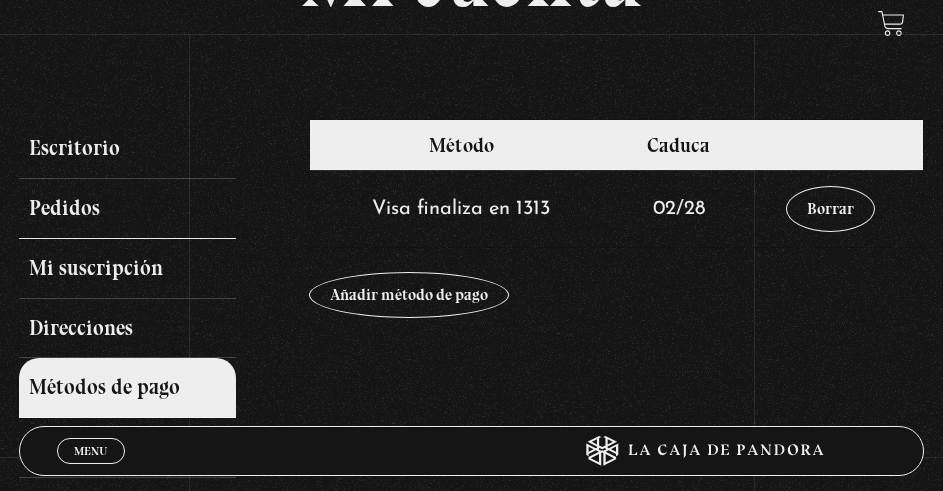 click on "Pedidos" at bounding box center [127, 209] 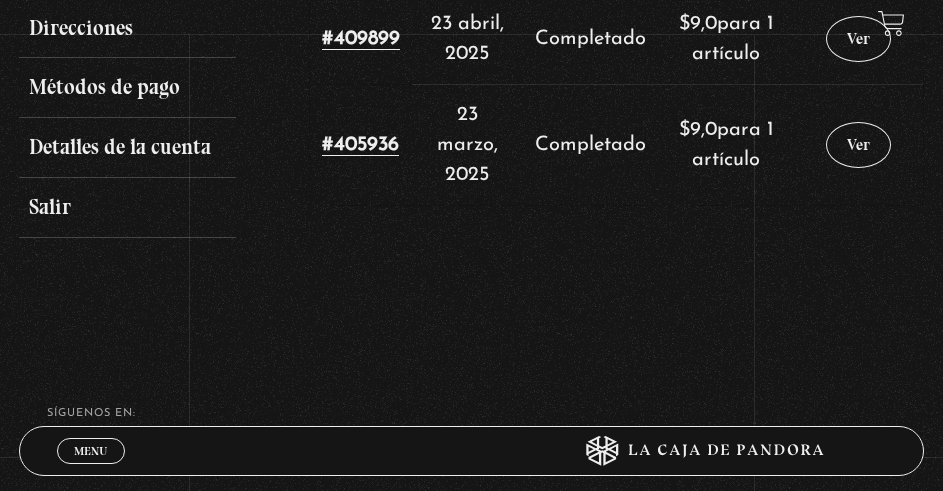 scroll, scrollTop: 200, scrollLeft: 0, axis: vertical 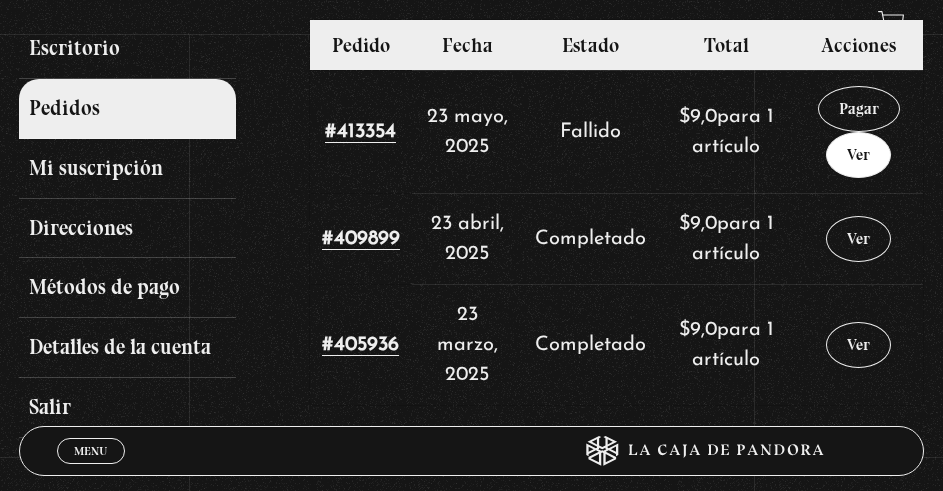 click on "Ver" at bounding box center (858, 155) 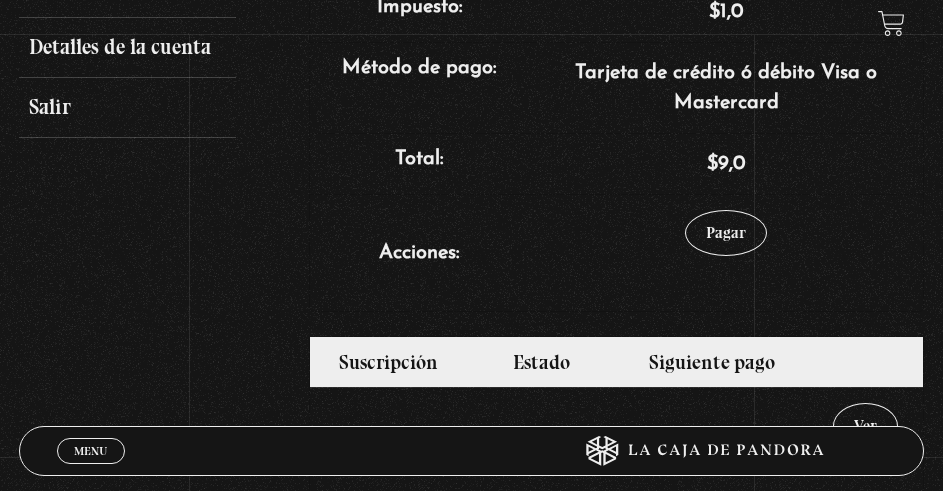 scroll, scrollTop: 600, scrollLeft: 0, axis: vertical 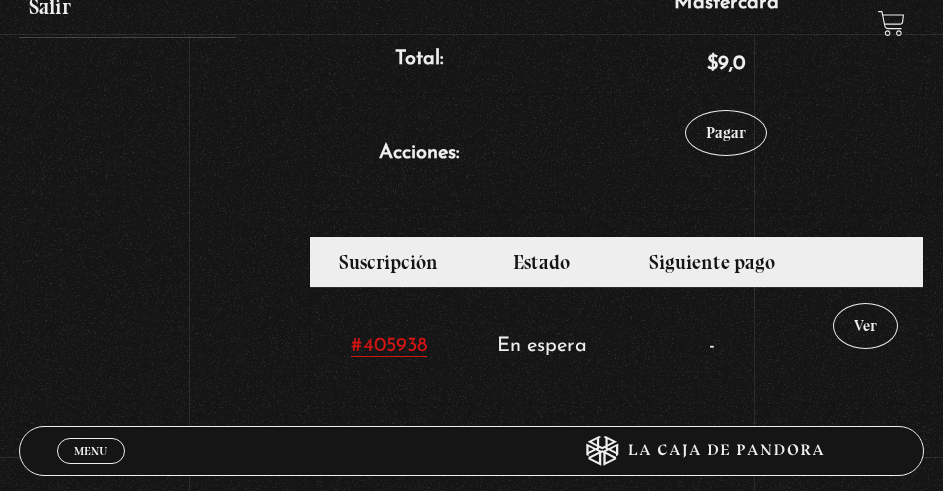 click on "#405938" at bounding box center [389, 346] 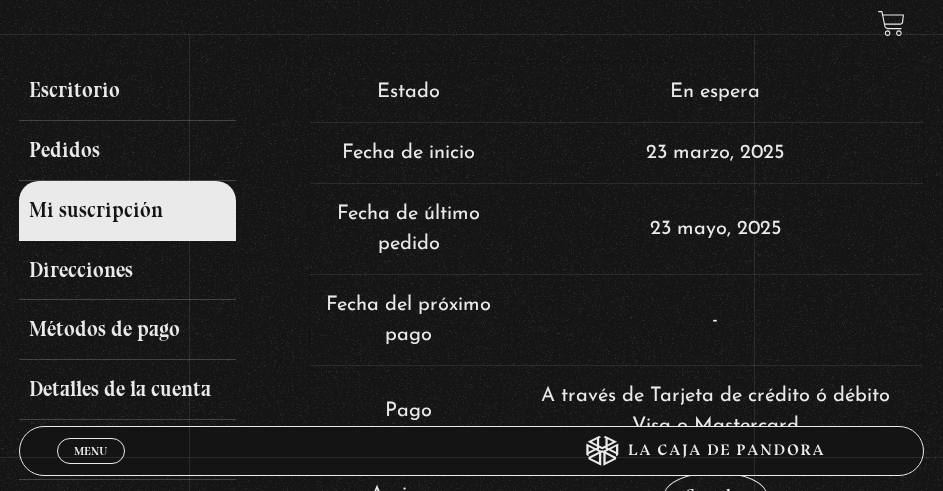 scroll, scrollTop: 300, scrollLeft: 0, axis: vertical 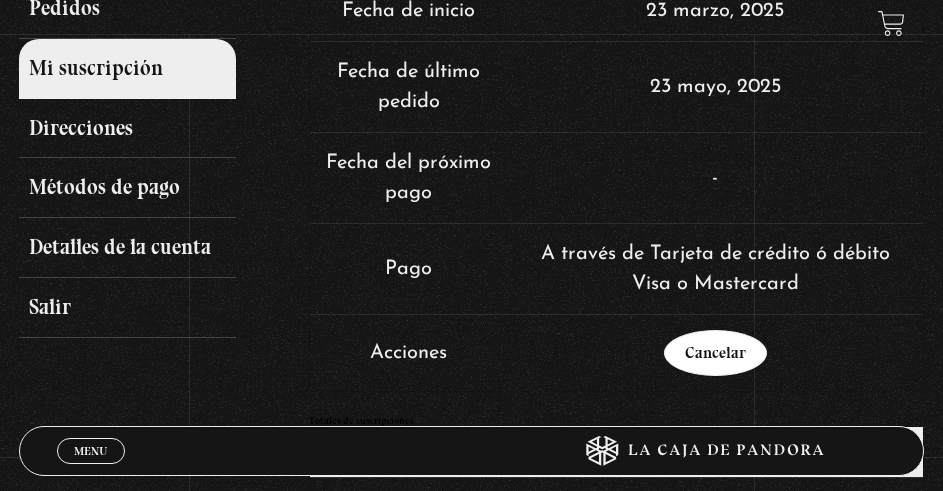 click on "Cancelar" at bounding box center [715, 353] 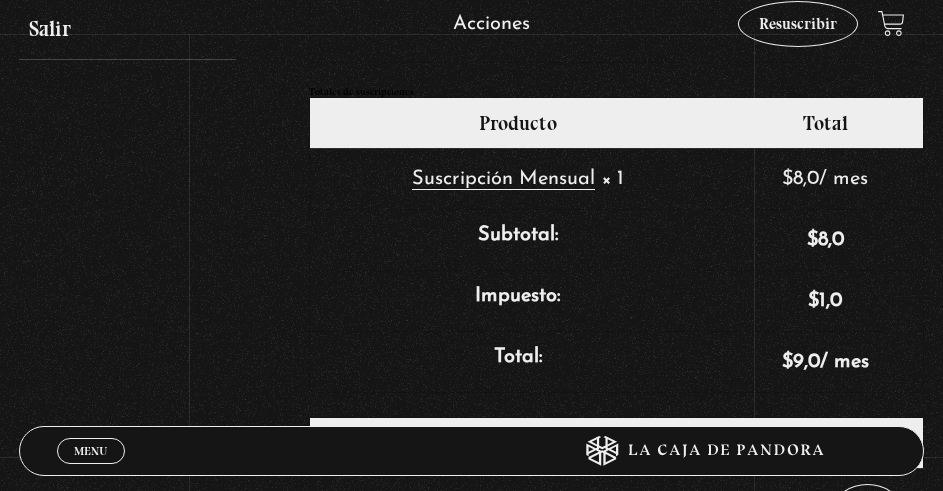 scroll, scrollTop: 400, scrollLeft: 0, axis: vertical 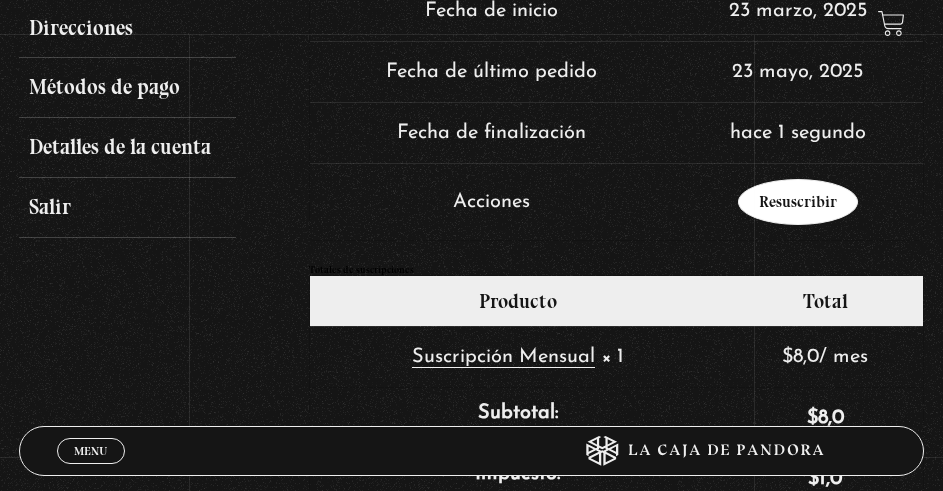 click on "Resuscribir" at bounding box center (798, 202) 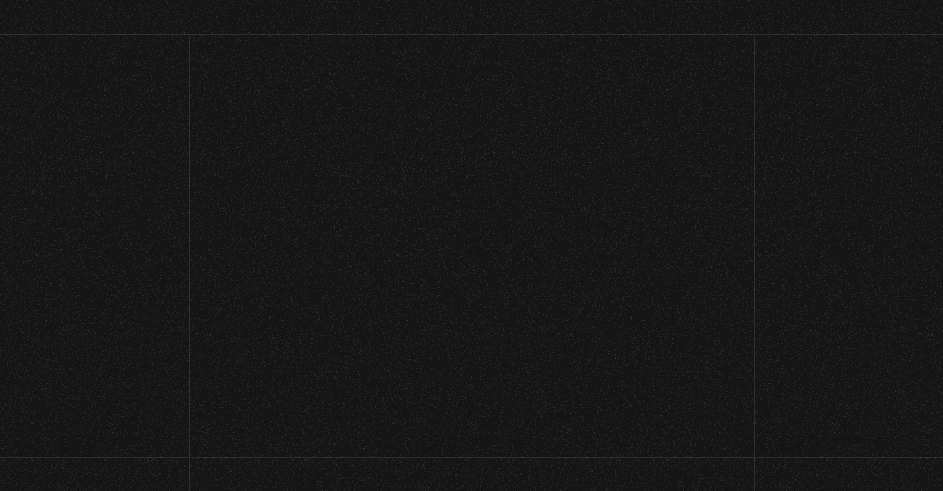 select on "CR-SJ" 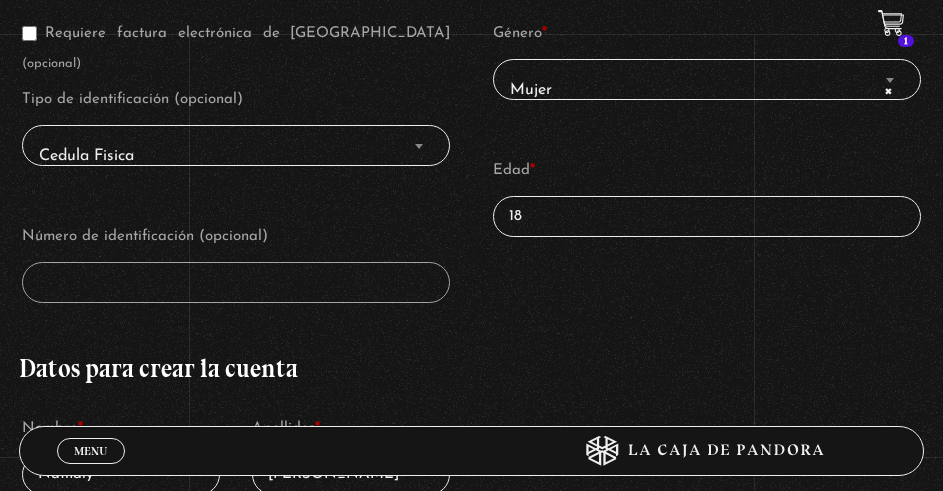 scroll, scrollTop: 500, scrollLeft: 0, axis: vertical 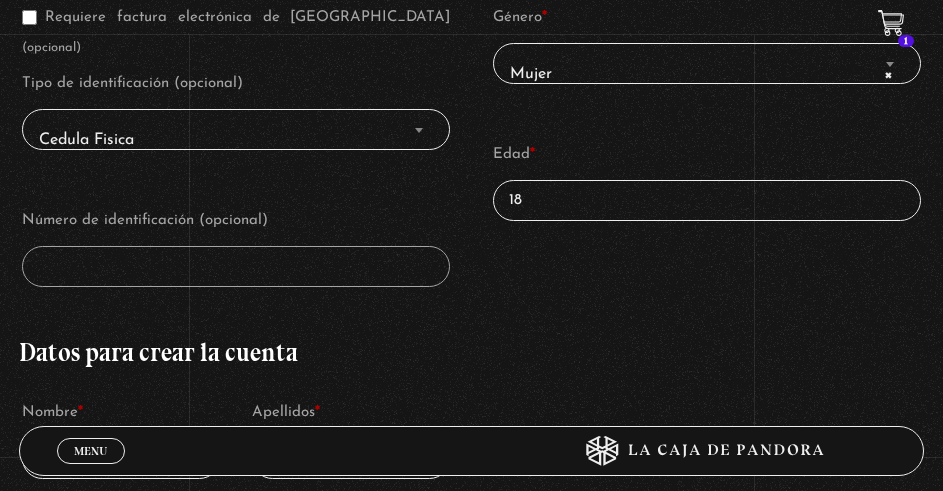 click on "Cedula Fisica" at bounding box center [236, 140] 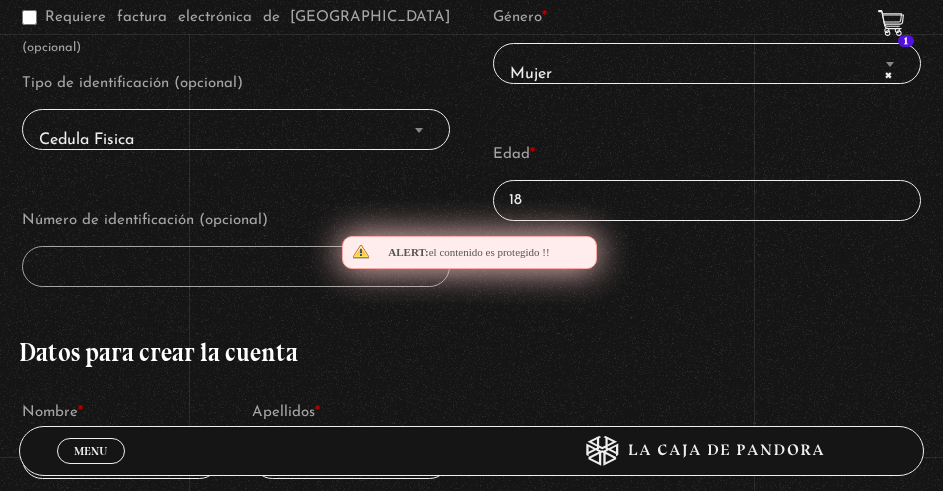 click on "Cedula Fisica" at bounding box center [236, 129] 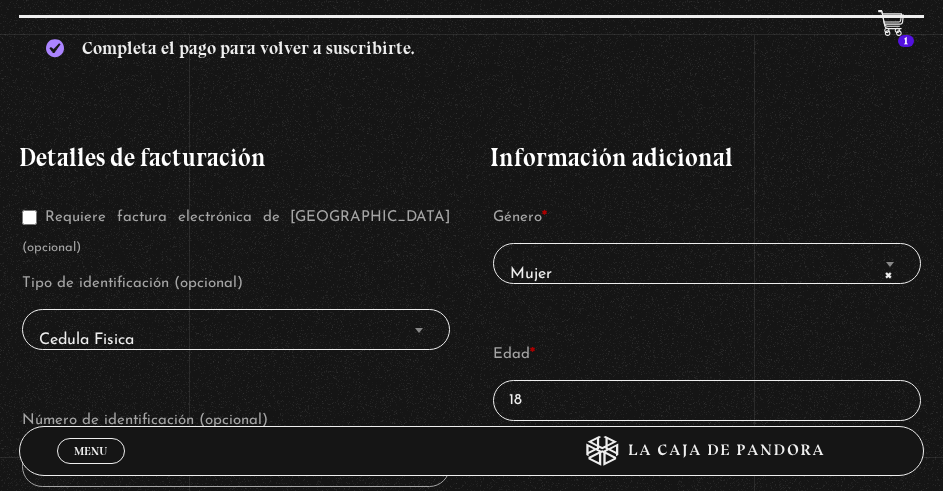 scroll, scrollTop: 500, scrollLeft: 0, axis: vertical 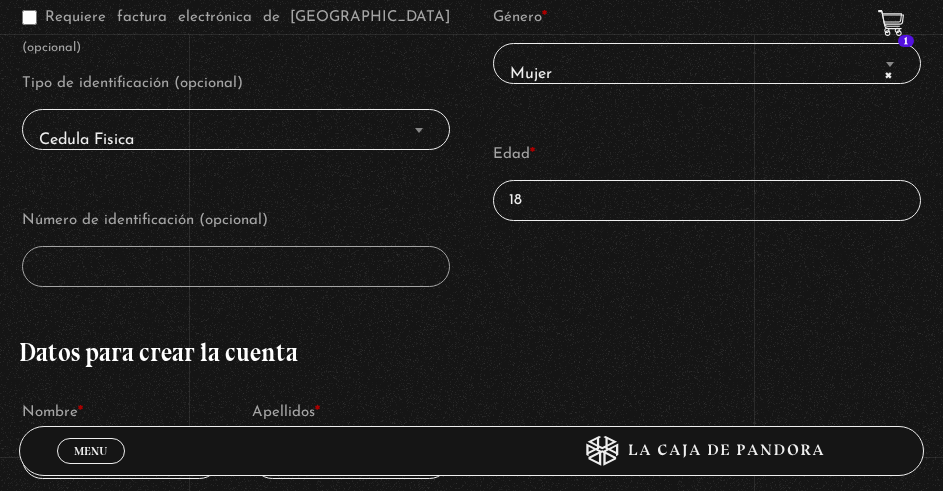 click on "18" at bounding box center [707, 200] 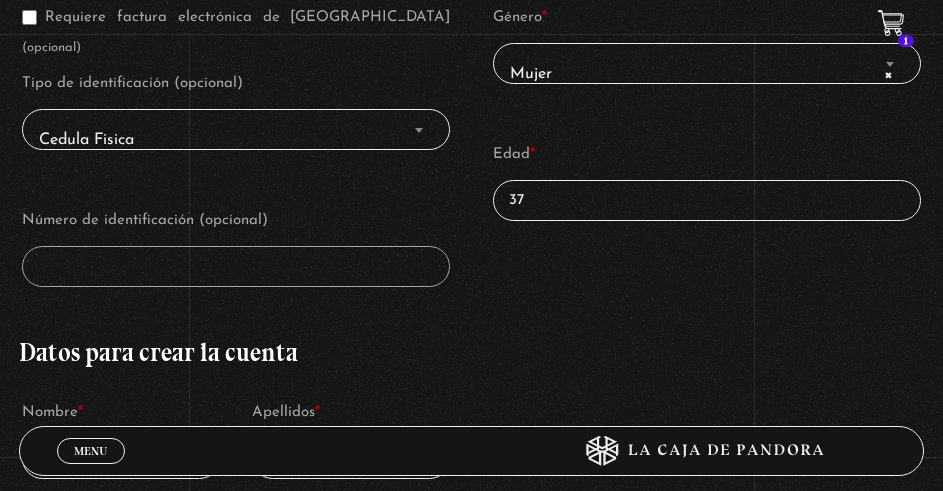 type on "37" 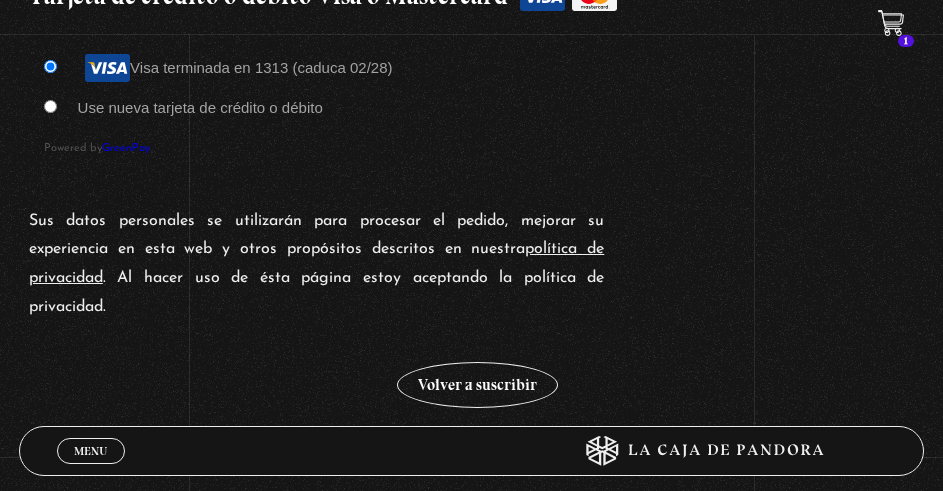 scroll, scrollTop: 2000, scrollLeft: 0, axis: vertical 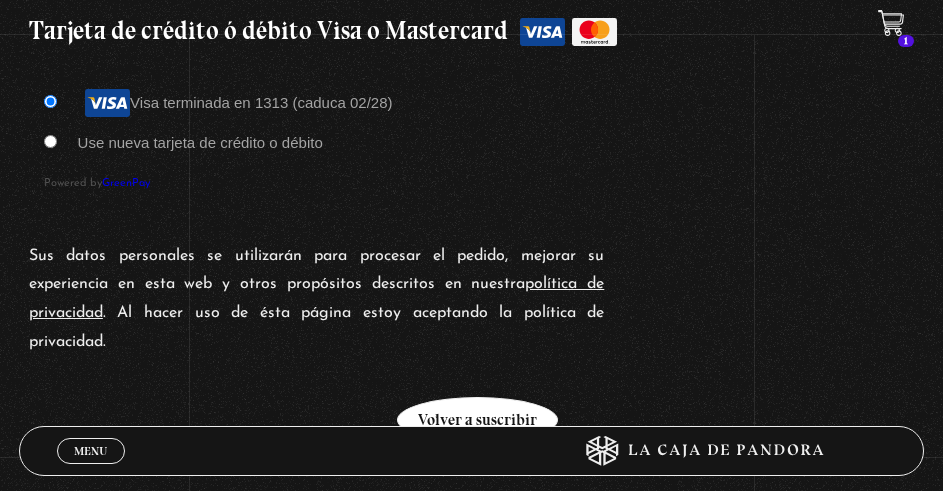 click on "Volver a suscribir" at bounding box center (477, 420) 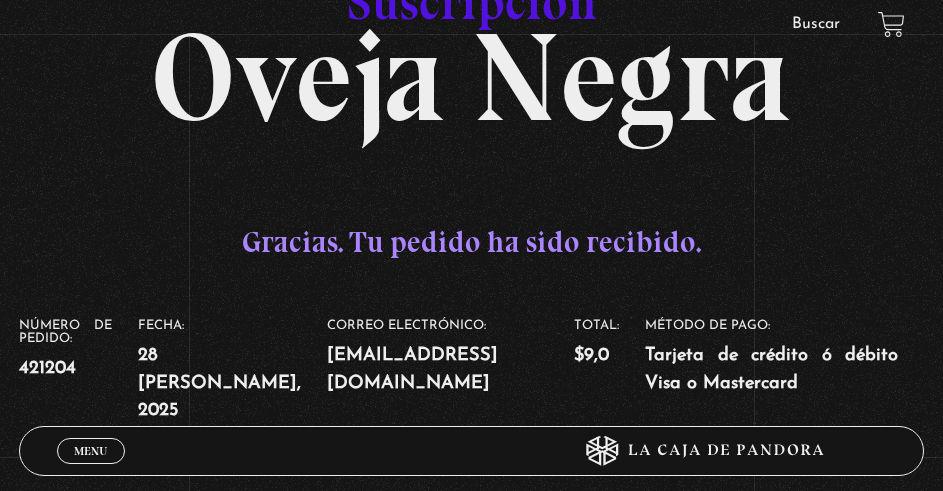 scroll, scrollTop: 0, scrollLeft: 0, axis: both 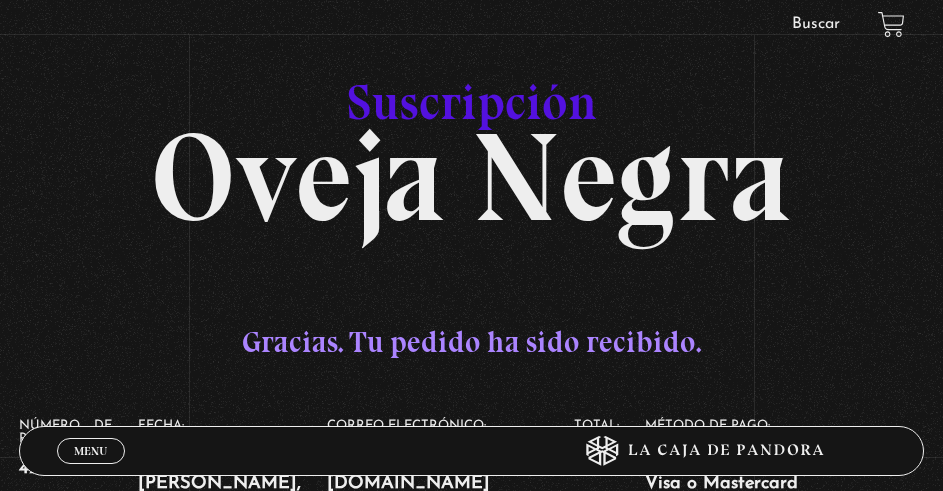 click on "Menu" at bounding box center [90, 451] 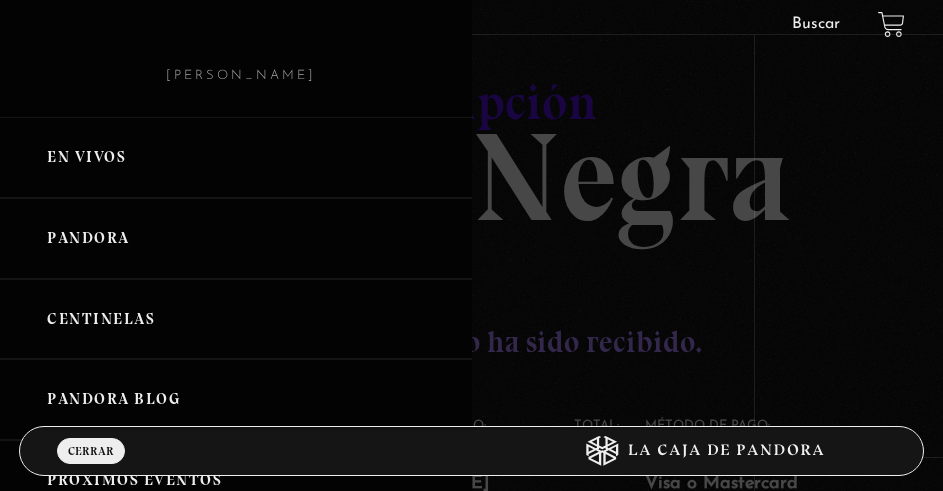 click on "Centinelas" at bounding box center (236, 319) 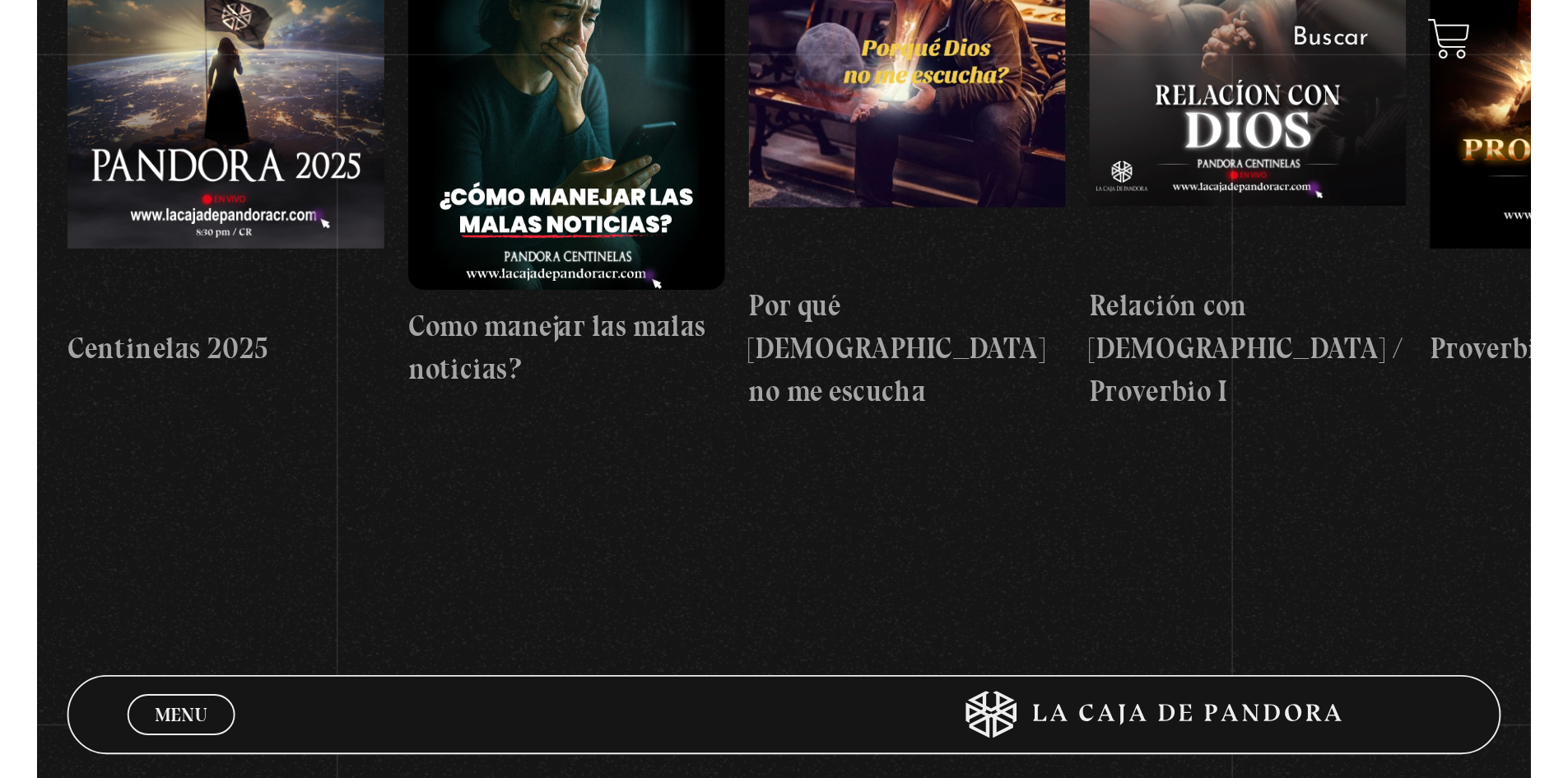 scroll, scrollTop: 247, scrollLeft: 0, axis: vertical 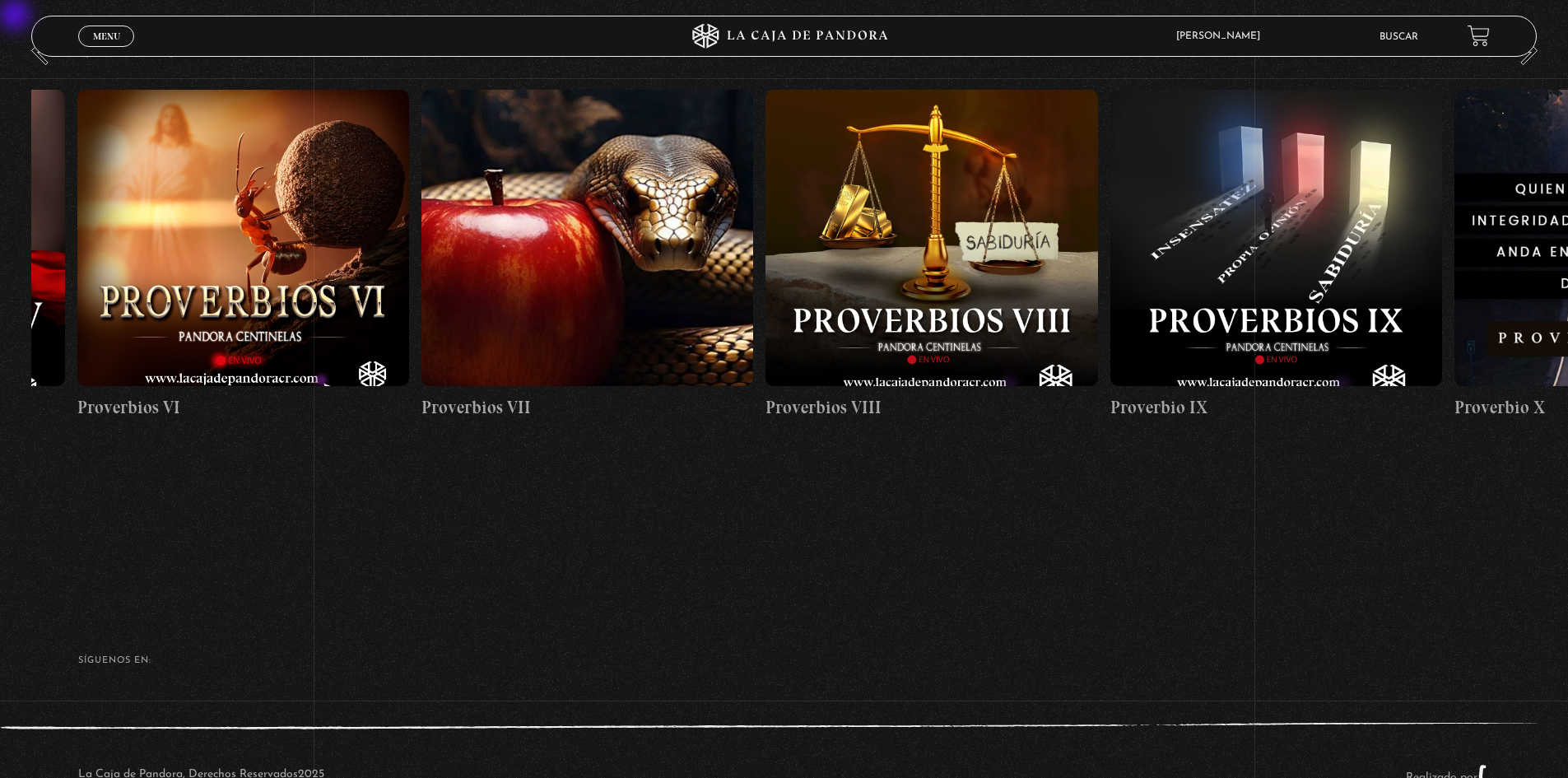 drag, startPoint x: 1370, startPoint y: 298, endPoint x: 860, endPoint y: 310, distance: 510.141 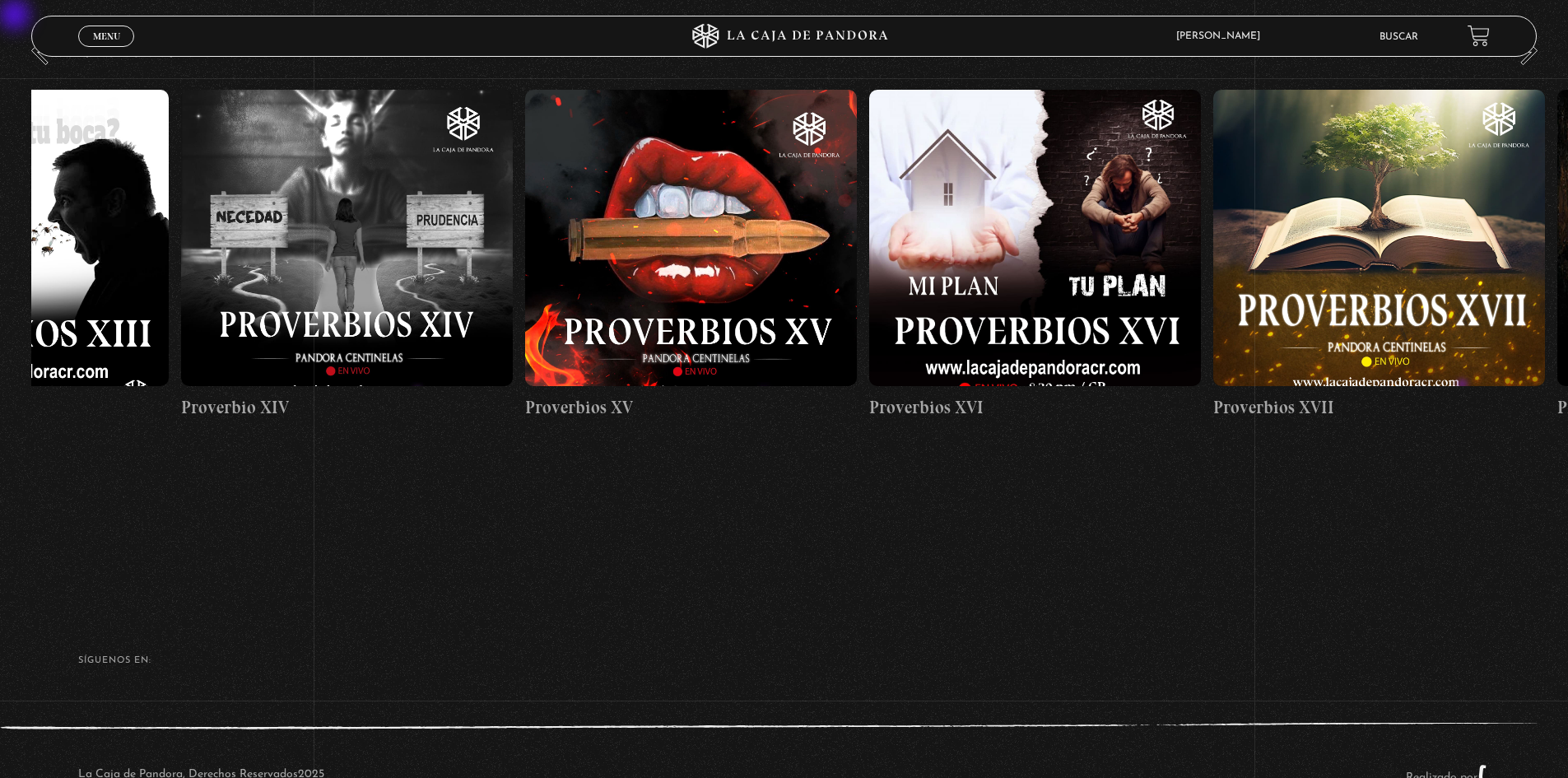 scroll, scrollTop: 0, scrollLeft: 5449, axis: horizontal 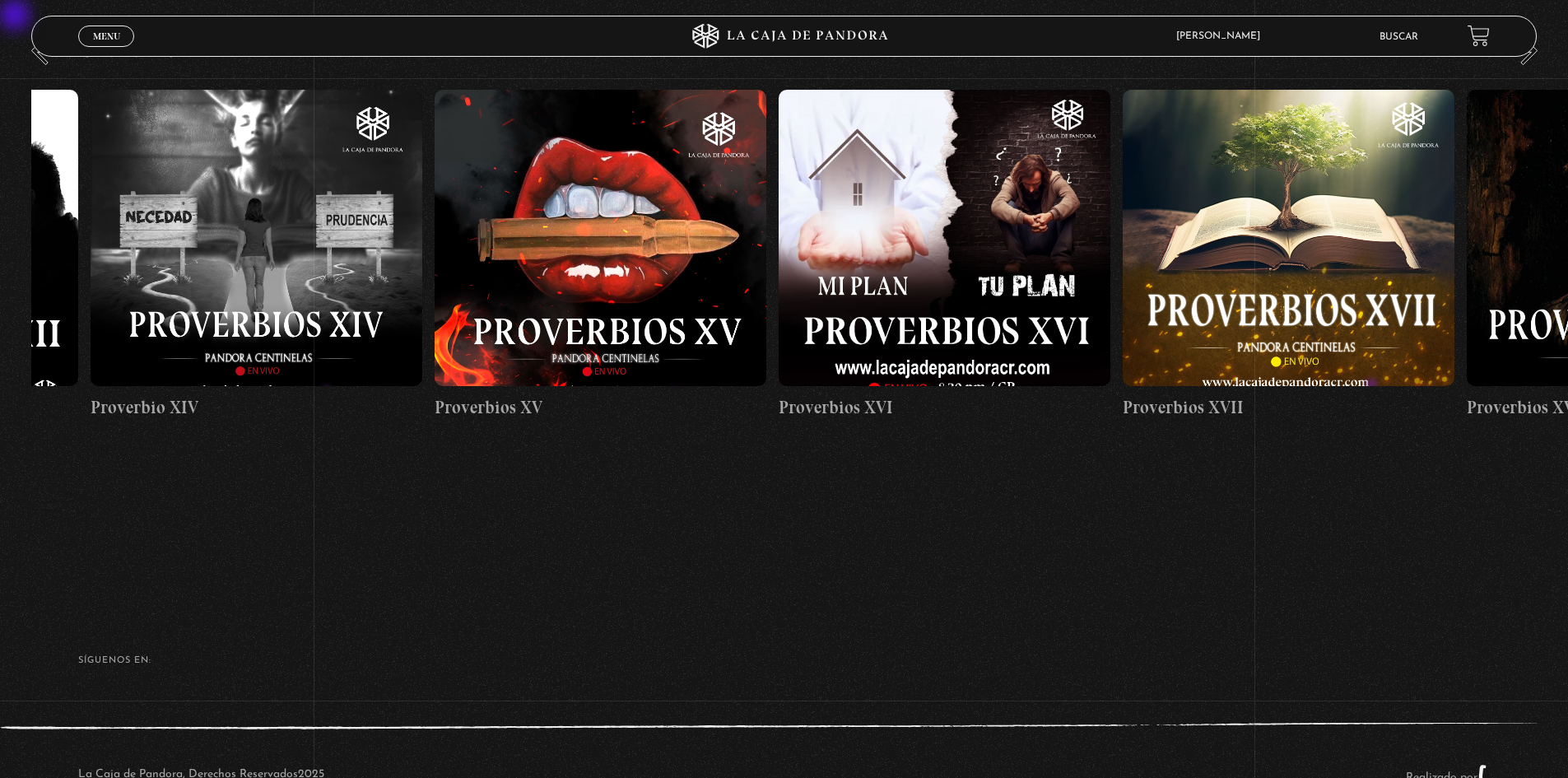 drag, startPoint x: 1058, startPoint y: 287, endPoint x: 649, endPoint y: 296, distance: 409.099 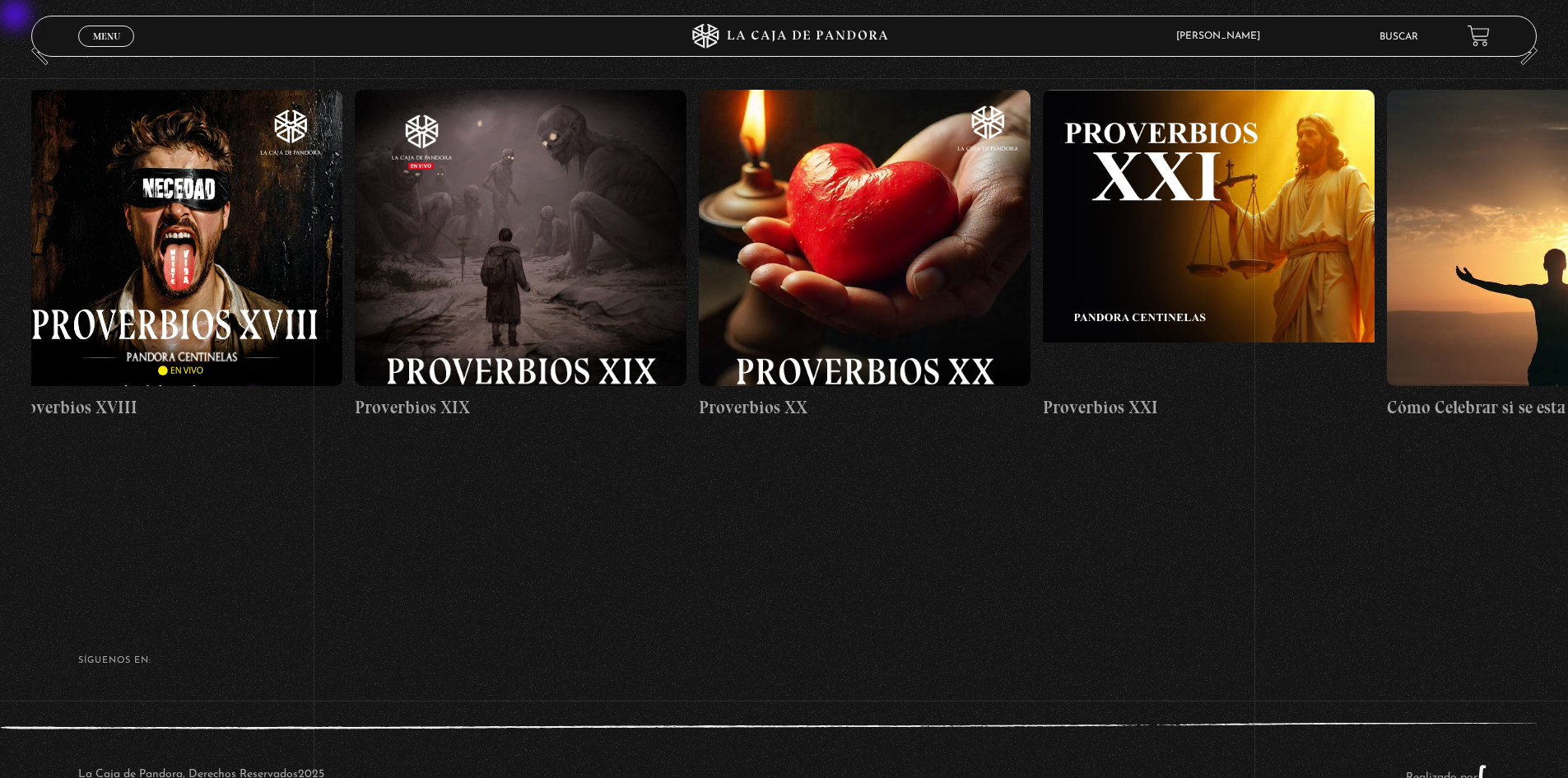 drag, startPoint x: 1021, startPoint y: 266, endPoint x: 751, endPoint y: 270, distance: 270.03 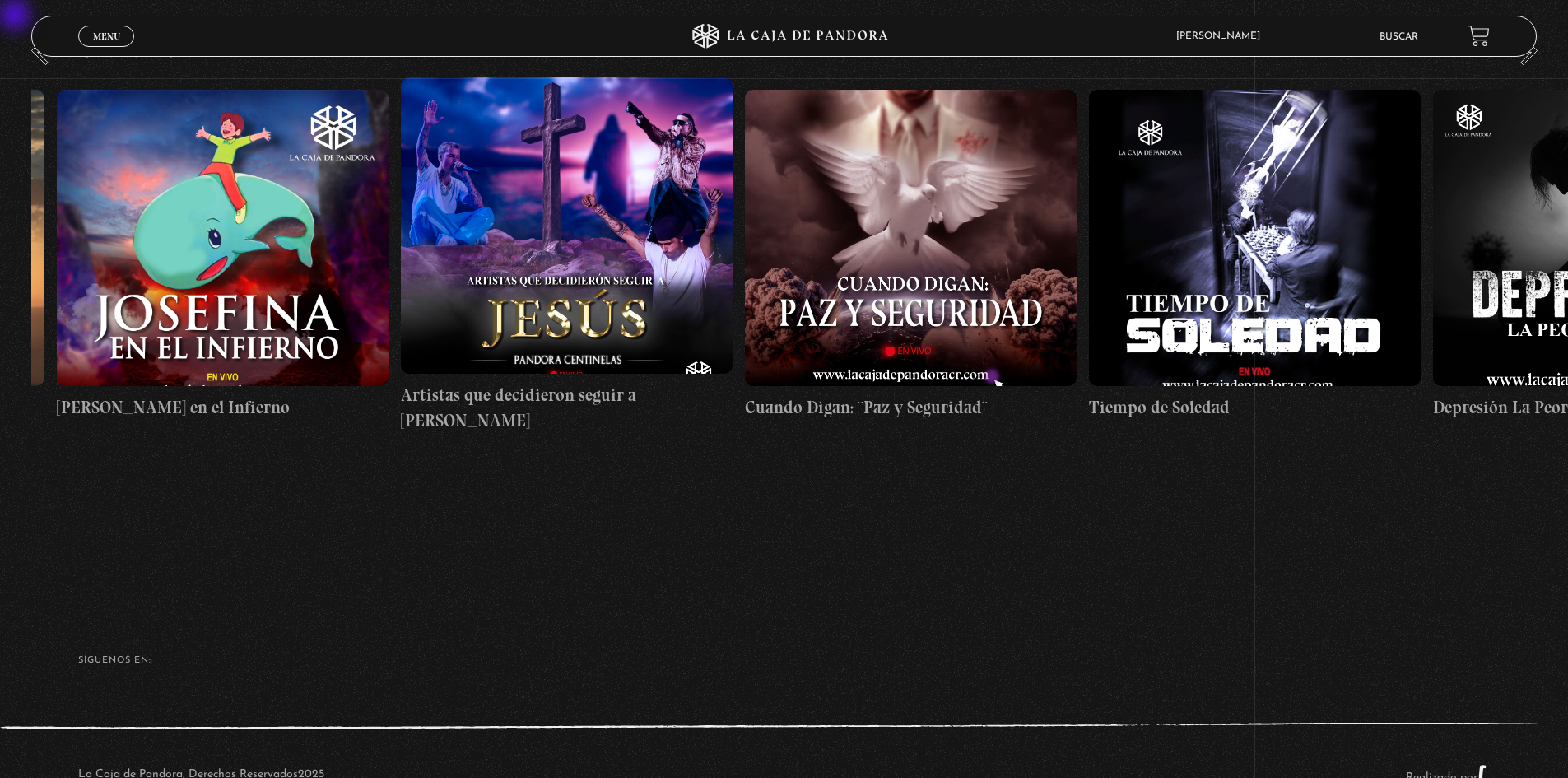 drag, startPoint x: 1146, startPoint y: 270, endPoint x: 820, endPoint y: 282, distance: 326.2208 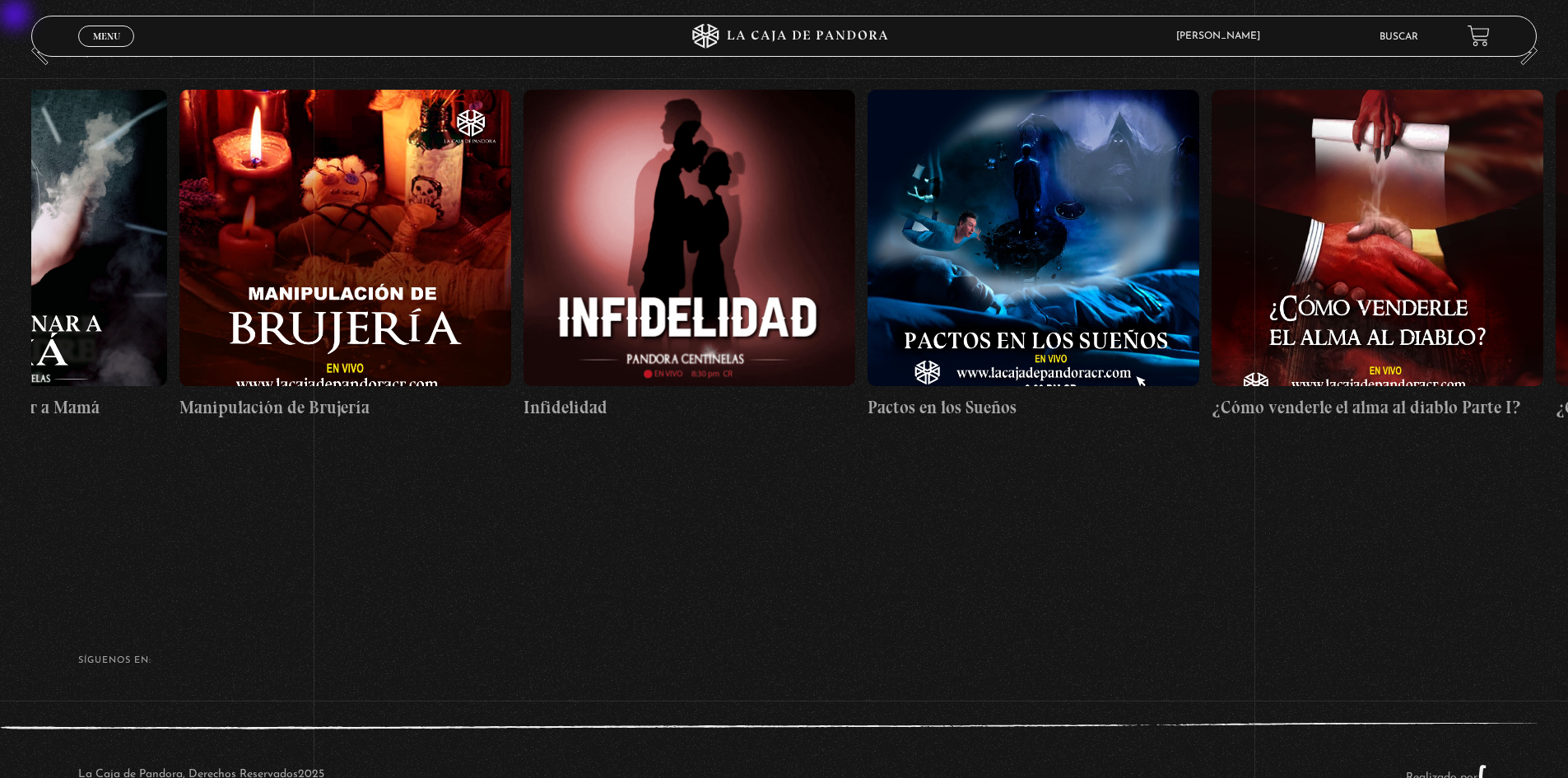 scroll, scrollTop: 0, scrollLeft: 11602, axis: horizontal 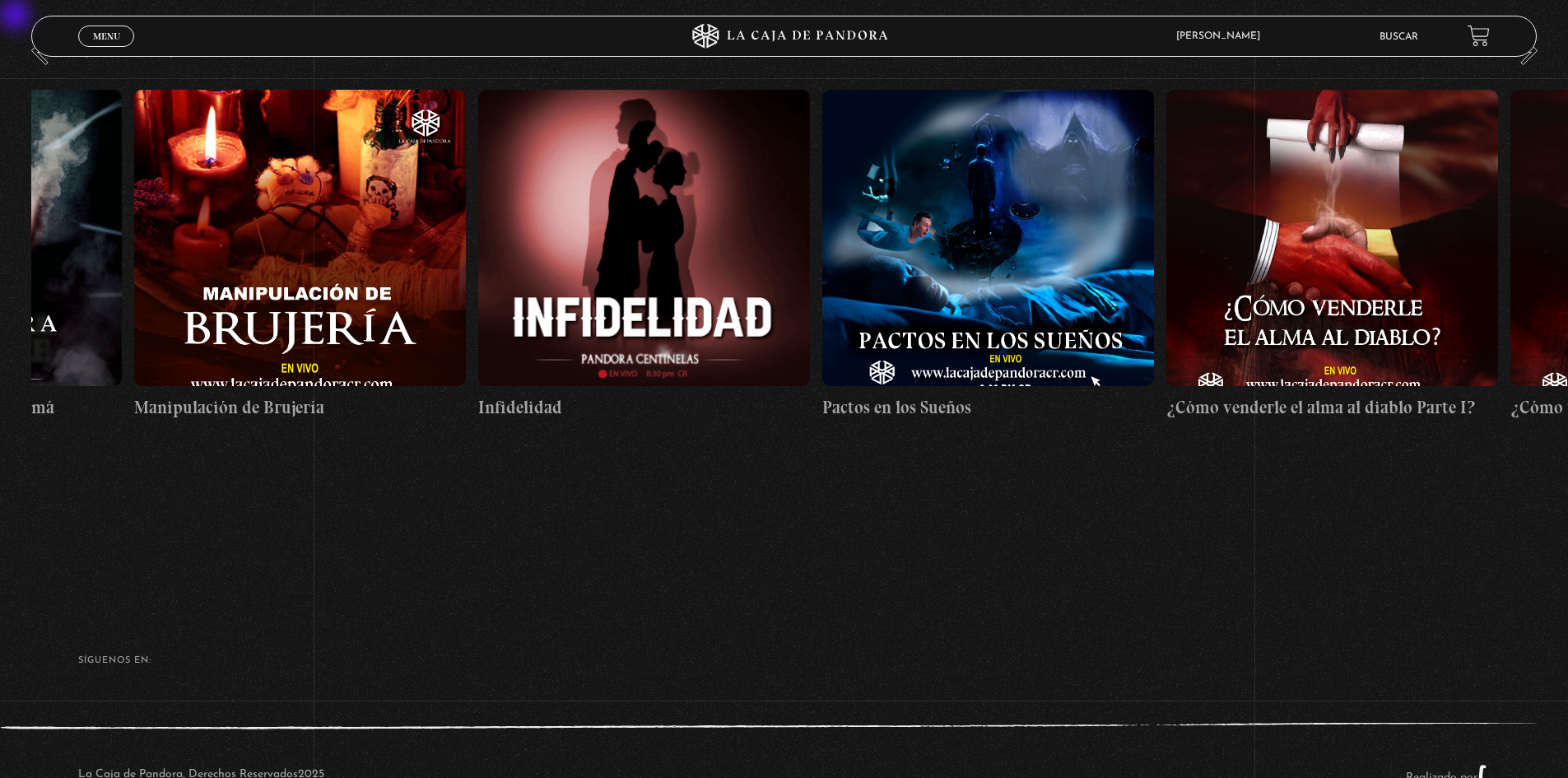 drag, startPoint x: 1232, startPoint y: 258, endPoint x: 629, endPoint y: 335, distance: 607.8964 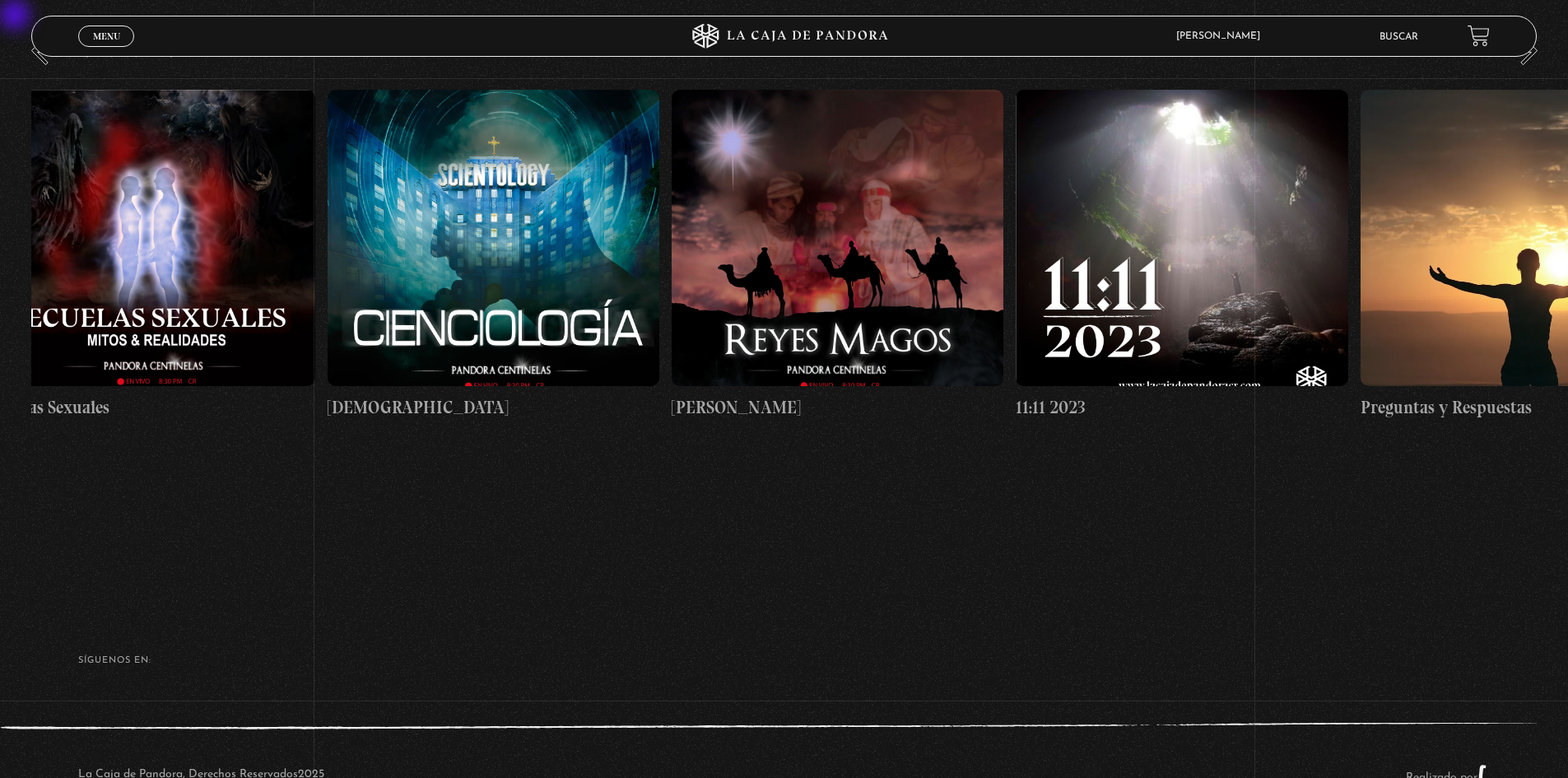 scroll, scrollTop: 0, scrollLeft: 15252, axis: horizontal 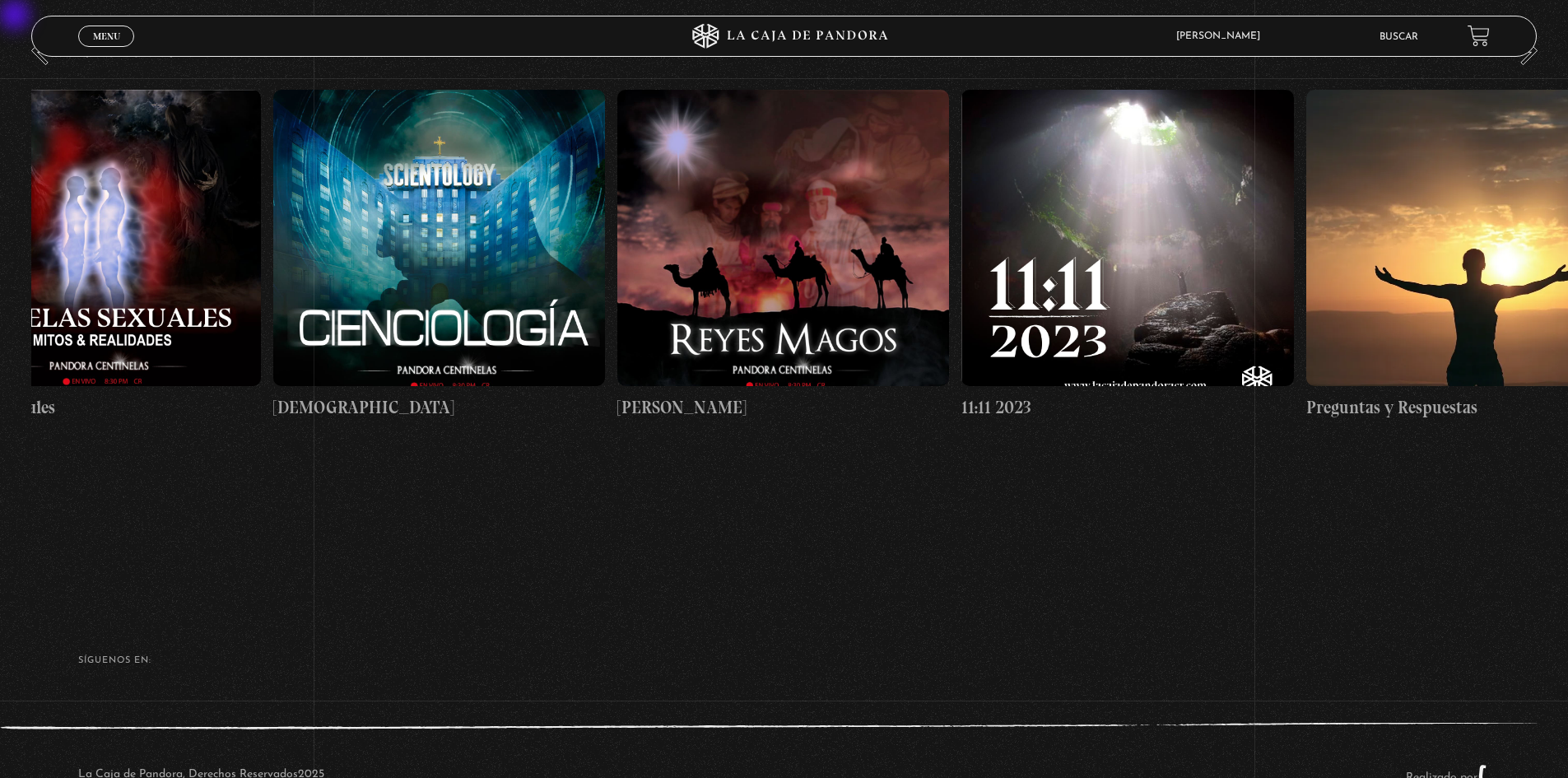 drag, startPoint x: 1322, startPoint y: 273, endPoint x: 592, endPoint y: 280, distance: 730.03356 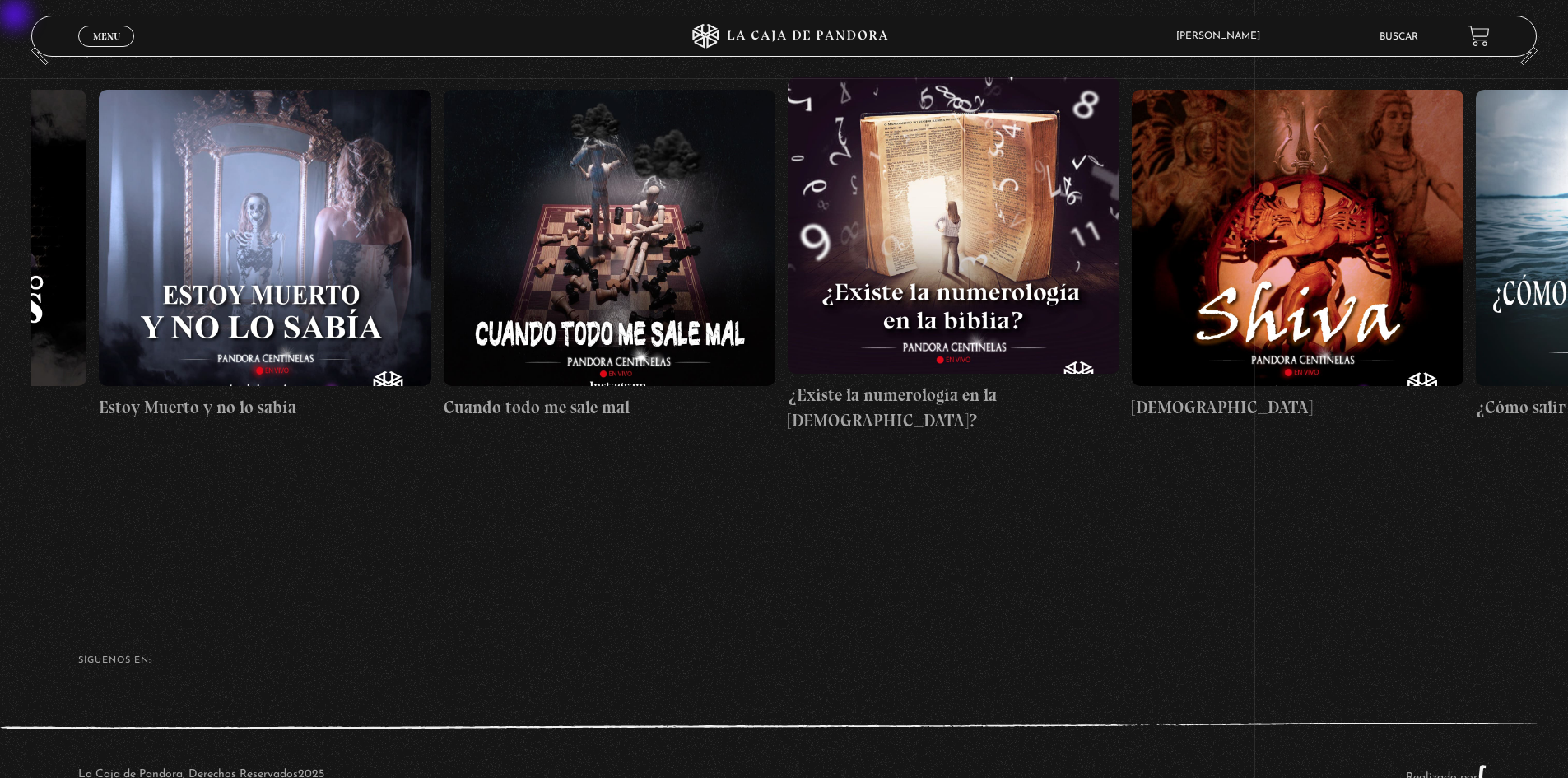 drag, startPoint x: 1184, startPoint y: 276, endPoint x: 668, endPoint y: 291, distance: 516.21798 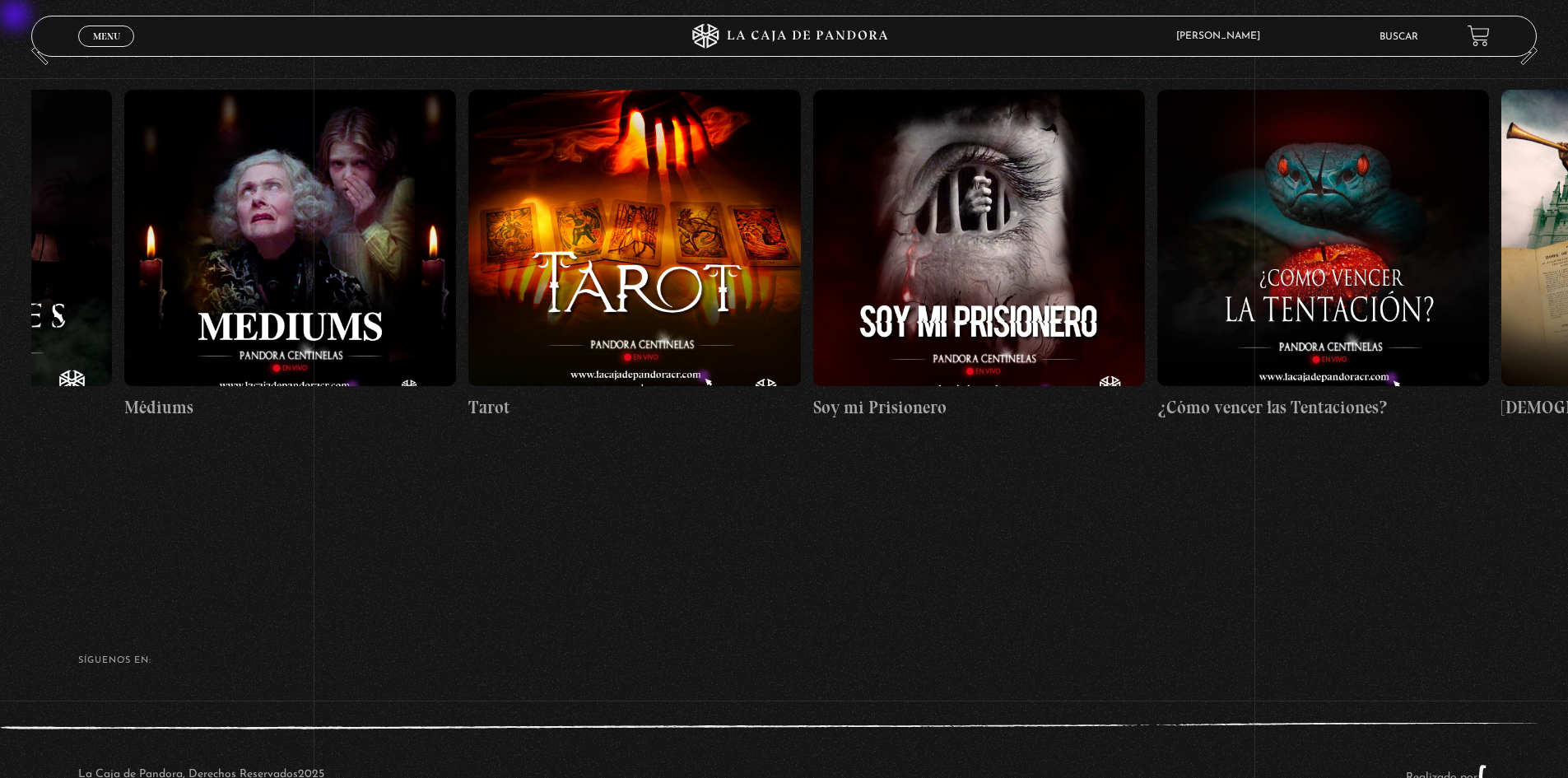 scroll, scrollTop: 0, scrollLeft: 20610, axis: horizontal 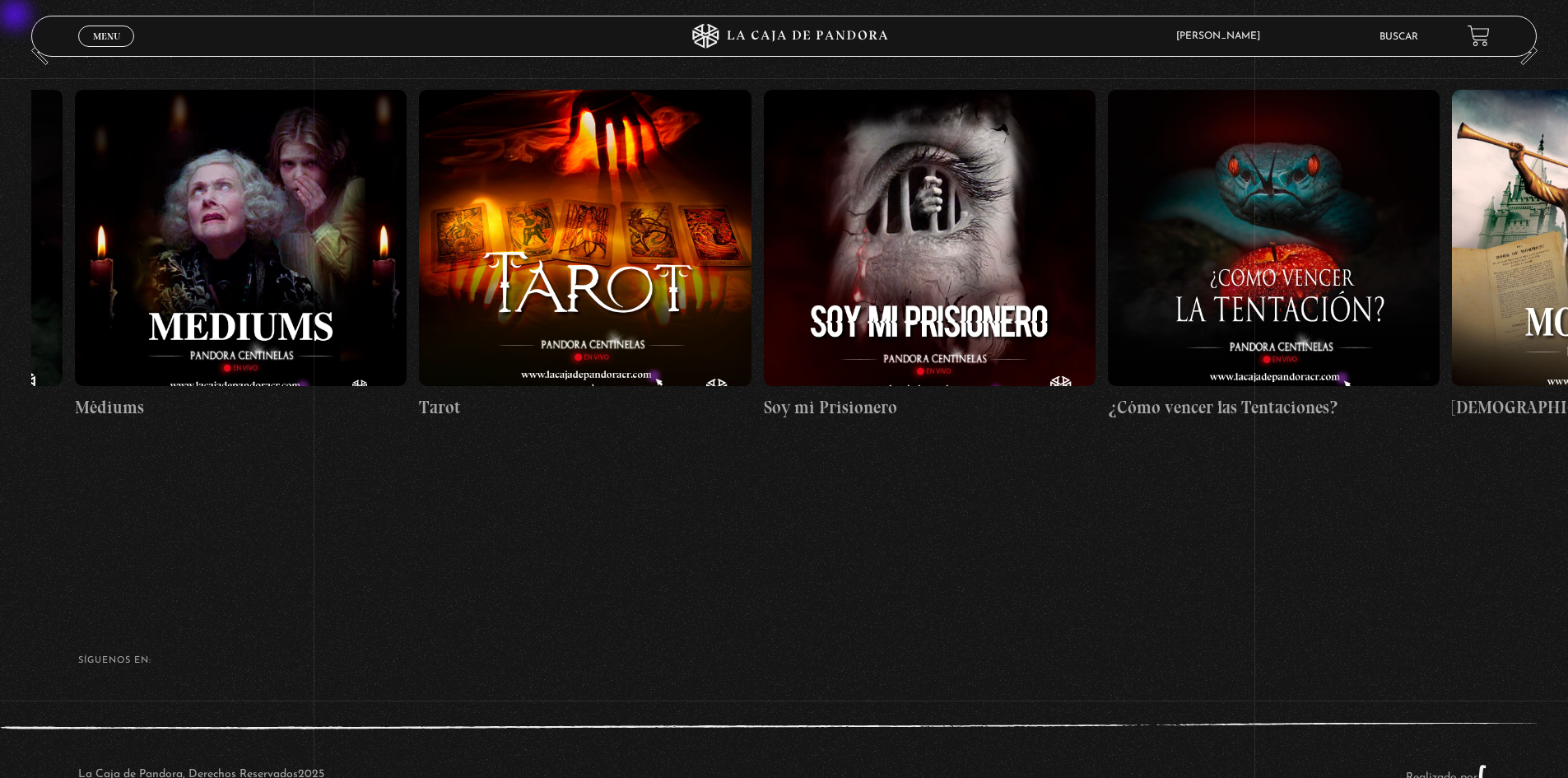 drag, startPoint x: 1305, startPoint y: 286, endPoint x: 750, endPoint y: 300, distance: 555.17655 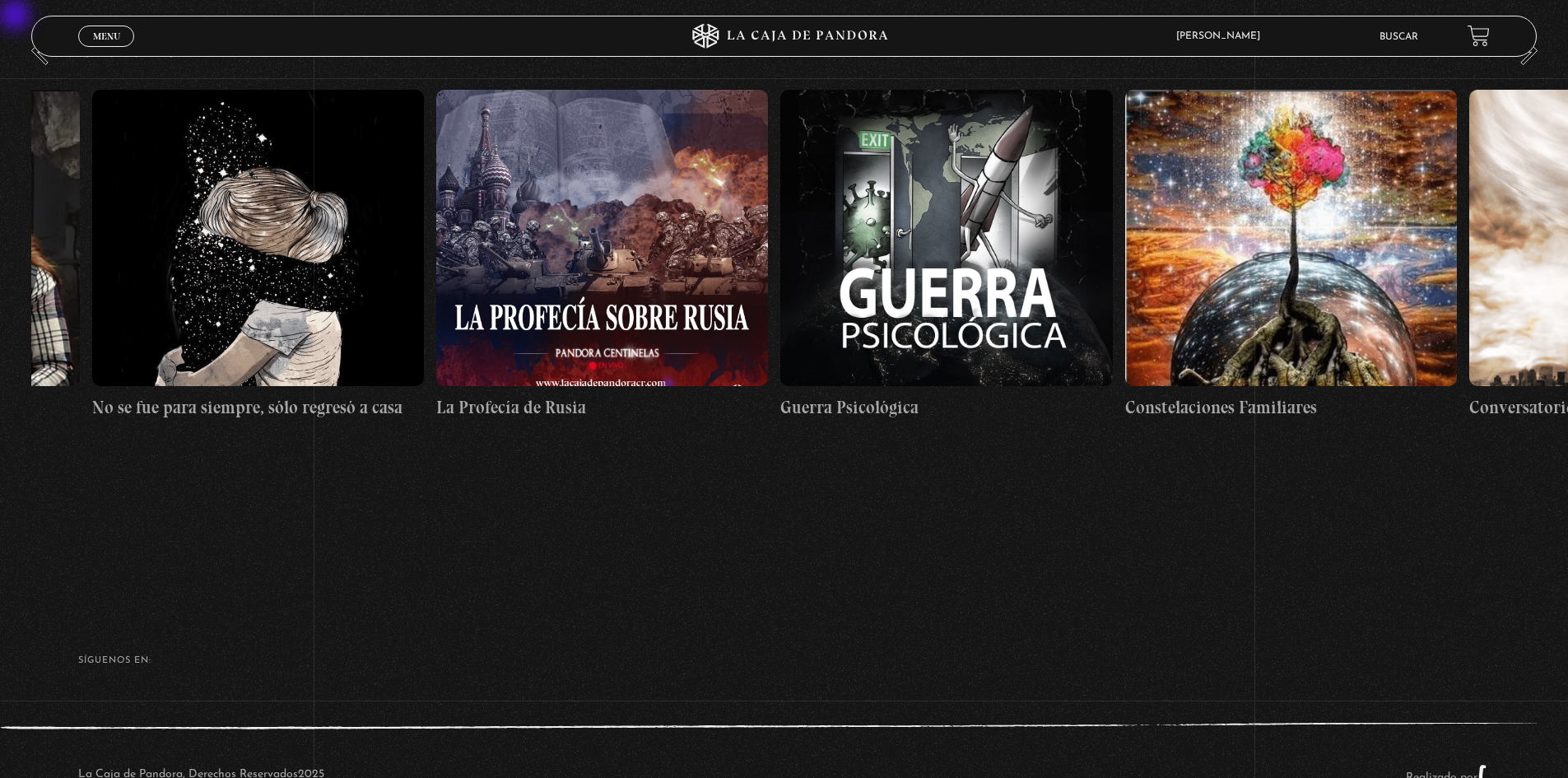 drag, startPoint x: 1259, startPoint y: 259, endPoint x: 705, endPoint y: 291, distance: 554.9234 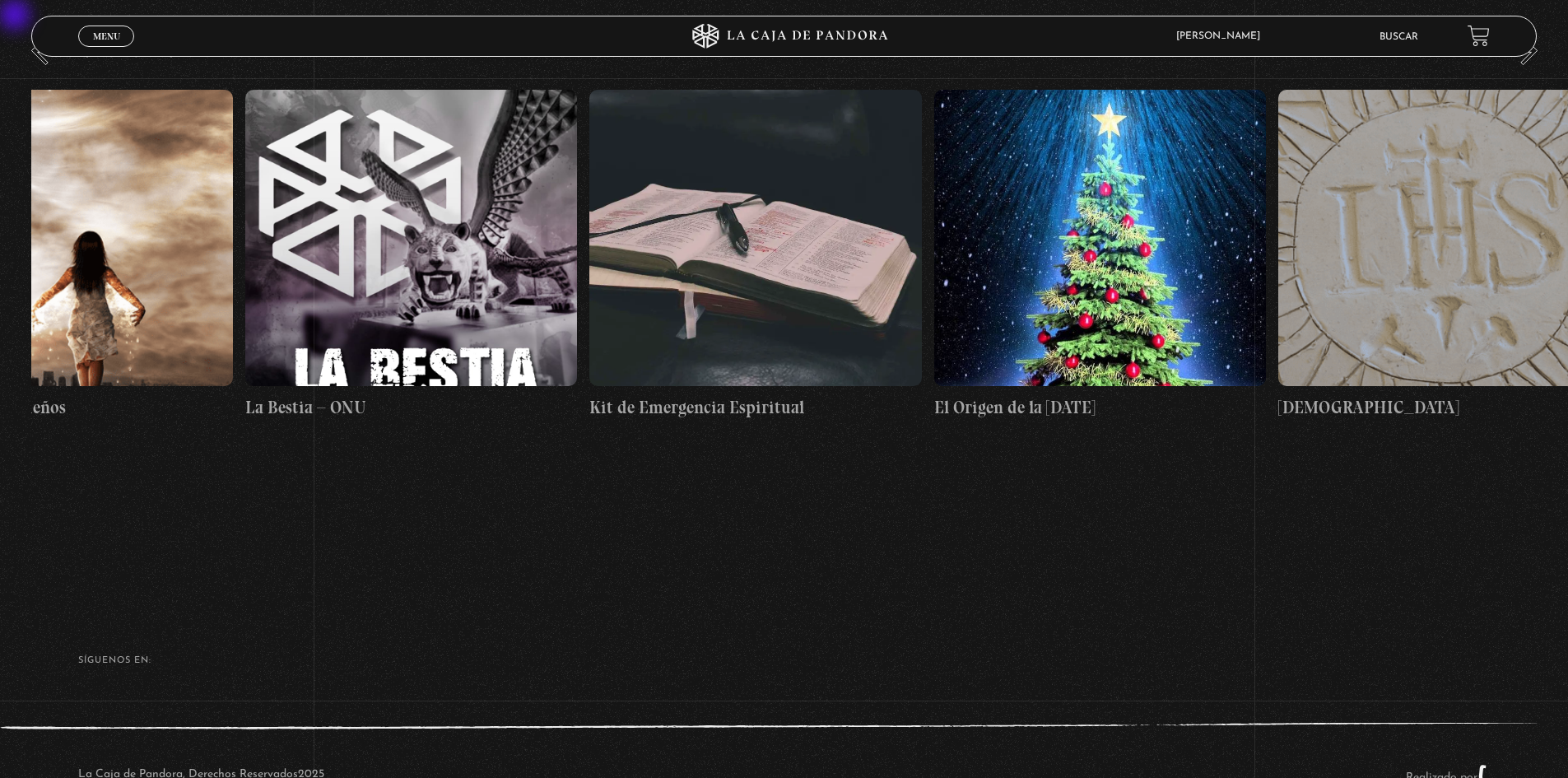scroll, scrollTop: 0, scrollLeft: 25668, axis: horizontal 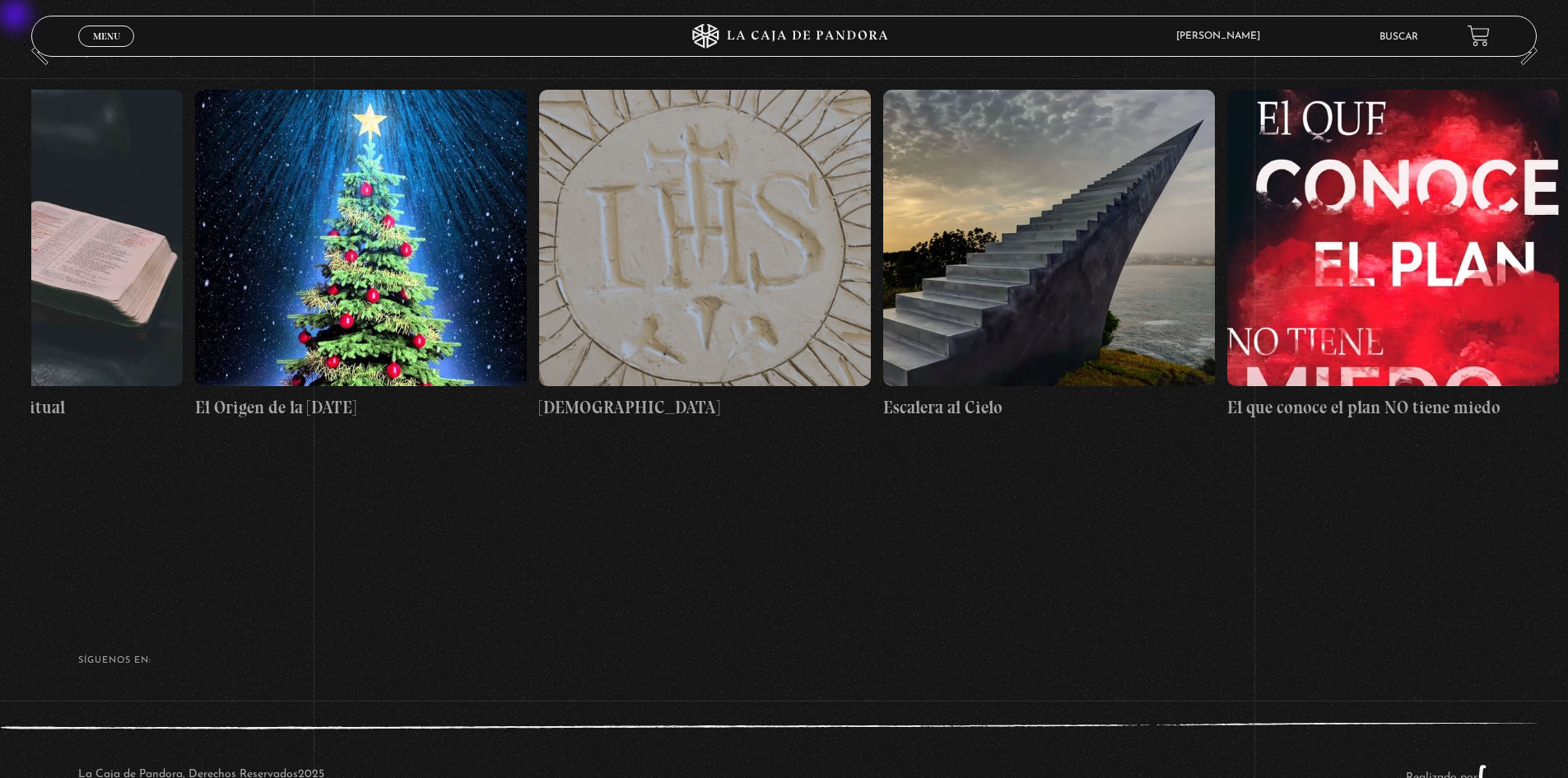 drag, startPoint x: 1354, startPoint y: 272, endPoint x: 905, endPoint y: 329, distance: 452.6036 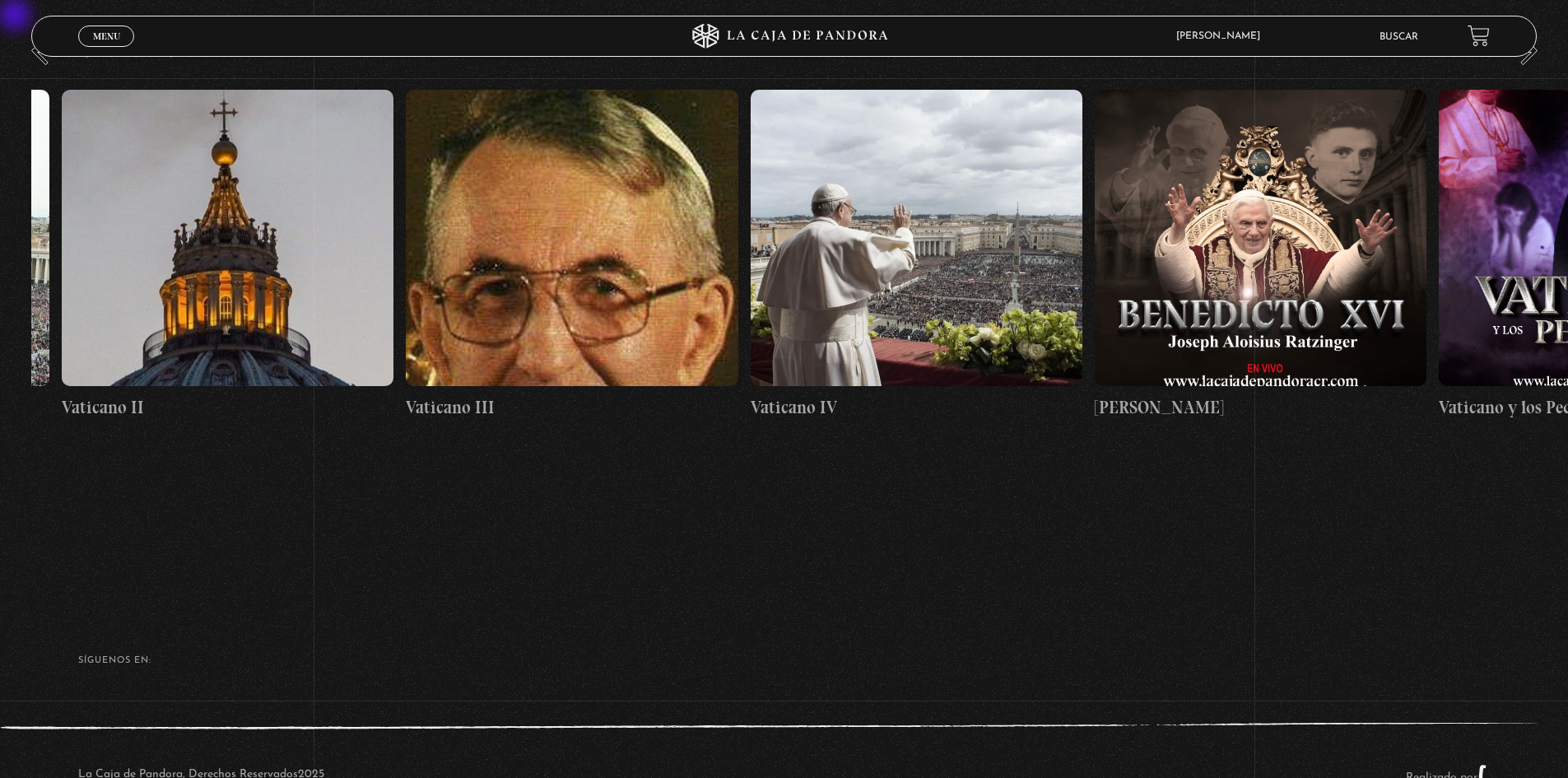 drag, startPoint x: 1405, startPoint y: 268, endPoint x: 825, endPoint y: 282, distance: 580.16894 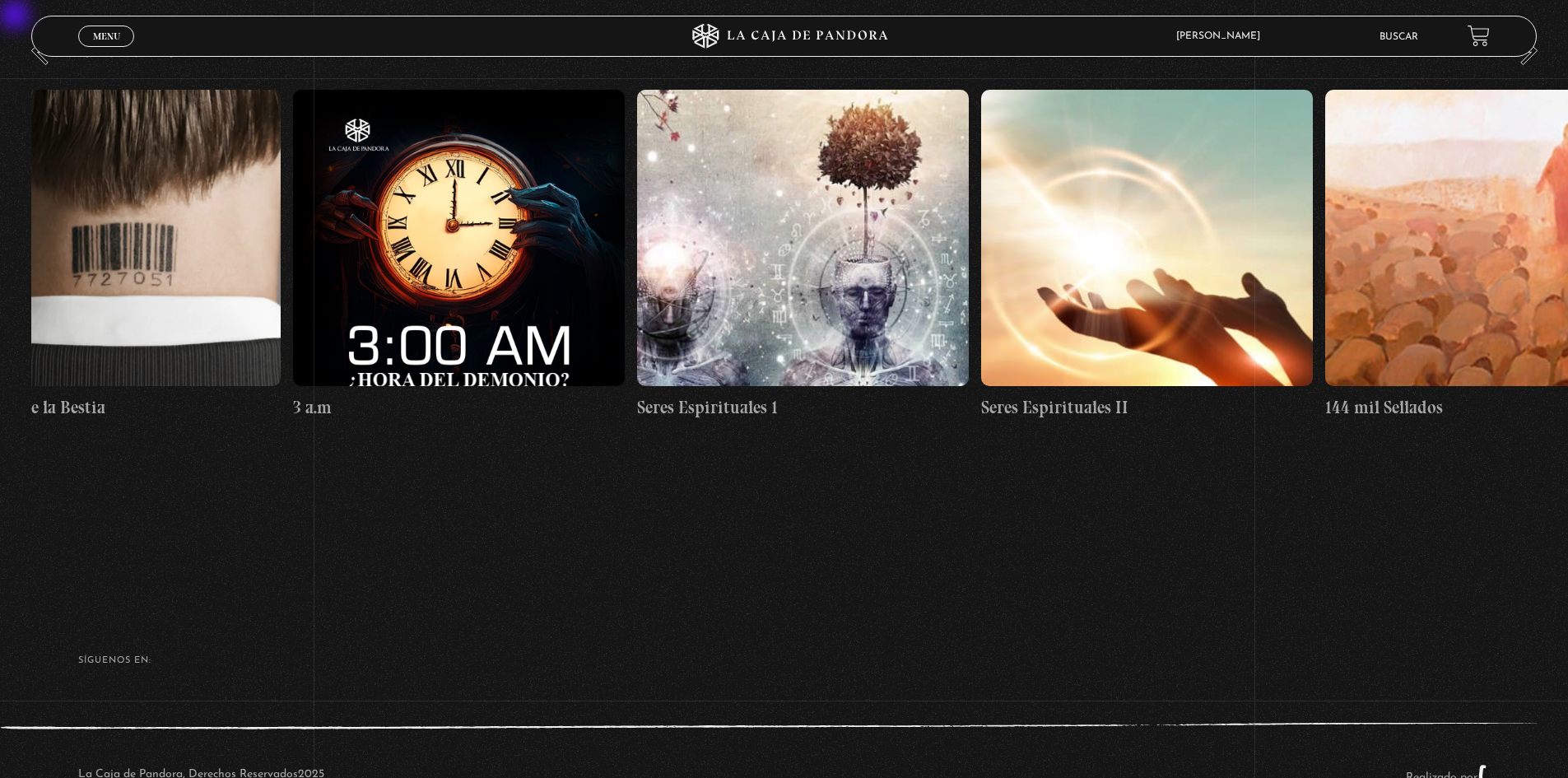 drag, startPoint x: 1349, startPoint y: 261, endPoint x: 933, endPoint y: 281, distance: 416.48049 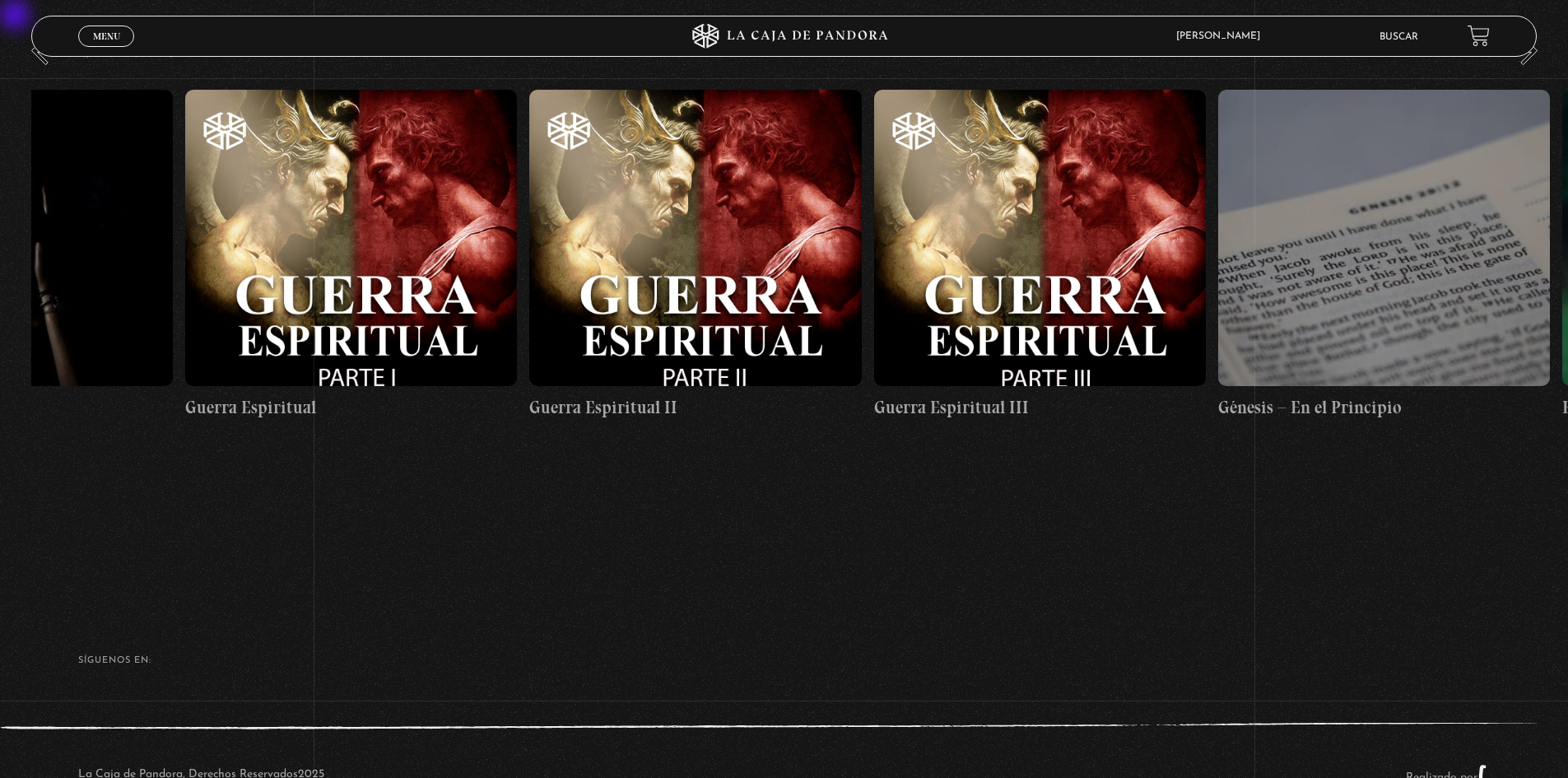 drag, startPoint x: 1383, startPoint y: 271, endPoint x: 941, endPoint y: 273, distance: 442.0045 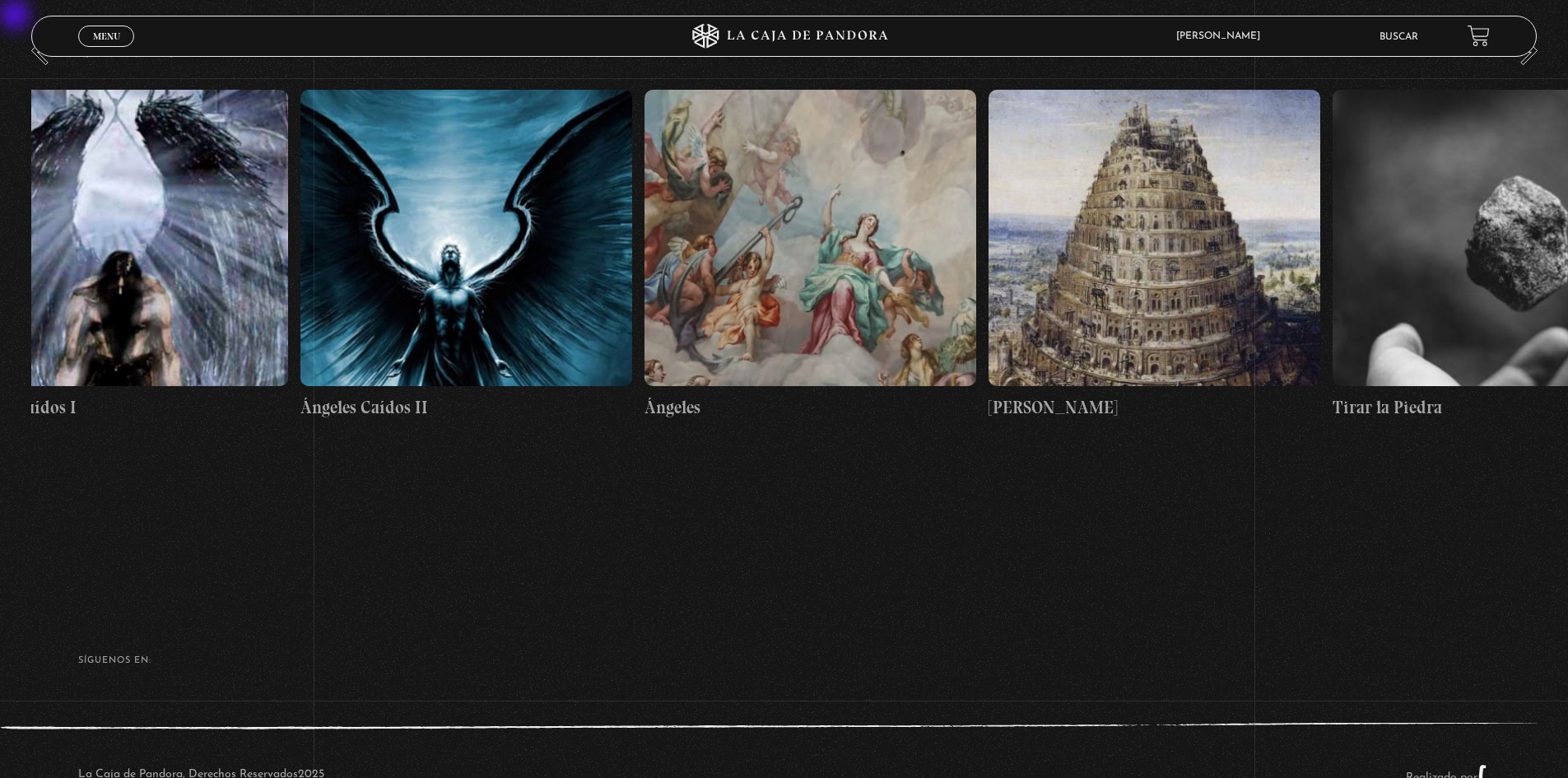 drag, startPoint x: 1376, startPoint y: 270, endPoint x: 925, endPoint y: 272, distance: 451.00443 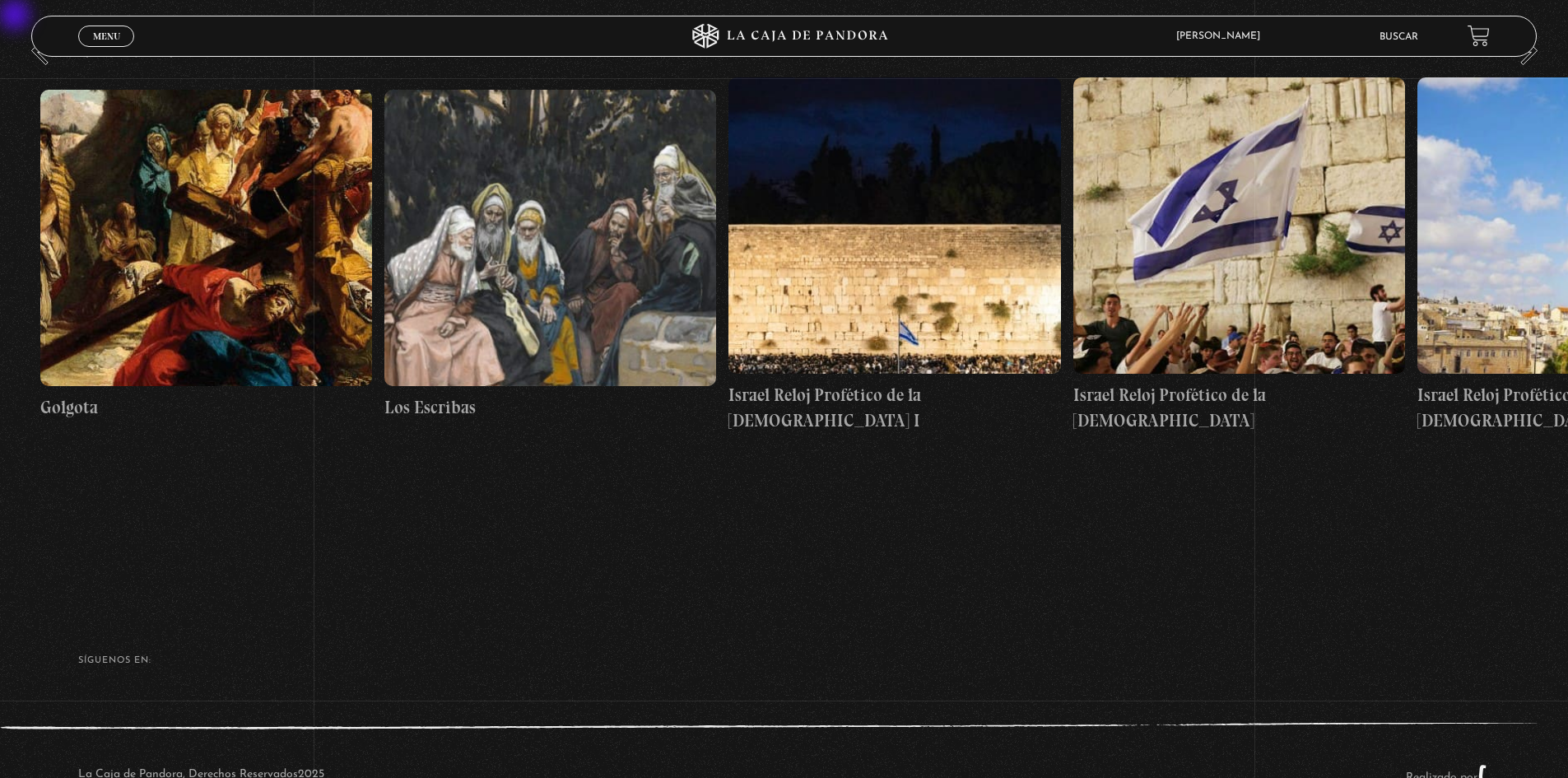 drag, startPoint x: 1445, startPoint y: 255, endPoint x: 975, endPoint y: 263, distance: 470.0681 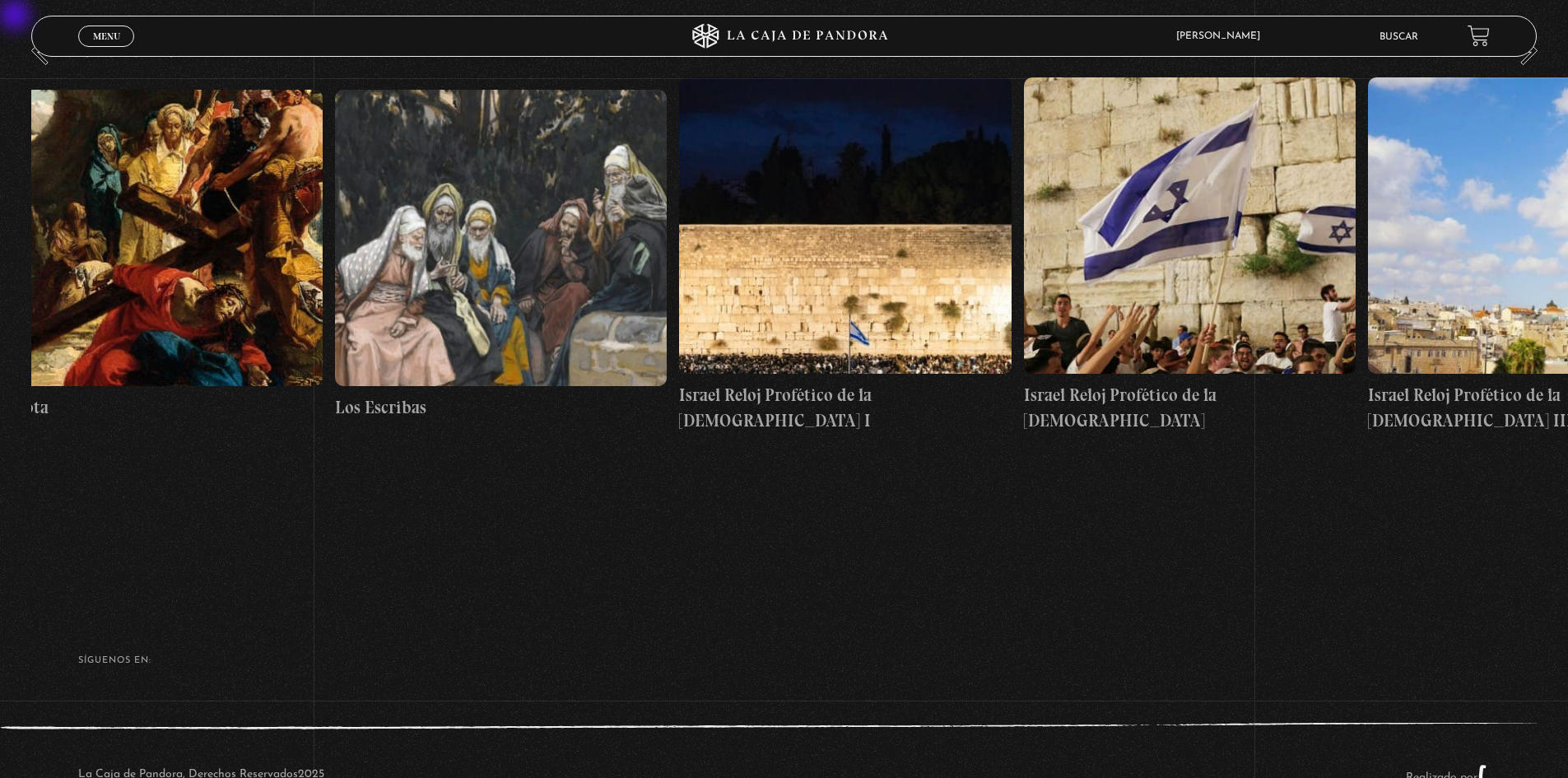 scroll, scrollTop: 0, scrollLeft: 37694, axis: horizontal 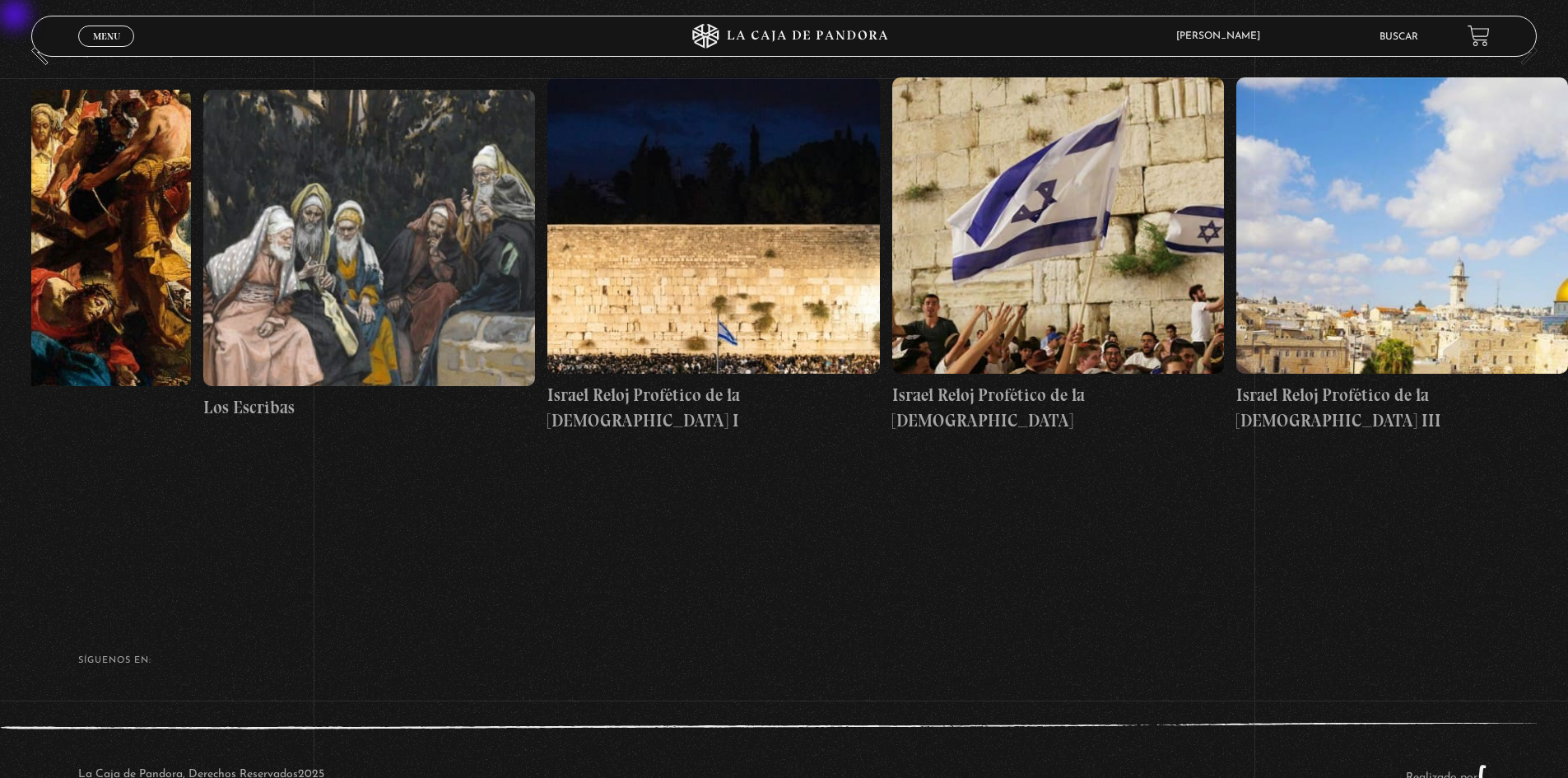 drag, startPoint x: 1445, startPoint y: 247, endPoint x: 981, endPoint y: 297, distance: 466.686 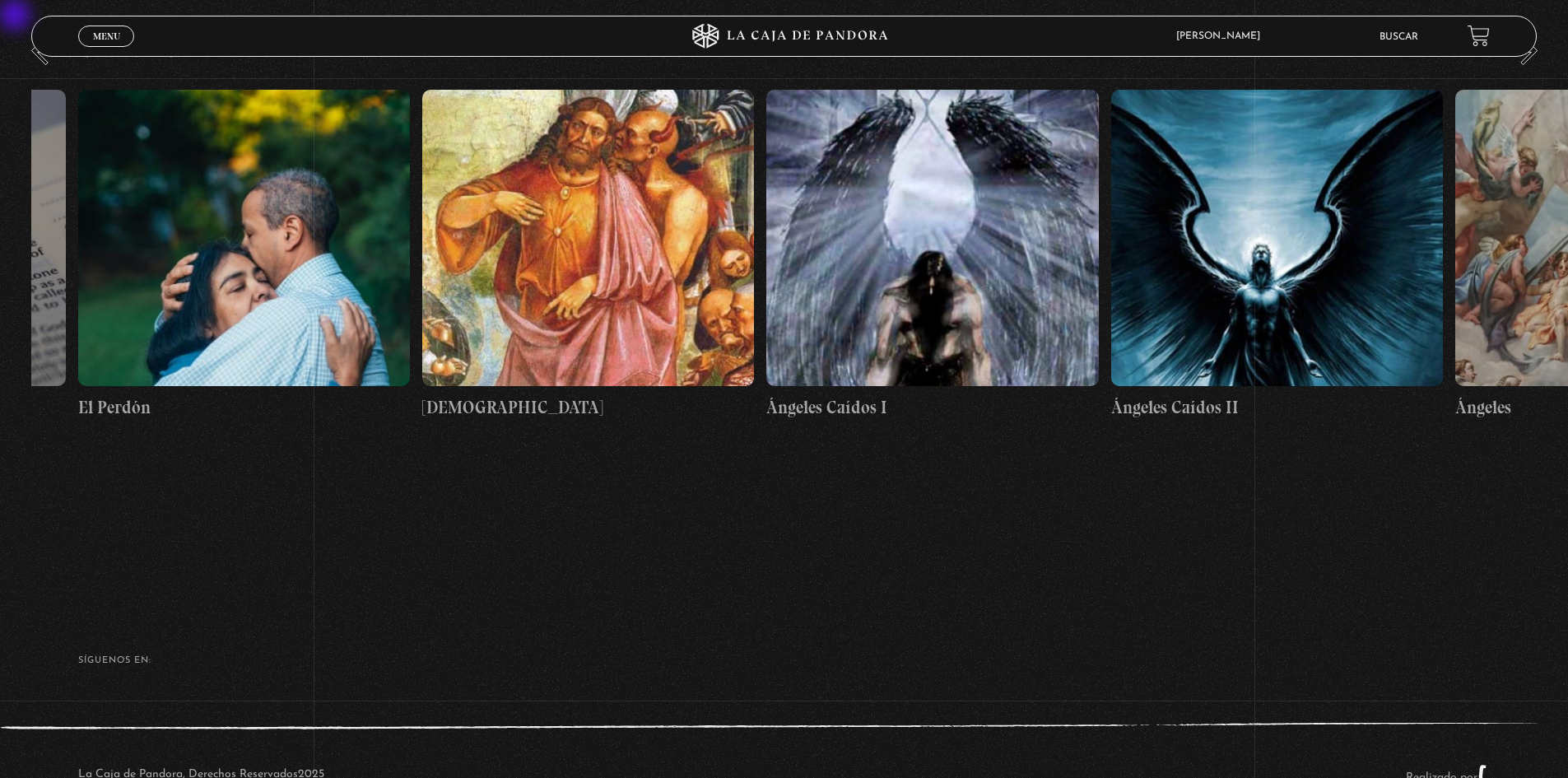 drag, startPoint x: 775, startPoint y: 299, endPoint x: 1426, endPoint y: 254, distance: 652.55345 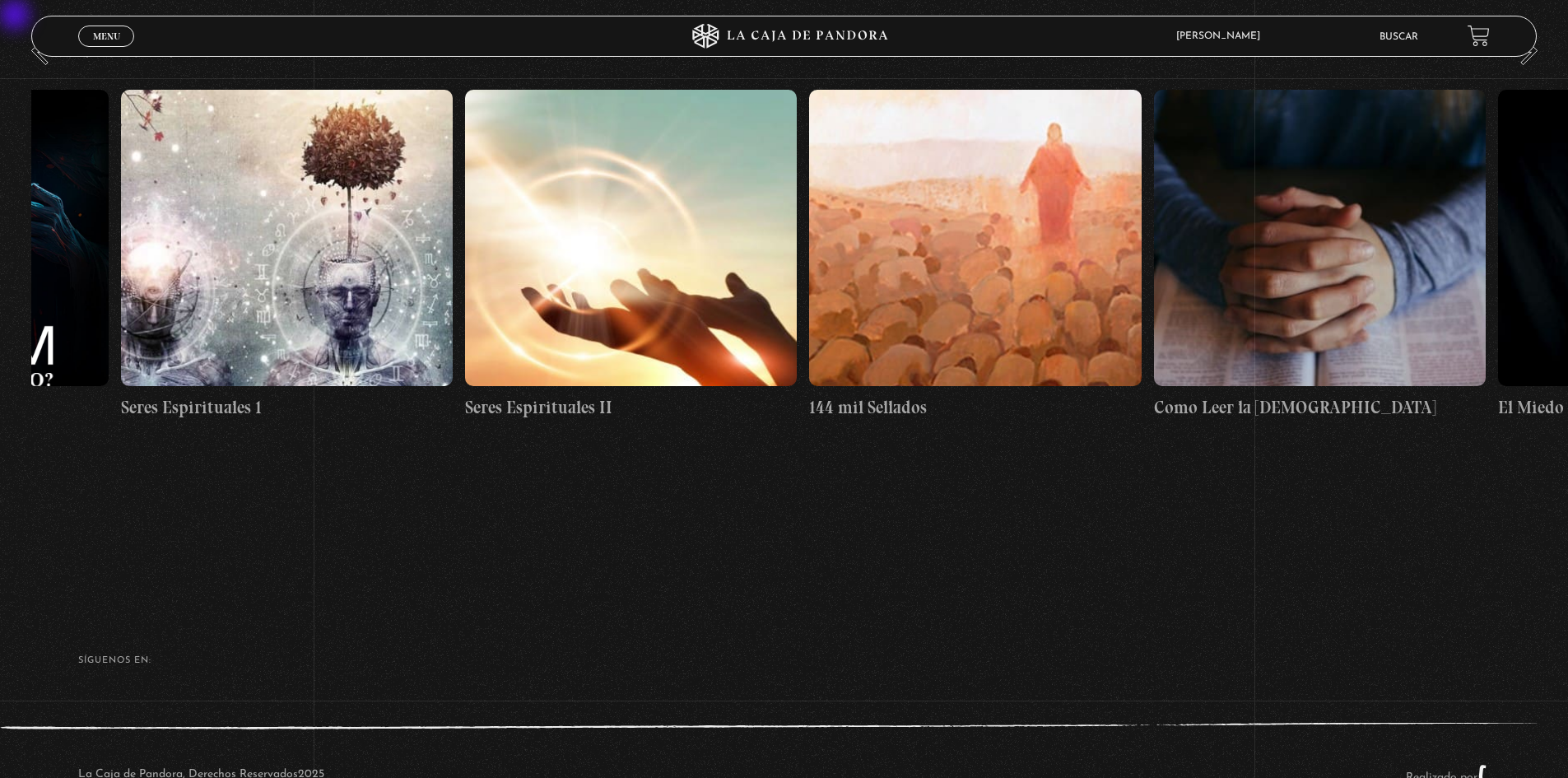 drag, startPoint x: 633, startPoint y: 265, endPoint x: 1263, endPoint y: 252, distance: 630.1341 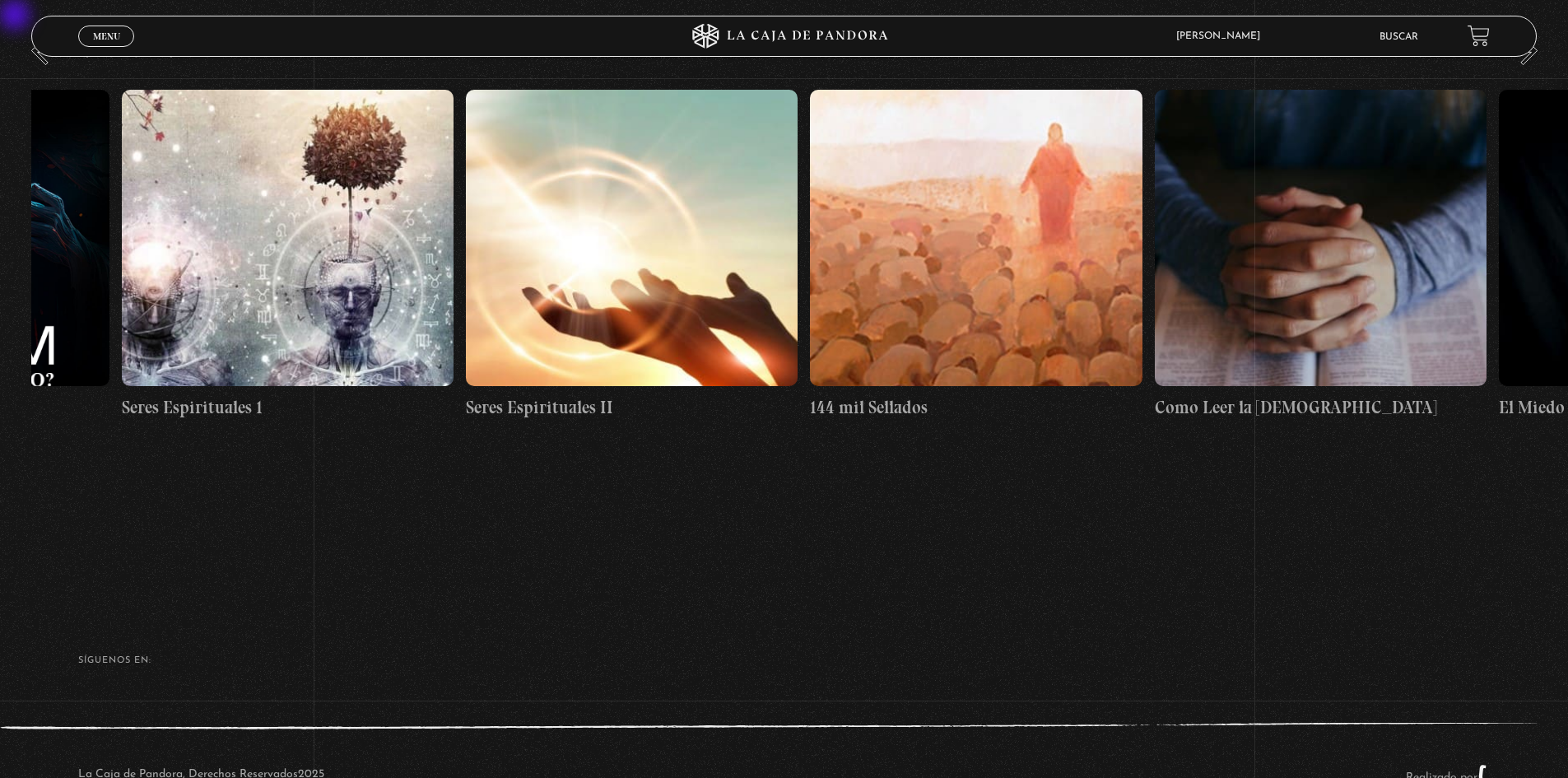 click on "Centinelas 2025
Como manejar las malas noticias?
Por qué Dios no me escucha
Relación con Dios / Proverbio I
Proverbios II
Noé" at bounding box center [-11583, 255] 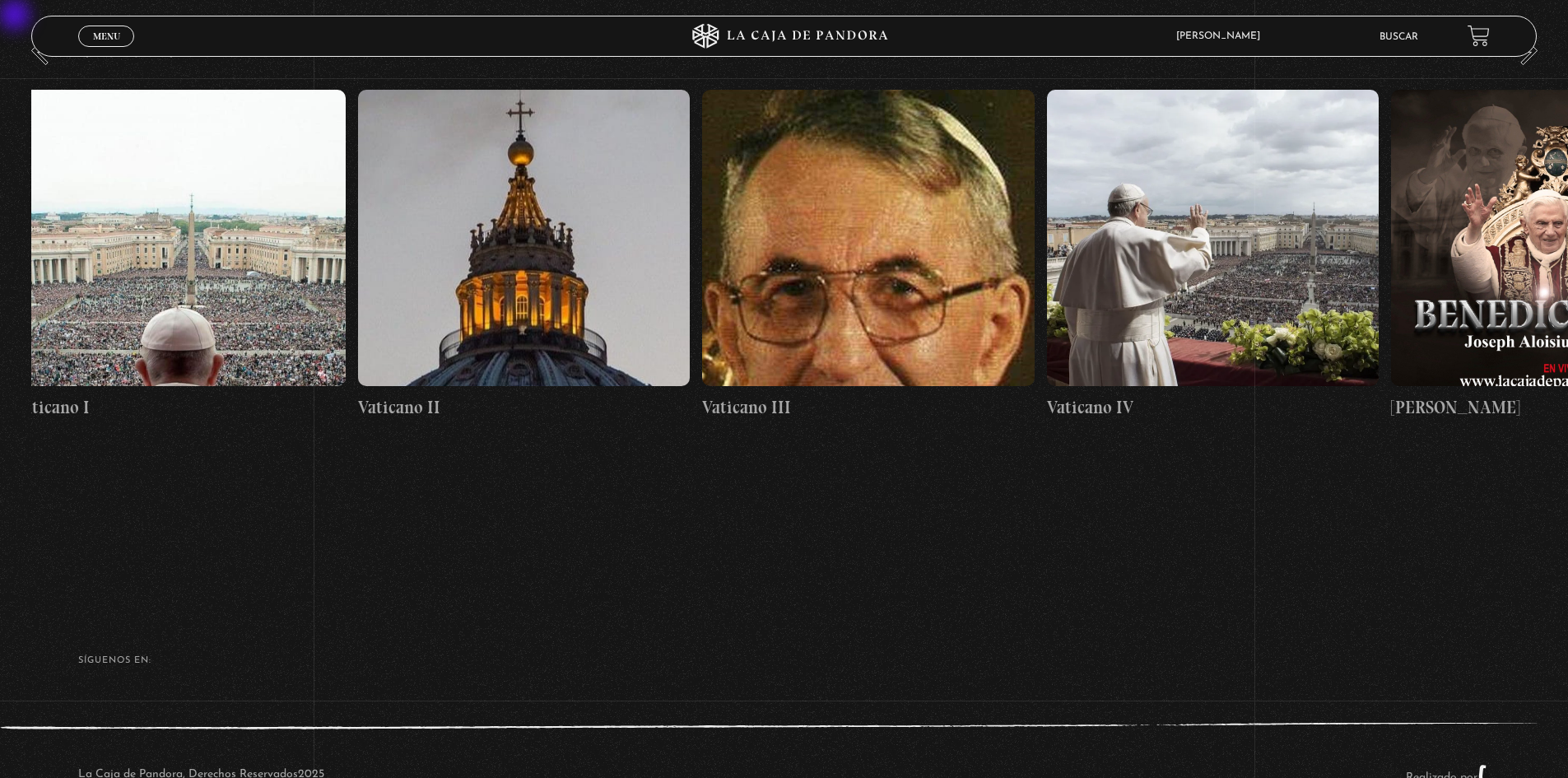 drag, startPoint x: 630, startPoint y: 232, endPoint x: 1122, endPoint y: 223, distance: 492.08231 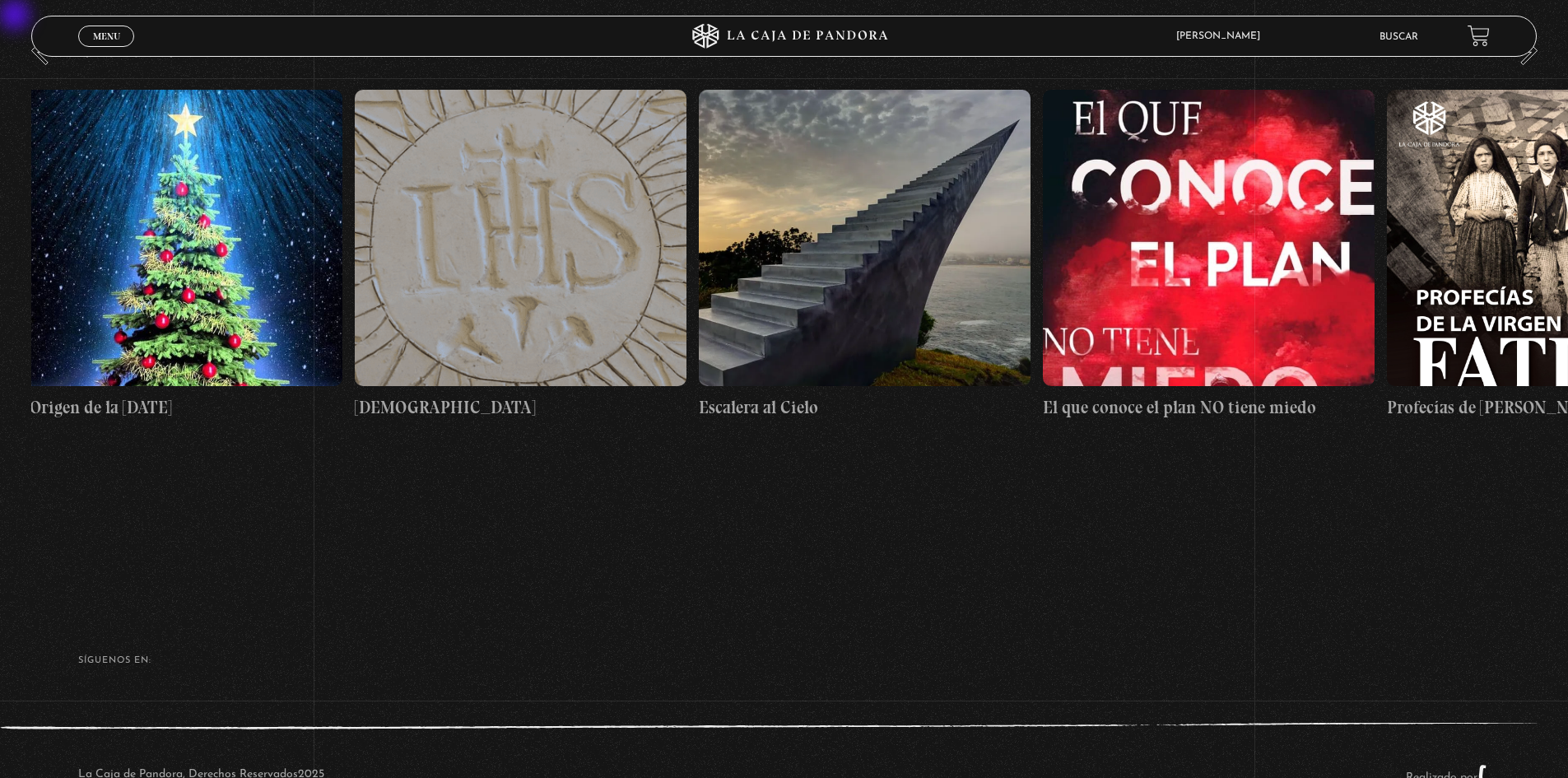 drag, startPoint x: 460, startPoint y: 229, endPoint x: 945, endPoint y: 220, distance: 485.0835 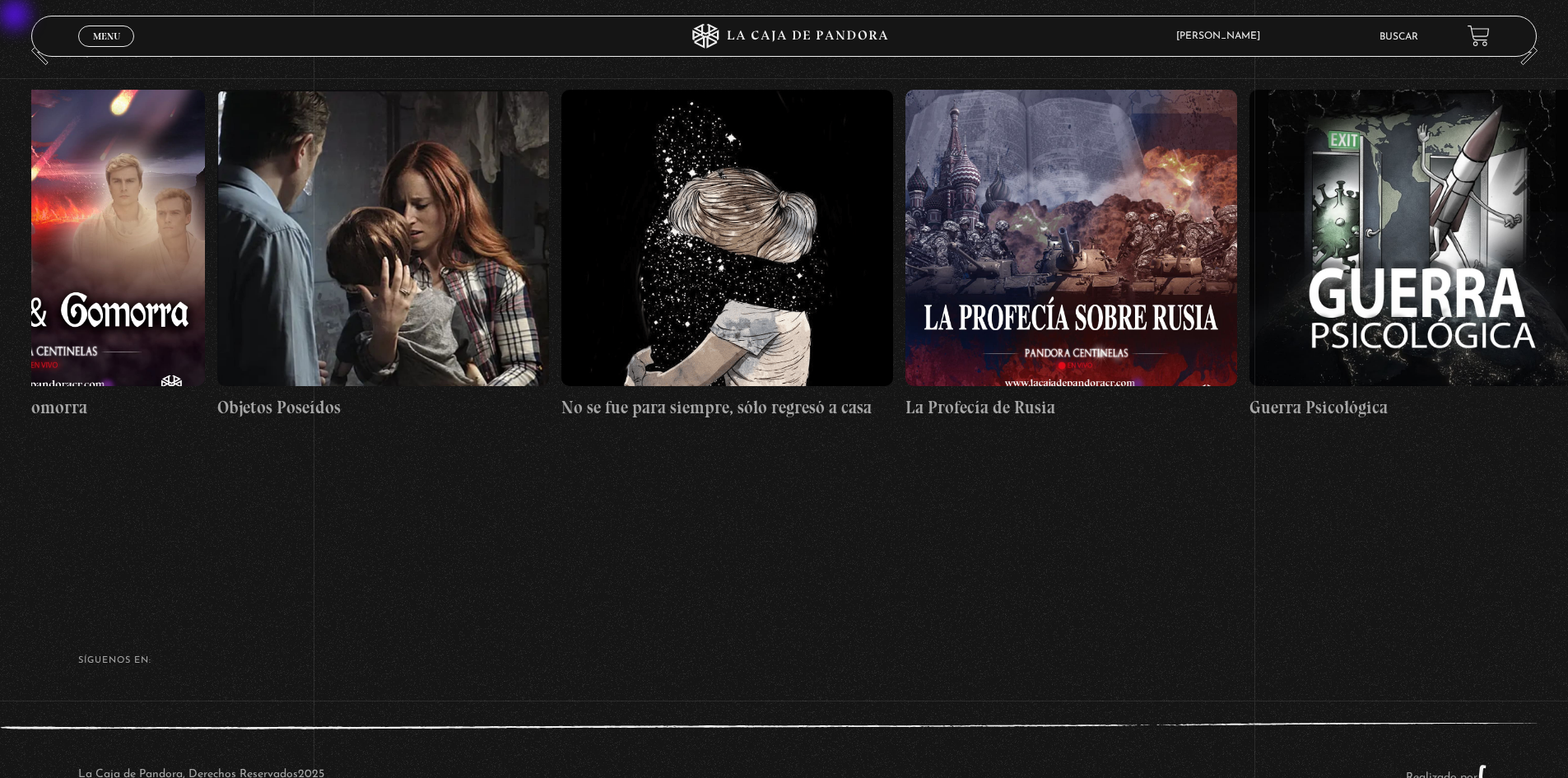 drag, startPoint x: 347, startPoint y: 226, endPoint x: 930, endPoint y: 233, distance: 583.042 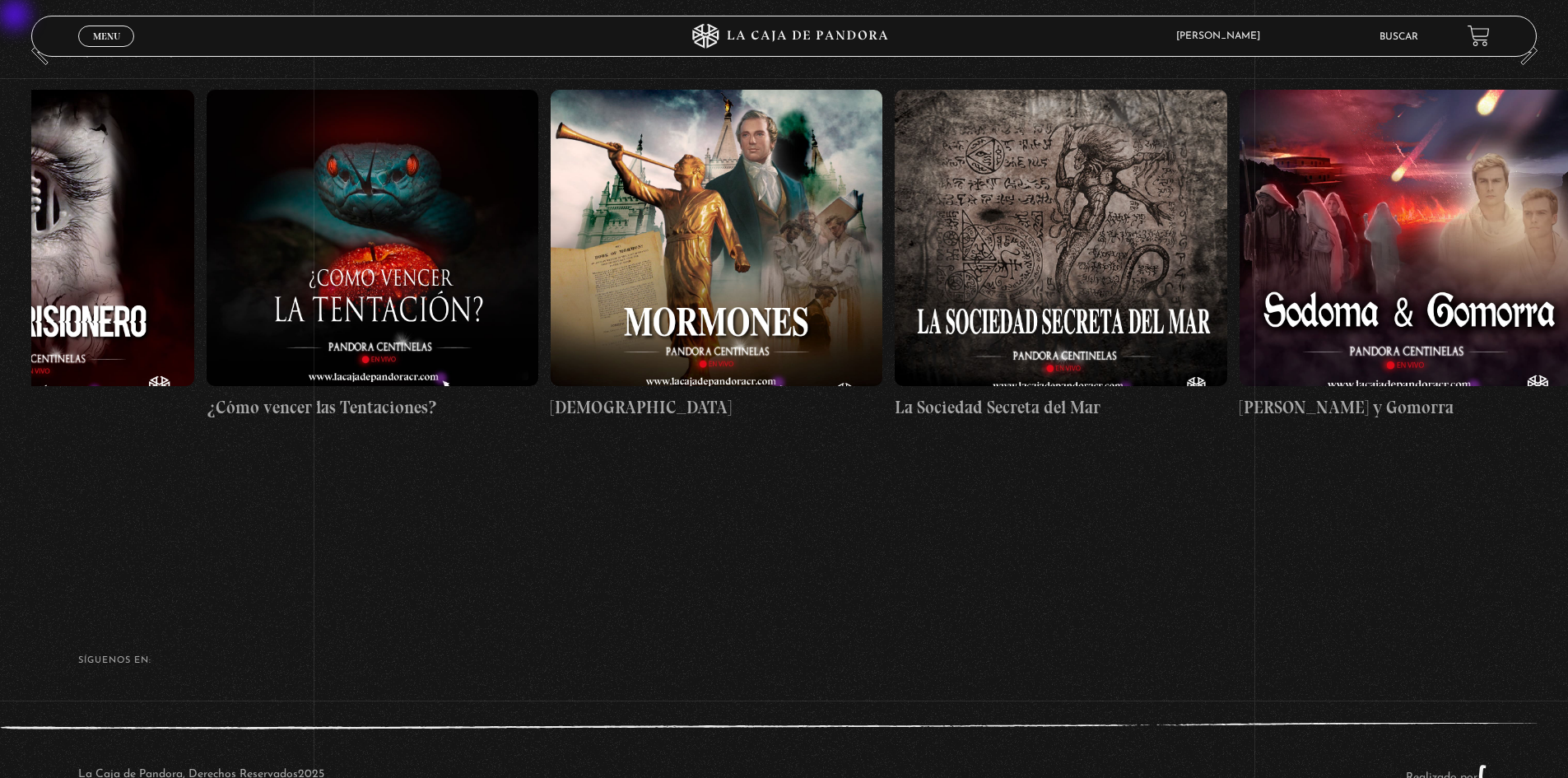 scroll, scrollTop: 0, scrollLeft: 21240, axis: horizontal 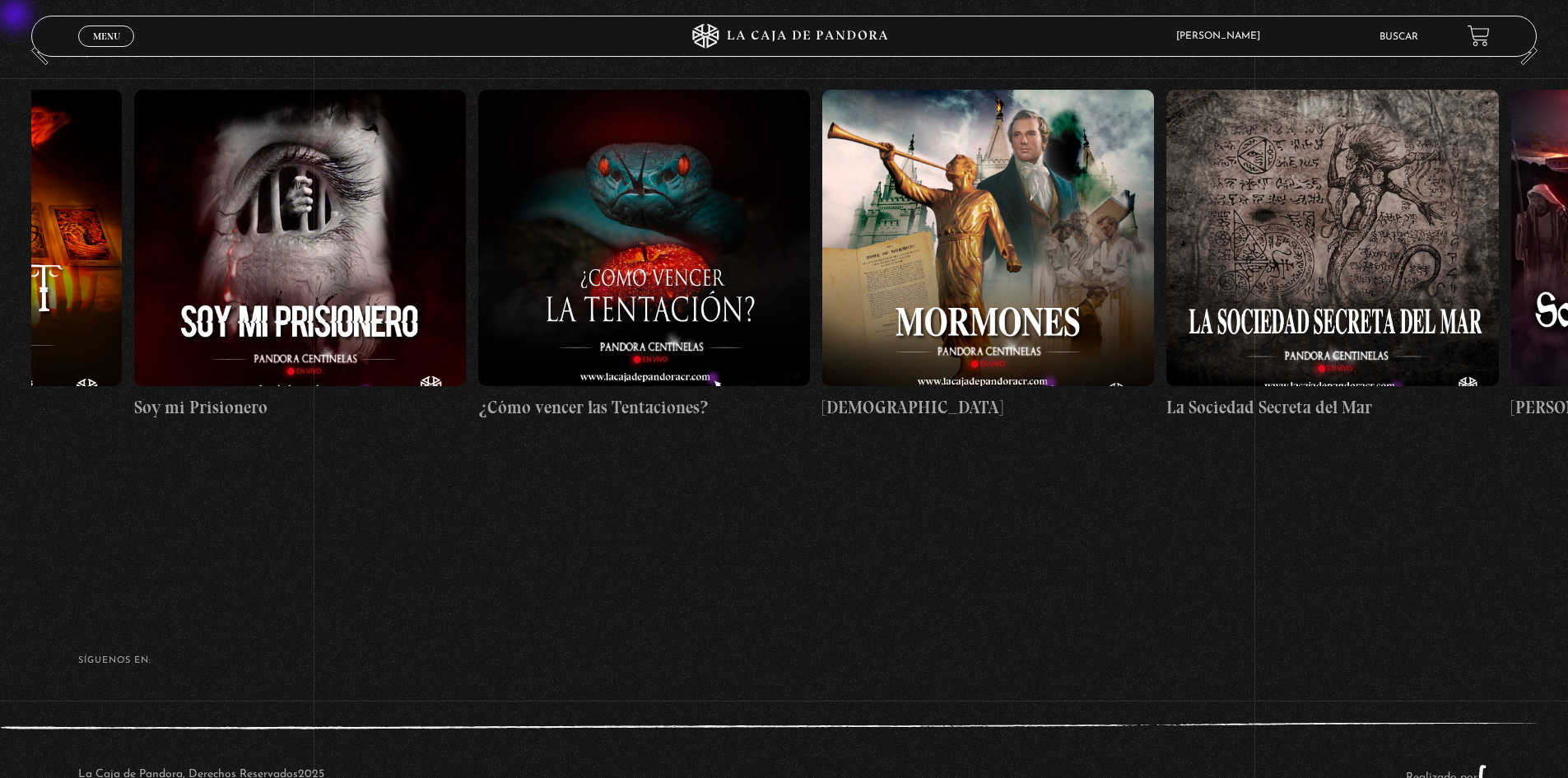 drag, startPoint x: 501, startPoint y: 236, endPoint x: 829, endPoint y: 231, distance: 328.03811 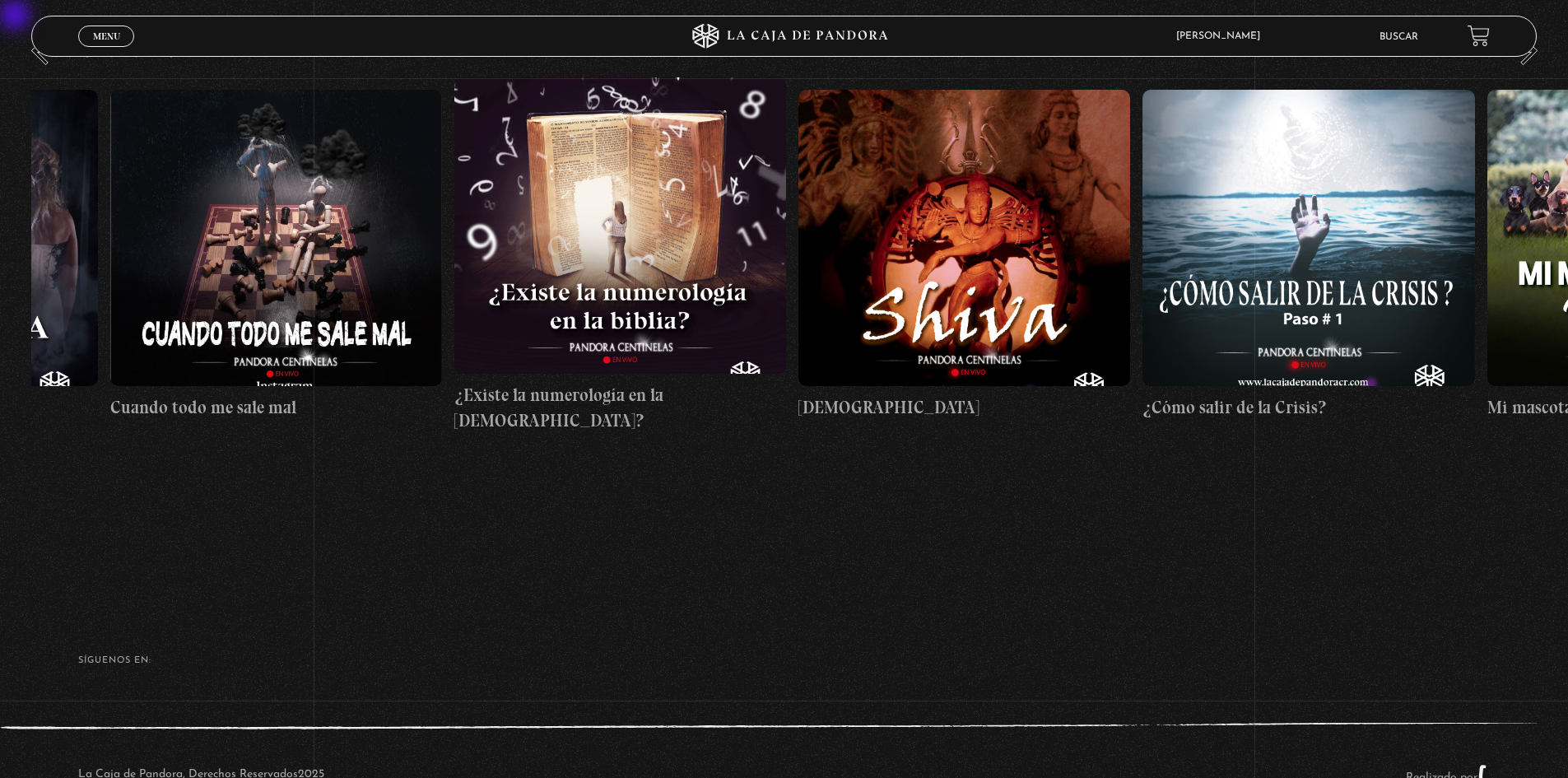 drag, startPoint x: 364, startPoint y: 249, endPoint x: 978, endPoint y: 257, distance: 614.05212 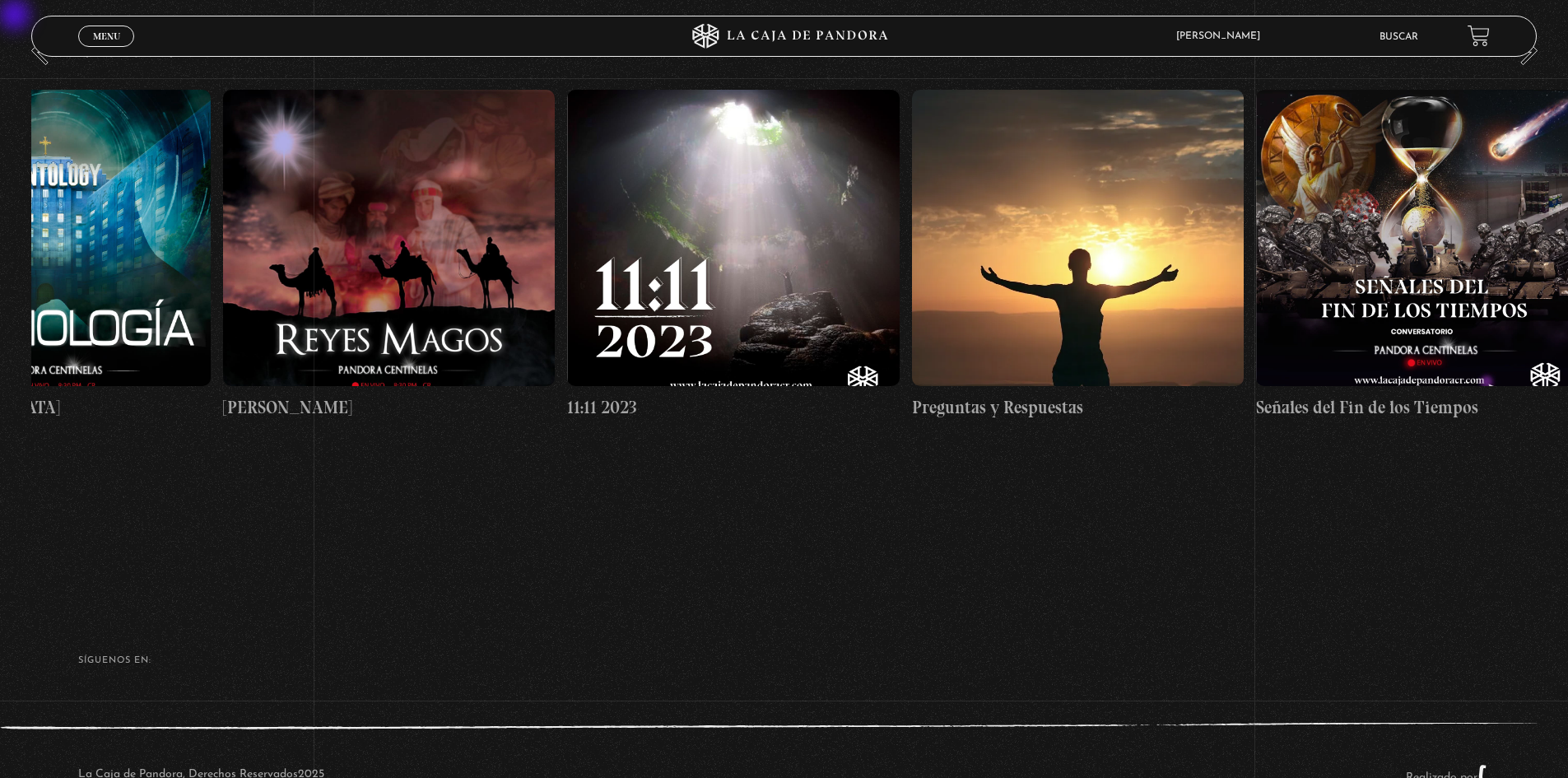 scroll, scrollTop: 0, scrollLeft: 15519, axis: horizontal 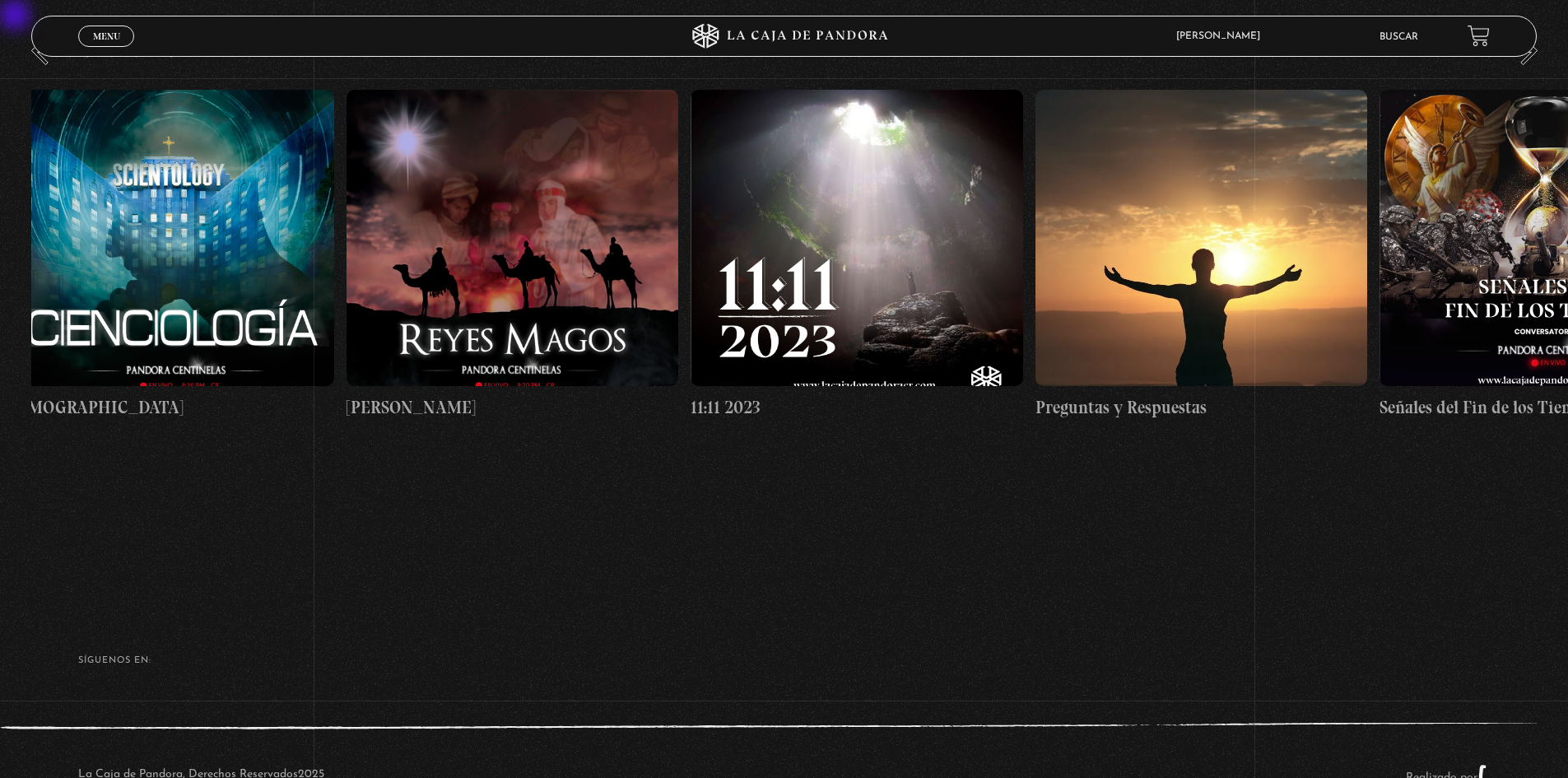 drag, startPoint x: 379, startPoint y: 222, endPoint x: 906, endPoint y: 250, distance: 527.74331 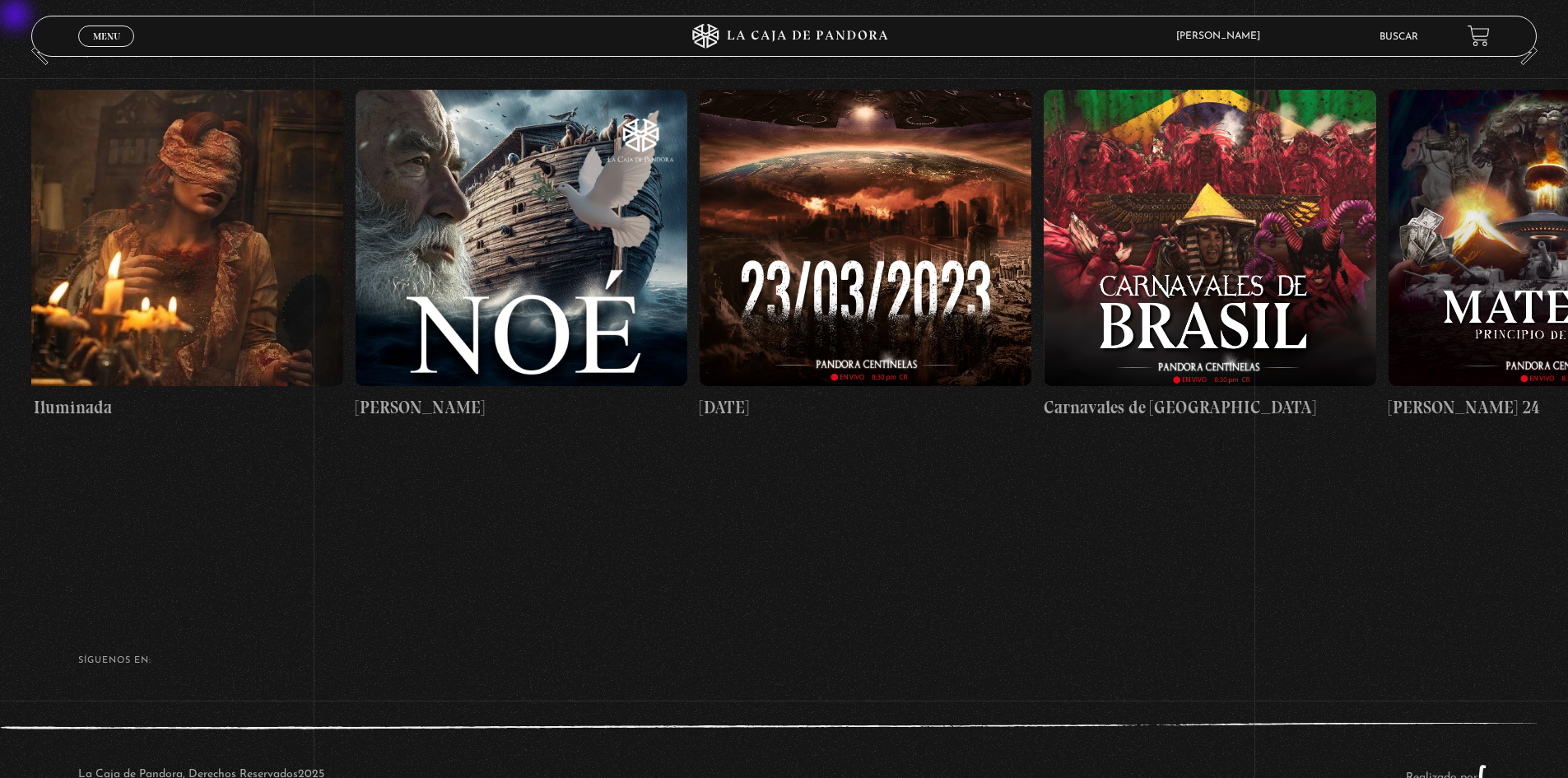 scroll, scrollTop: 0, scrollLeft: 11285, axis: horizontal 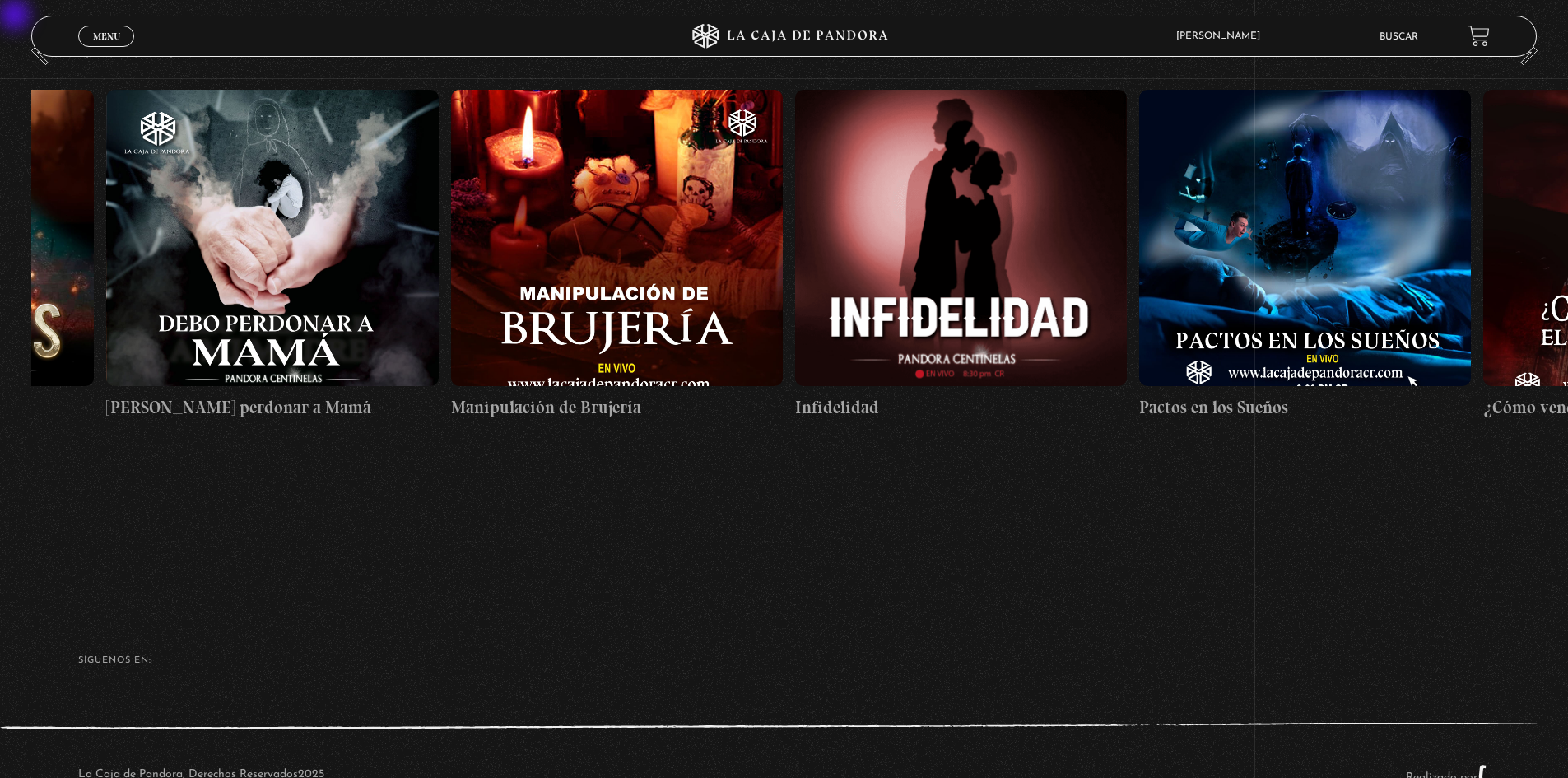 drag, startPoint x: 814, startPoint y: 273, endPoint x: 1246, endPoint y: 300, distance: 432.8429 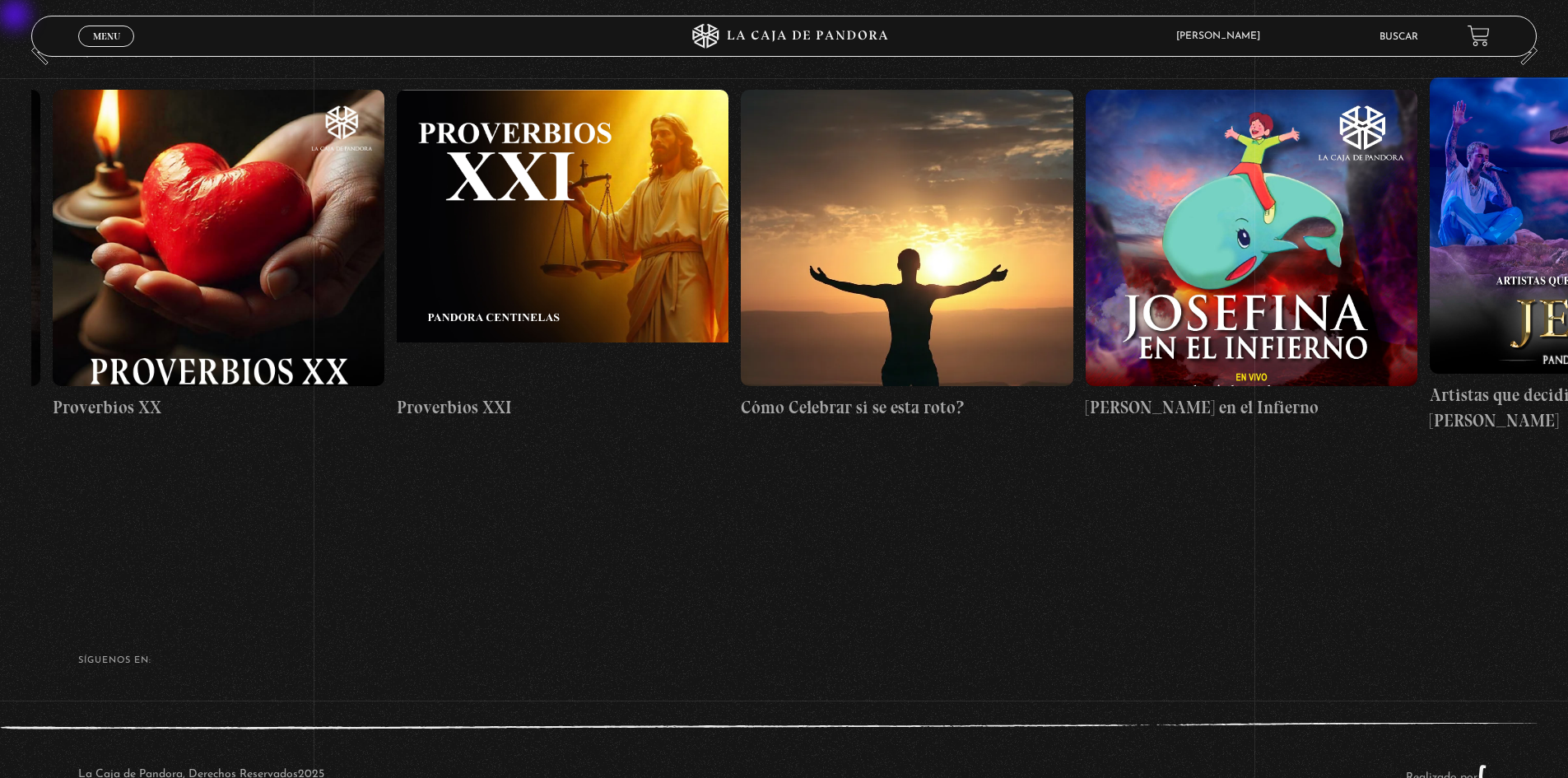 drag, startPoint x: 369, startPoint y: 269, endPoint x: 863, endPoint y: 291, distance: 494.4896 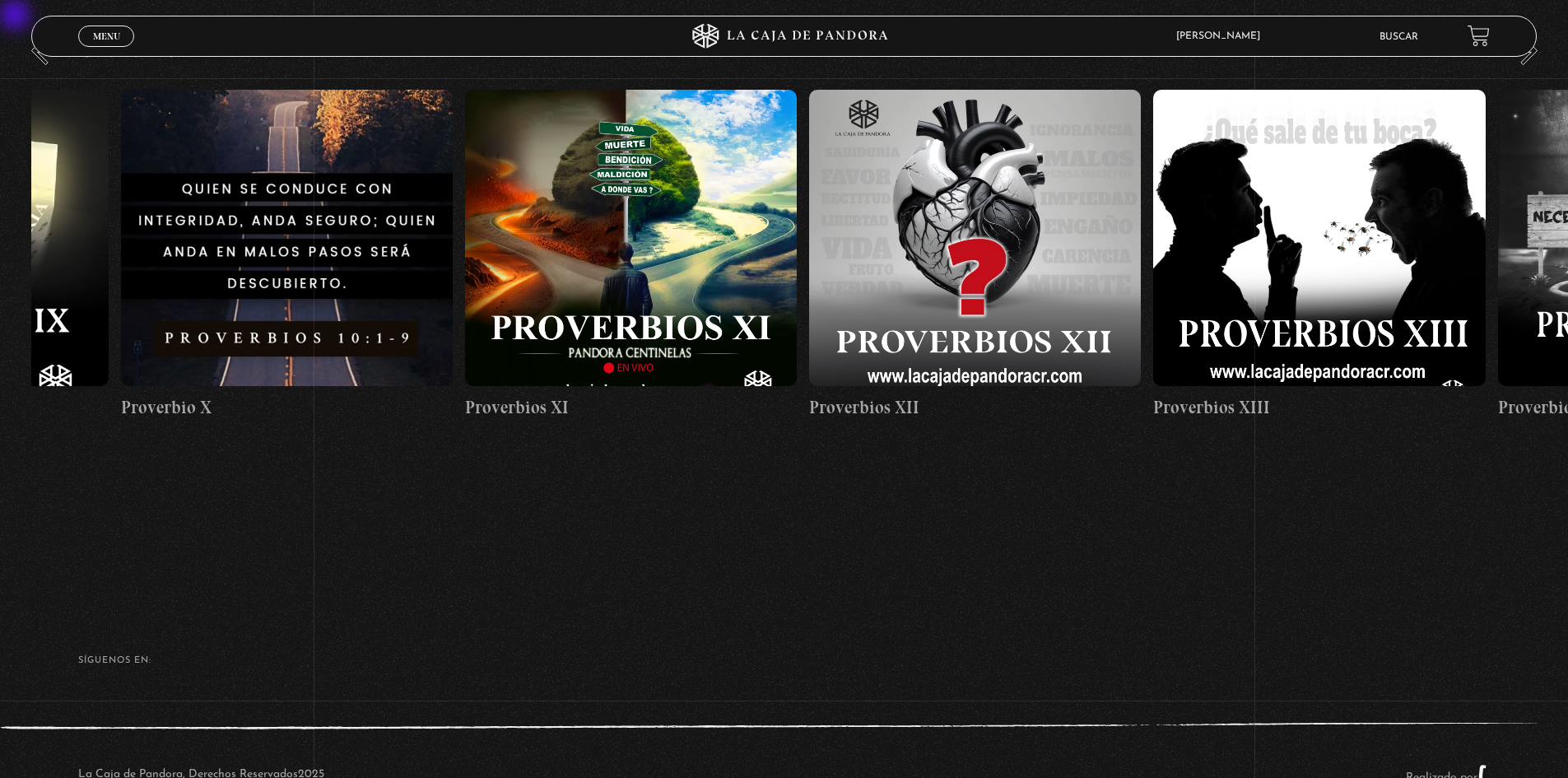 drag, startPoint x: 242, startPoint y: 263, endPoint x: 775, endPoint y: 243, distance: 533.375 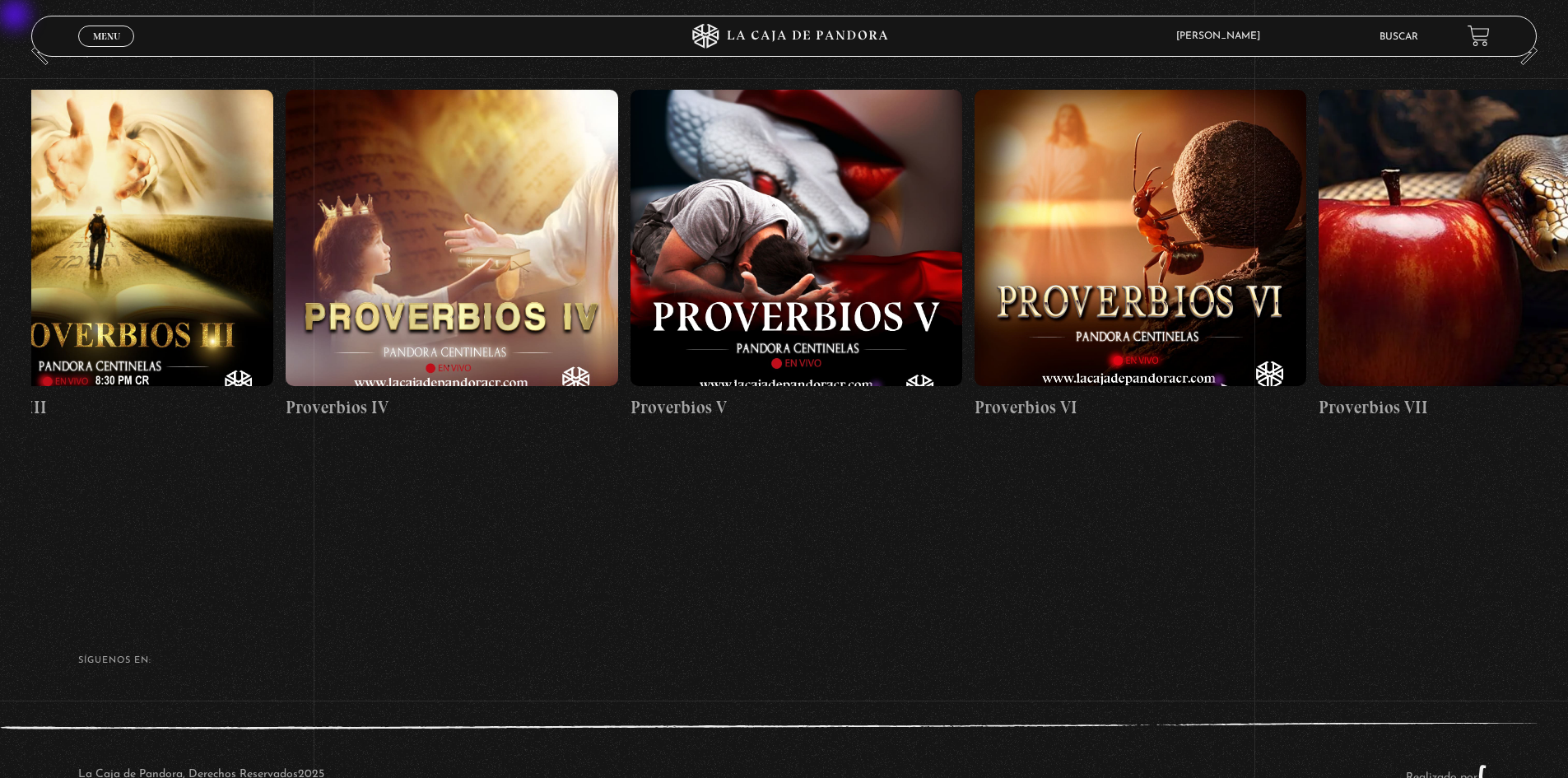 scroll, scrollTop: 0, scrollLeft: 728, axis: horizontal 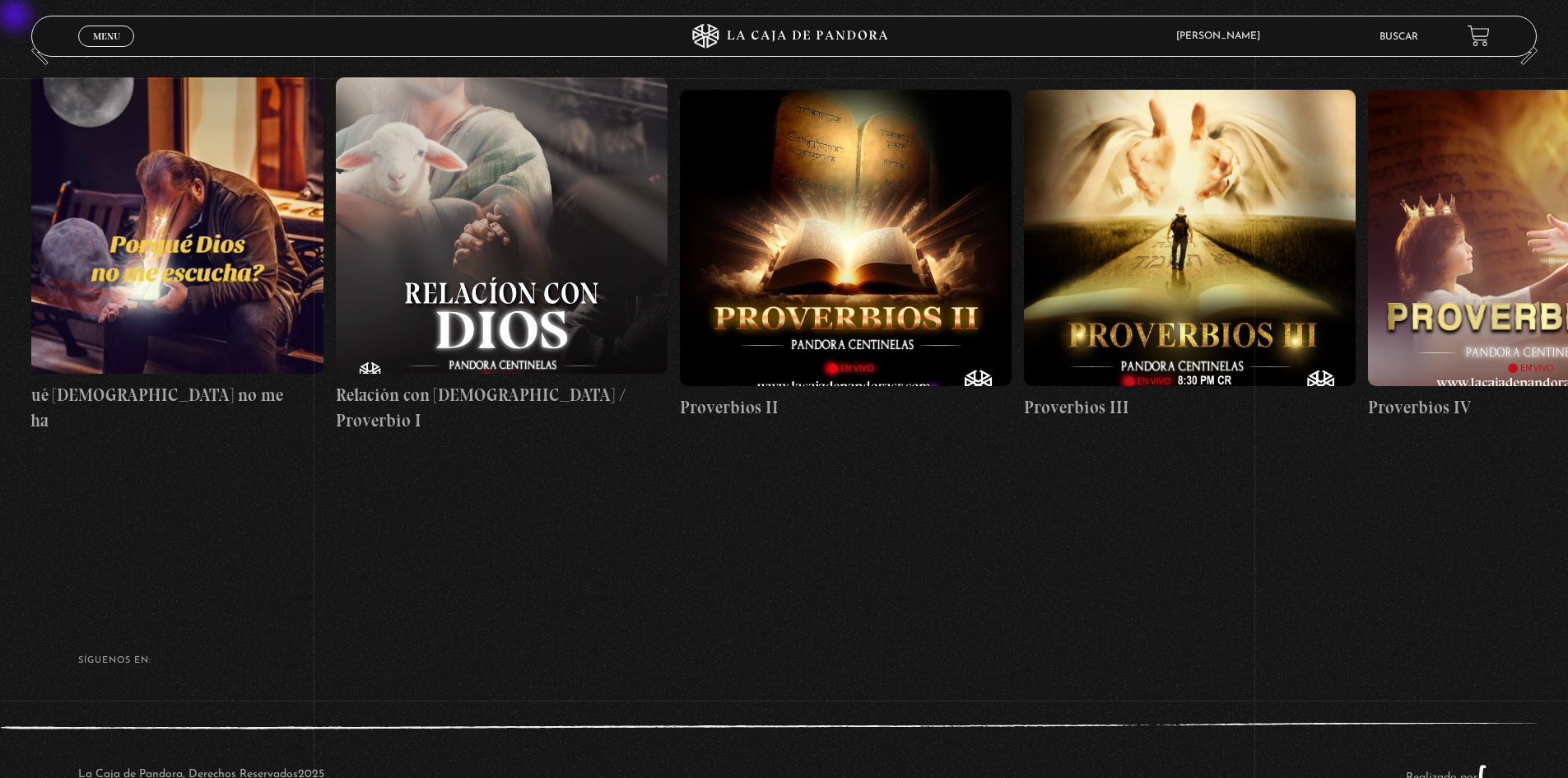 drag, startPoint x: 141, startPoint y: 259, endPoint x: 778, endPoint y: 250, distance: 637.0636 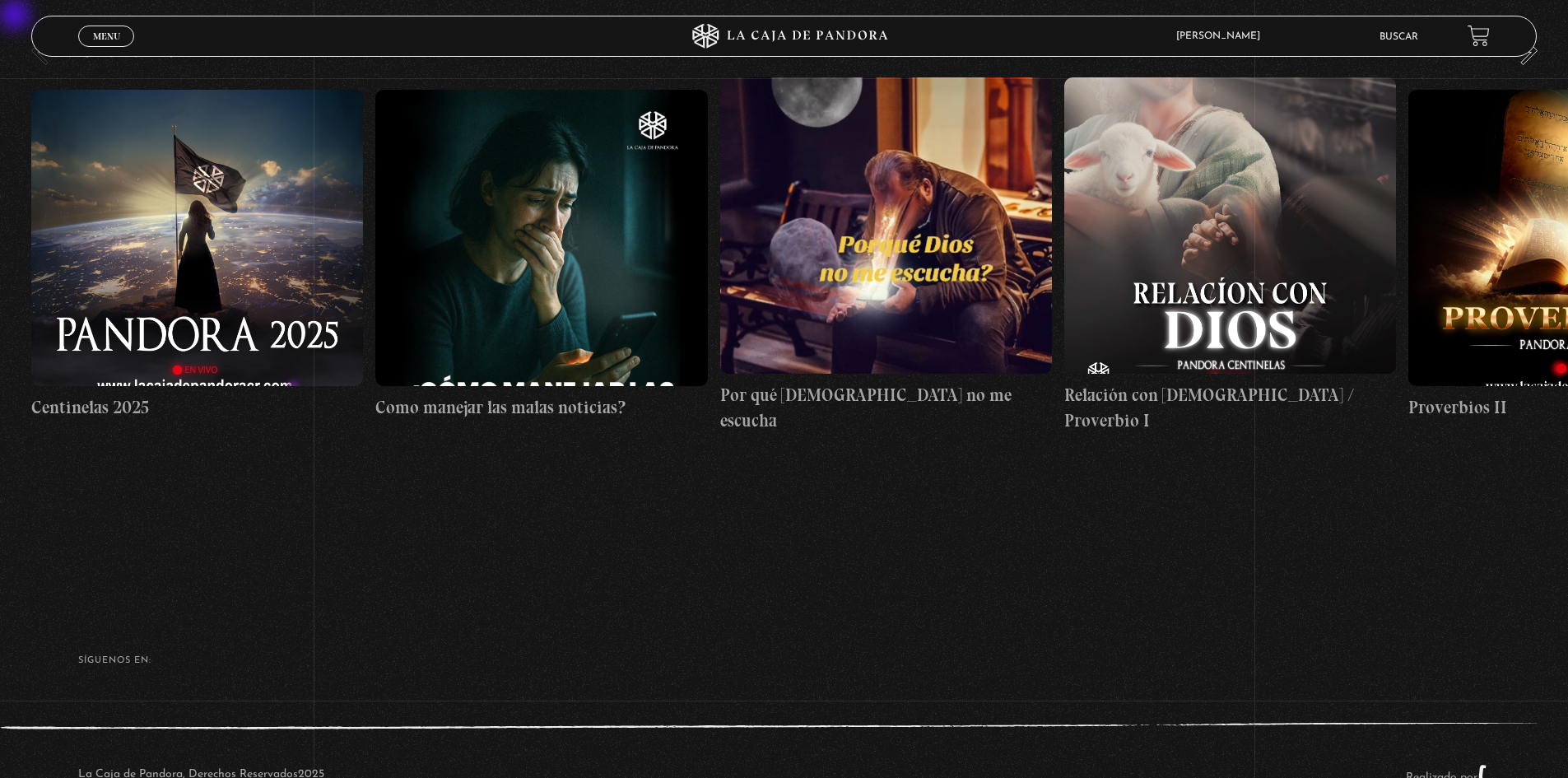 drag, startPoint x: 306, startPoint y: 260, endPoint x: 812, endPoint y: 267, distance: 506.048 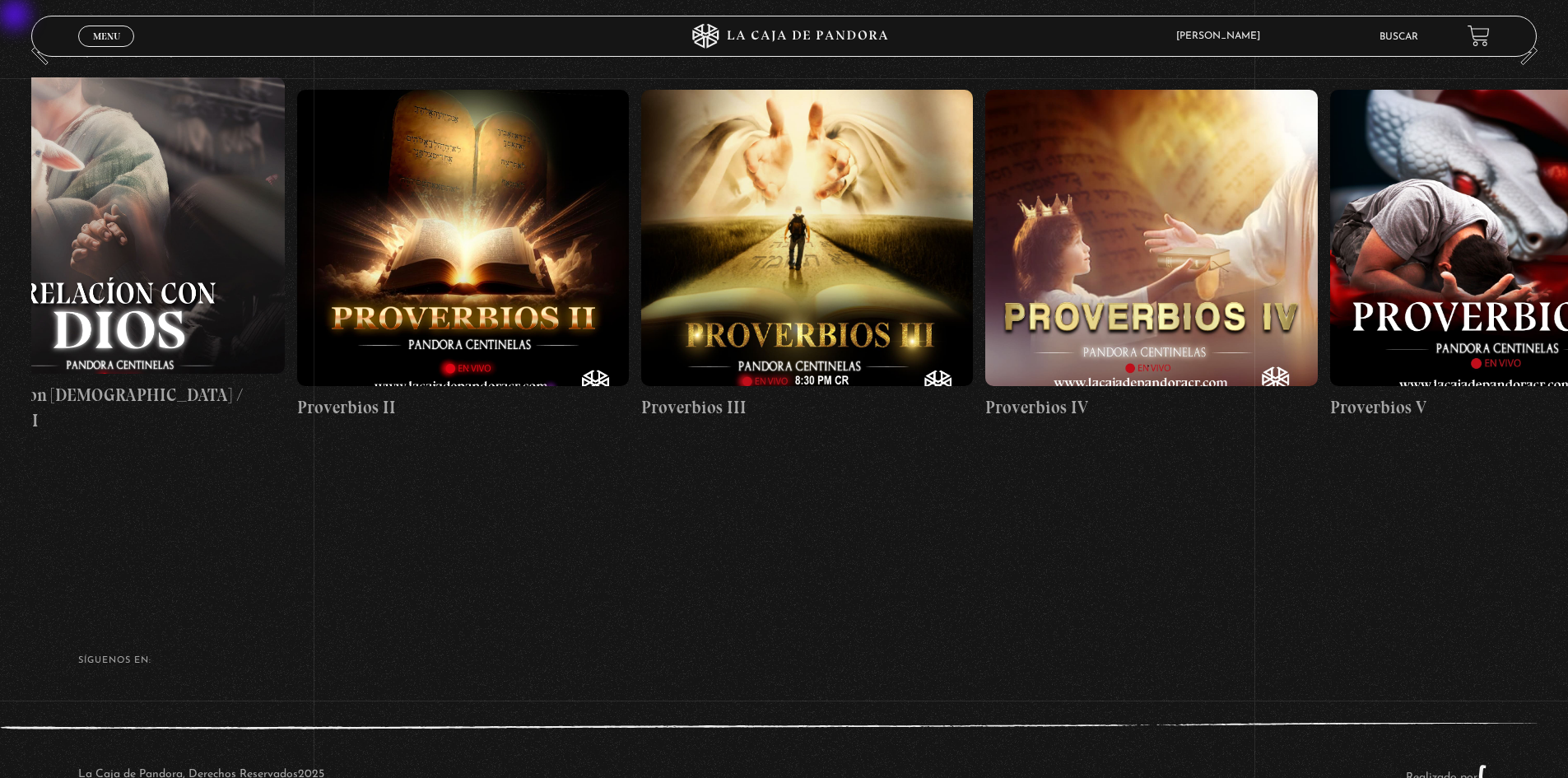 scroll, scrollTop: 0, scrollLeft: 1177, axis: horizontal 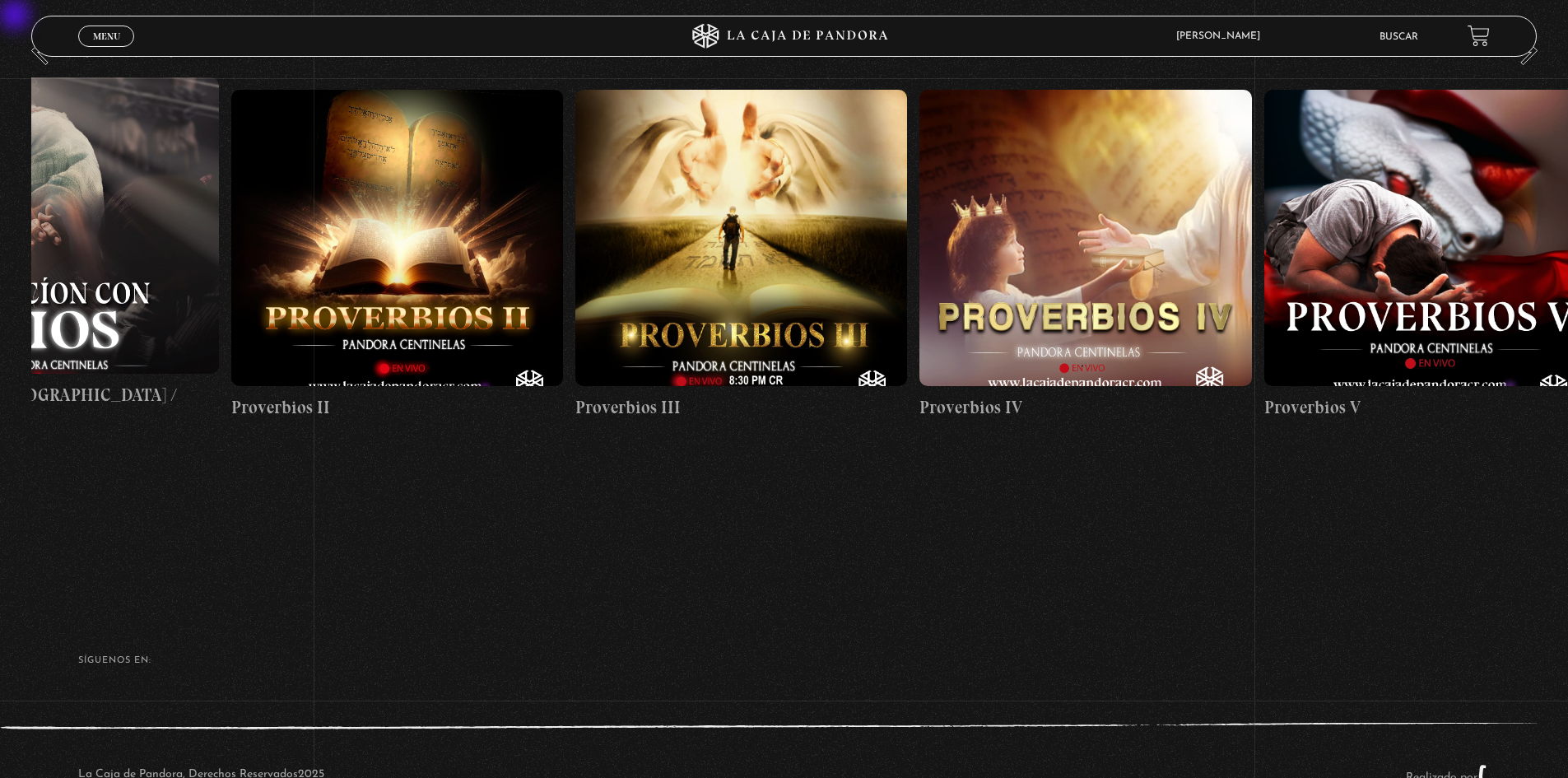 drag, startPoint x: 1287, startPoint y: 298, endPoint x: 1093, endPoint y: 305, distance: 194.12625 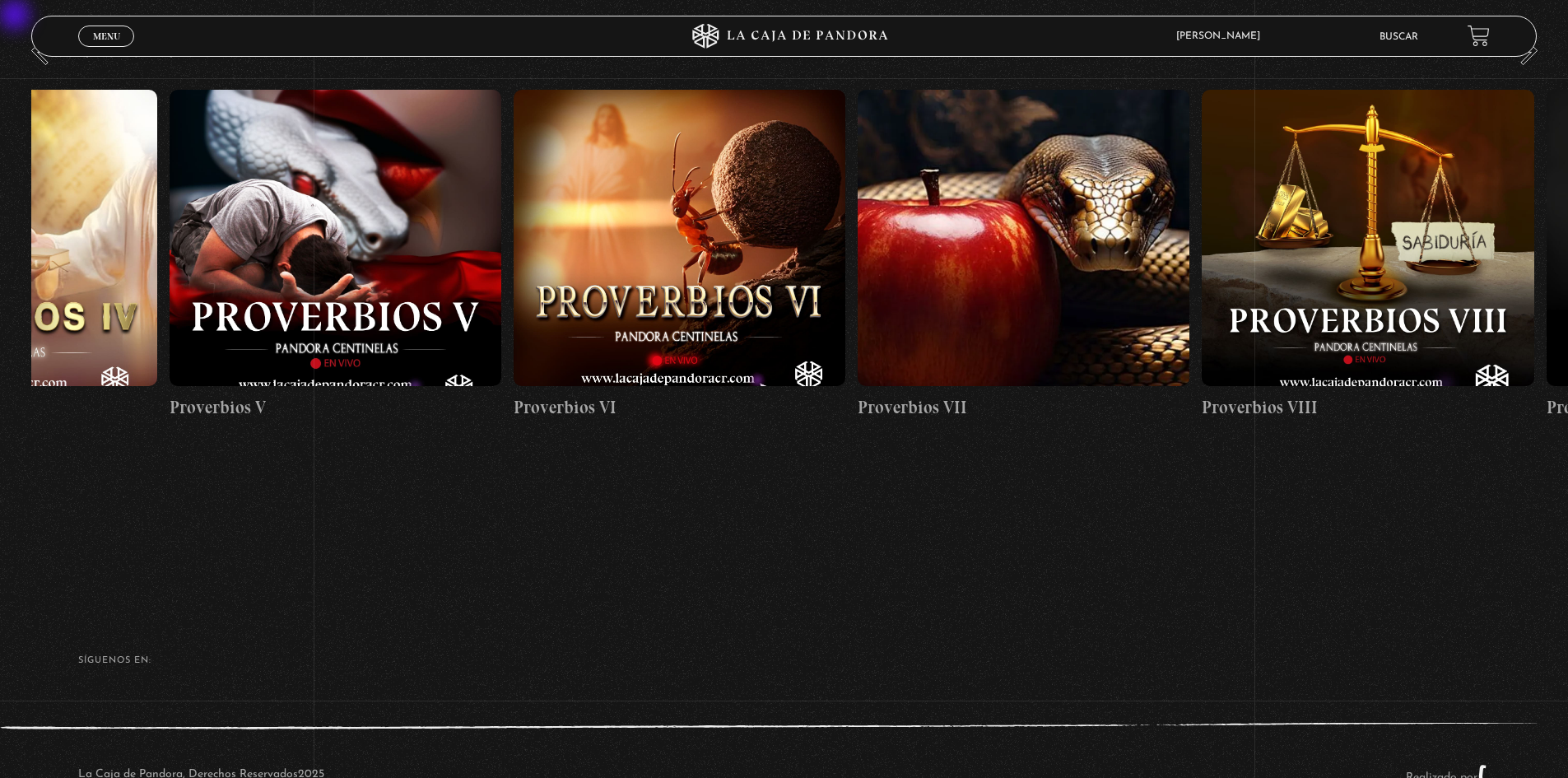 drag 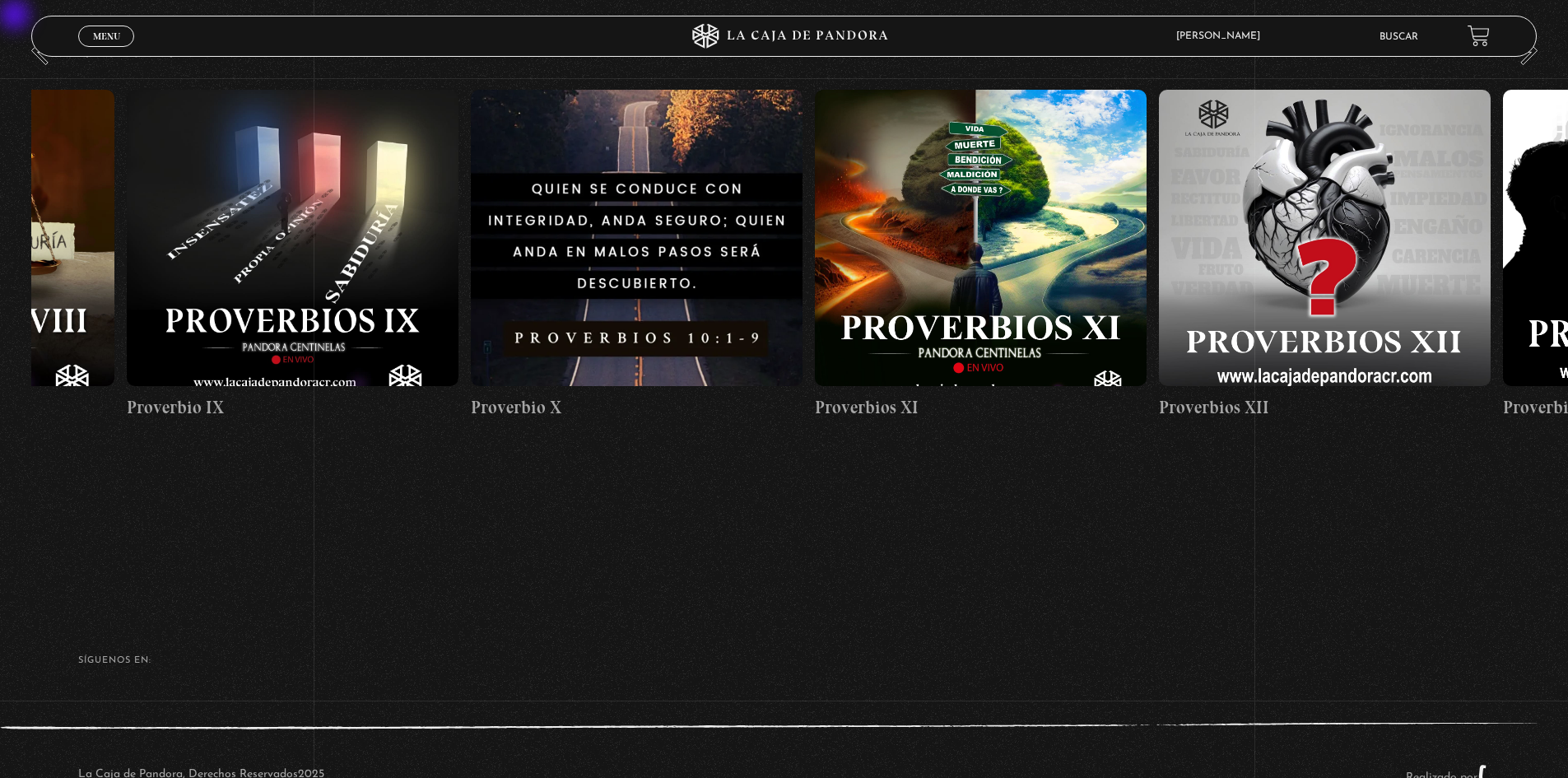 scroll, scrollTop: 0, scrollLeft: 3626, axis: horizontal 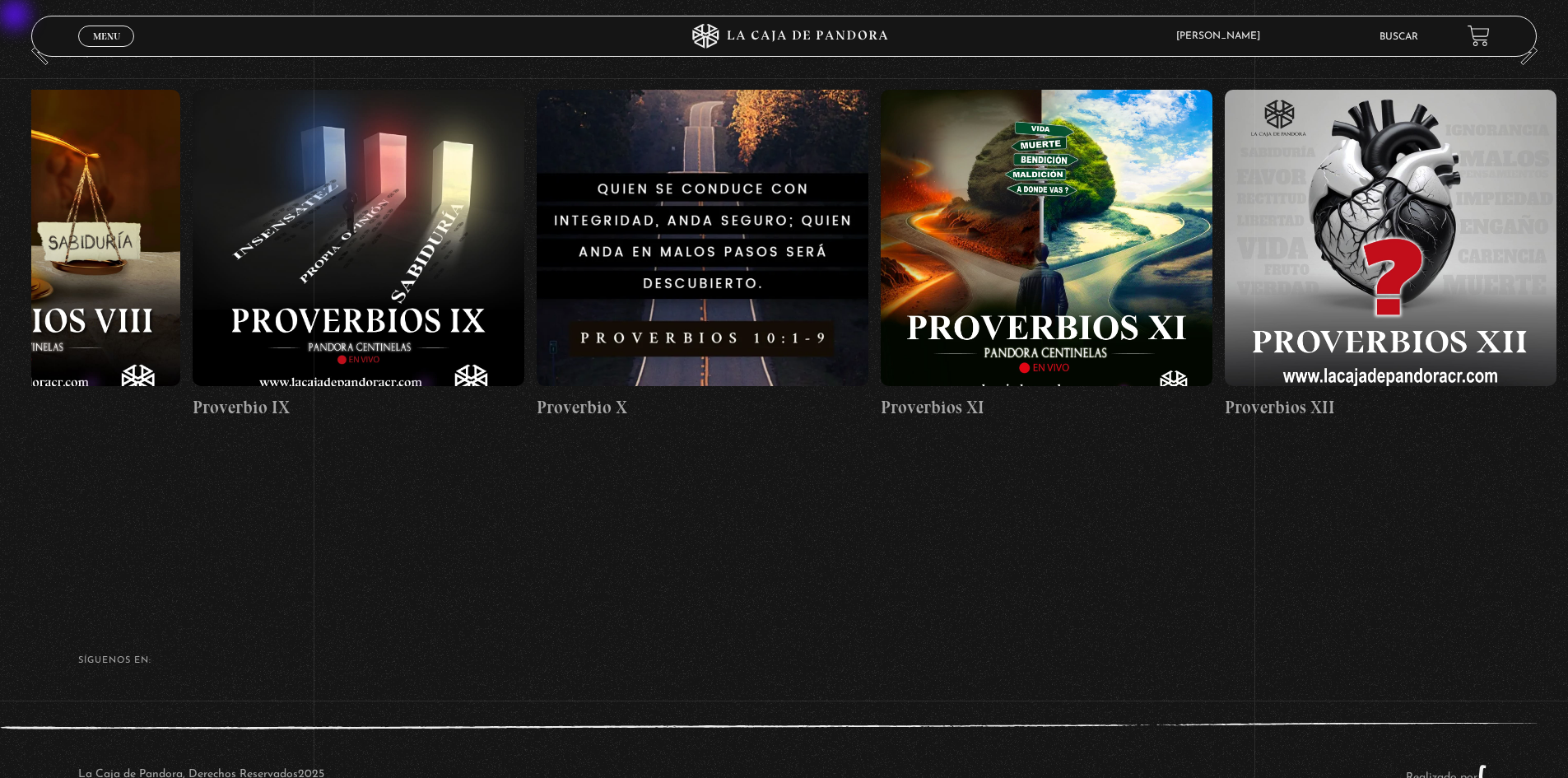 click on "Centinelas 2025
Como manejar las malas noticias?
Por qué Dios no me escucha
Relación con Dios / Proverbio I
Proverbios II
Noé" at bounding box center [16027, 255] 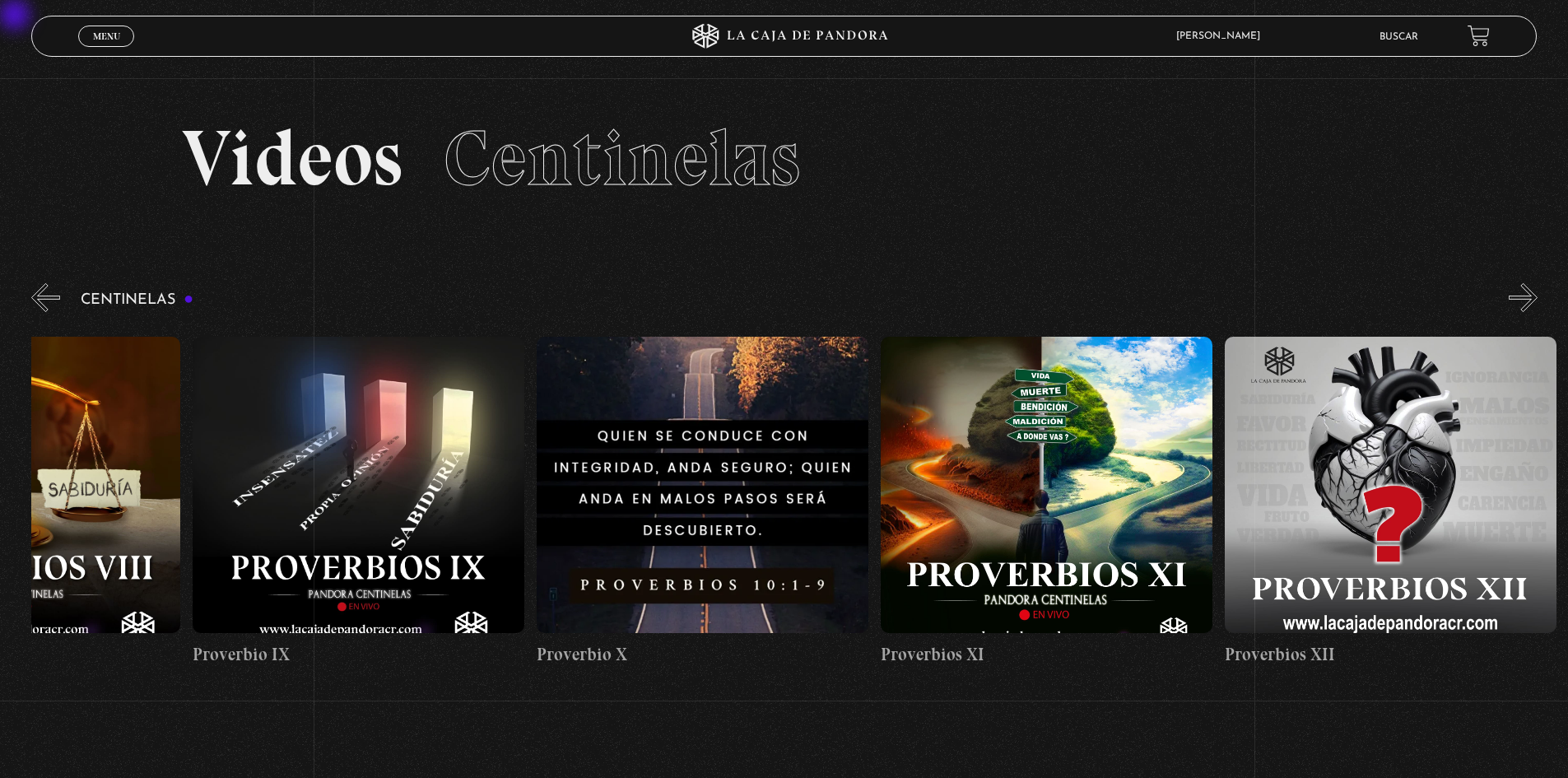 drag, startPoint x: 97, startPoint y: 37, endPoint x: 99, endPoint y: 94, distance: 57.03508 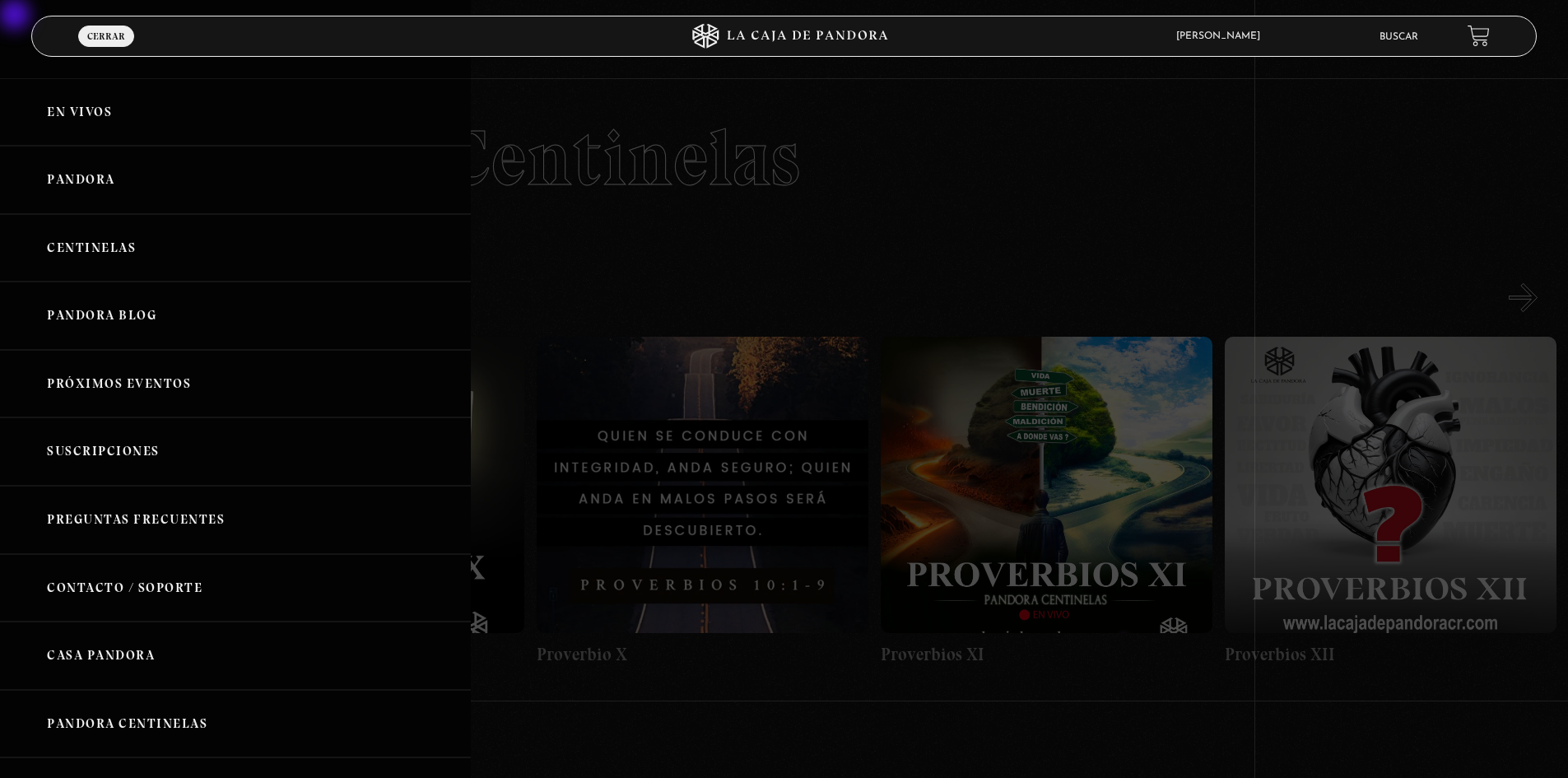 click on "Pandora" at bounding box center (235, 179) 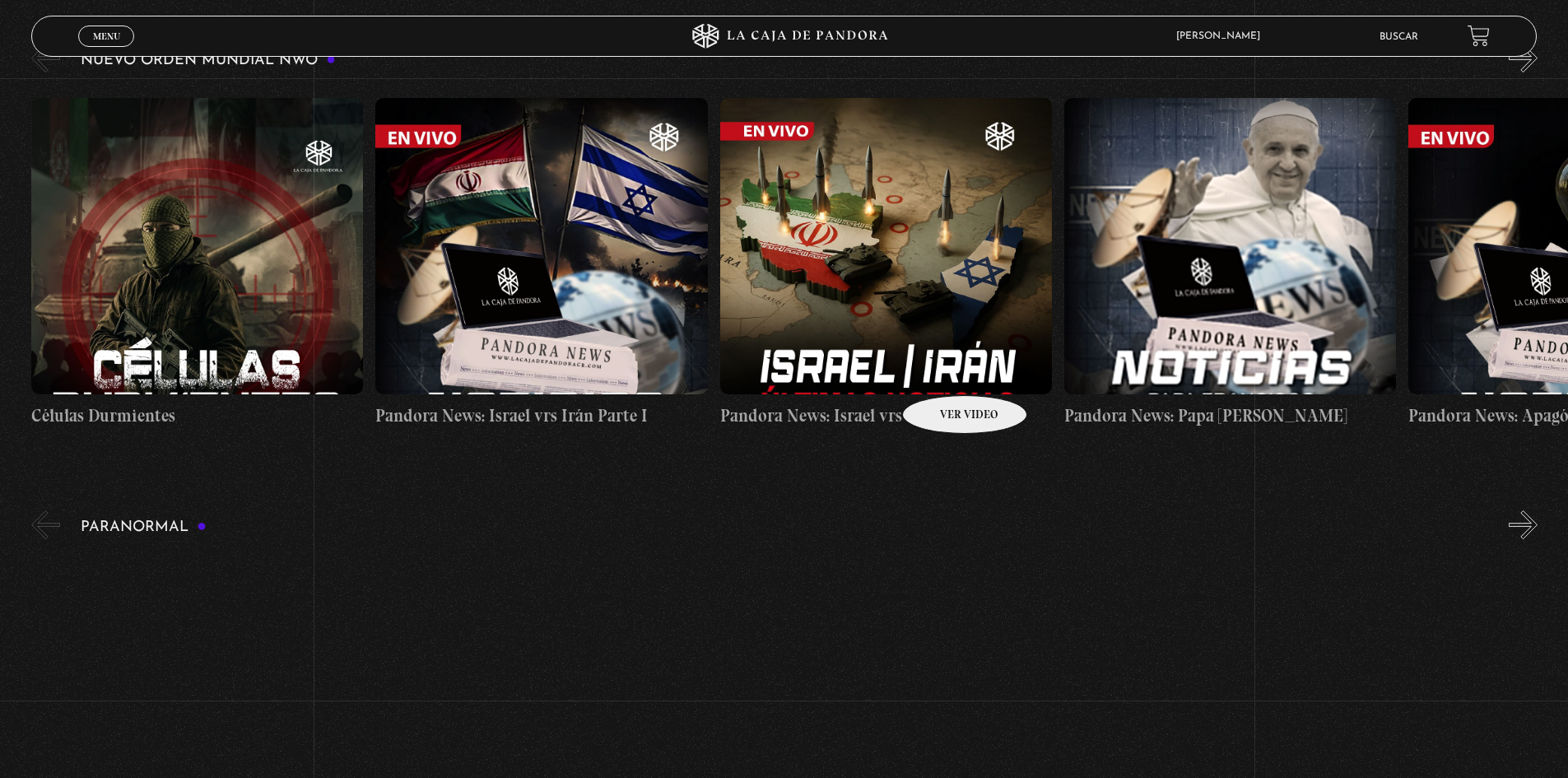 scroll, scrollTop: 329, scrollLeft: 0, axis: vertical 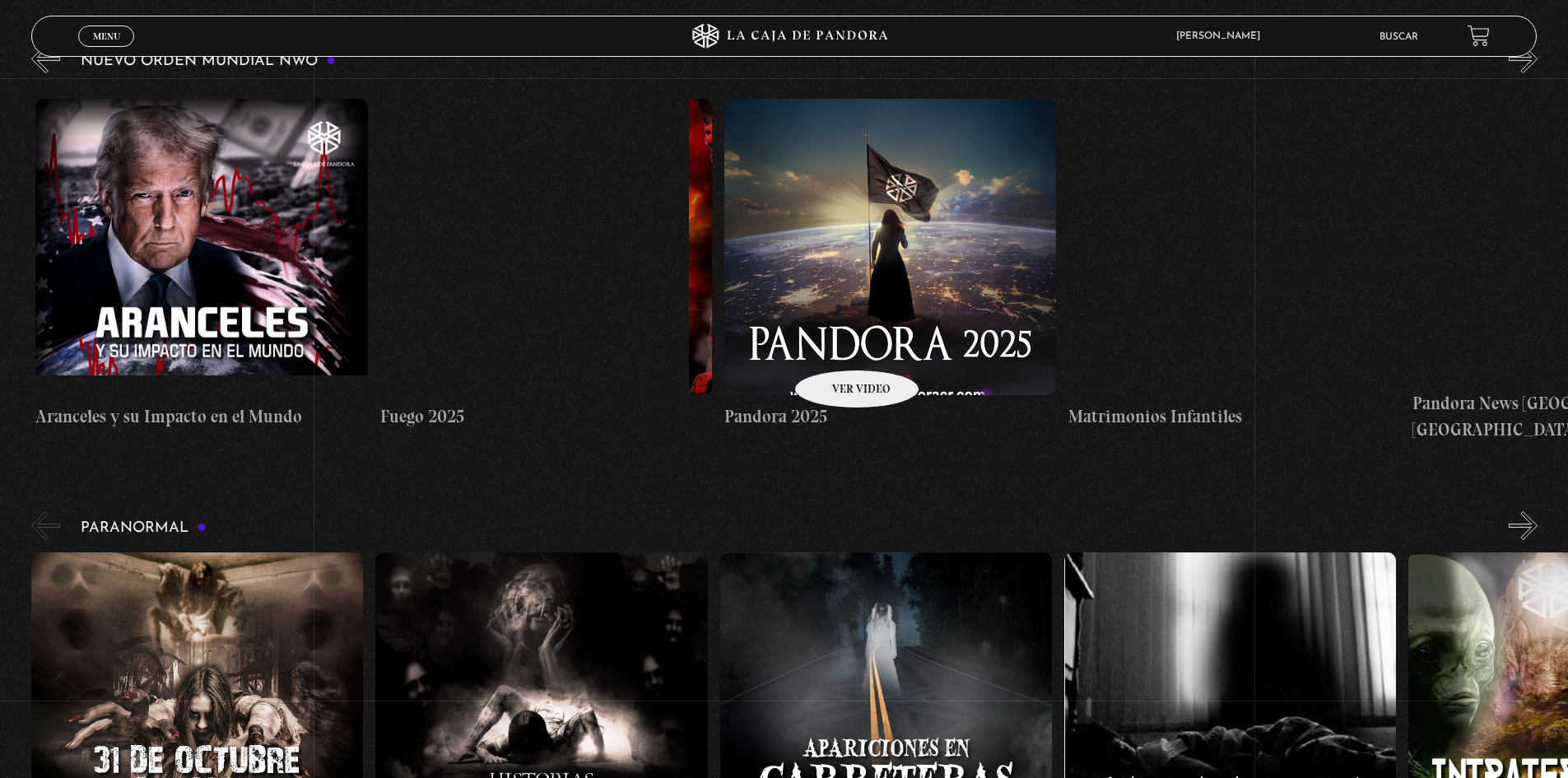 drag, startPoint x: 1105, startPoint y: 344, endPoint x: 741, endPoint y: 345, distance: 364.00137 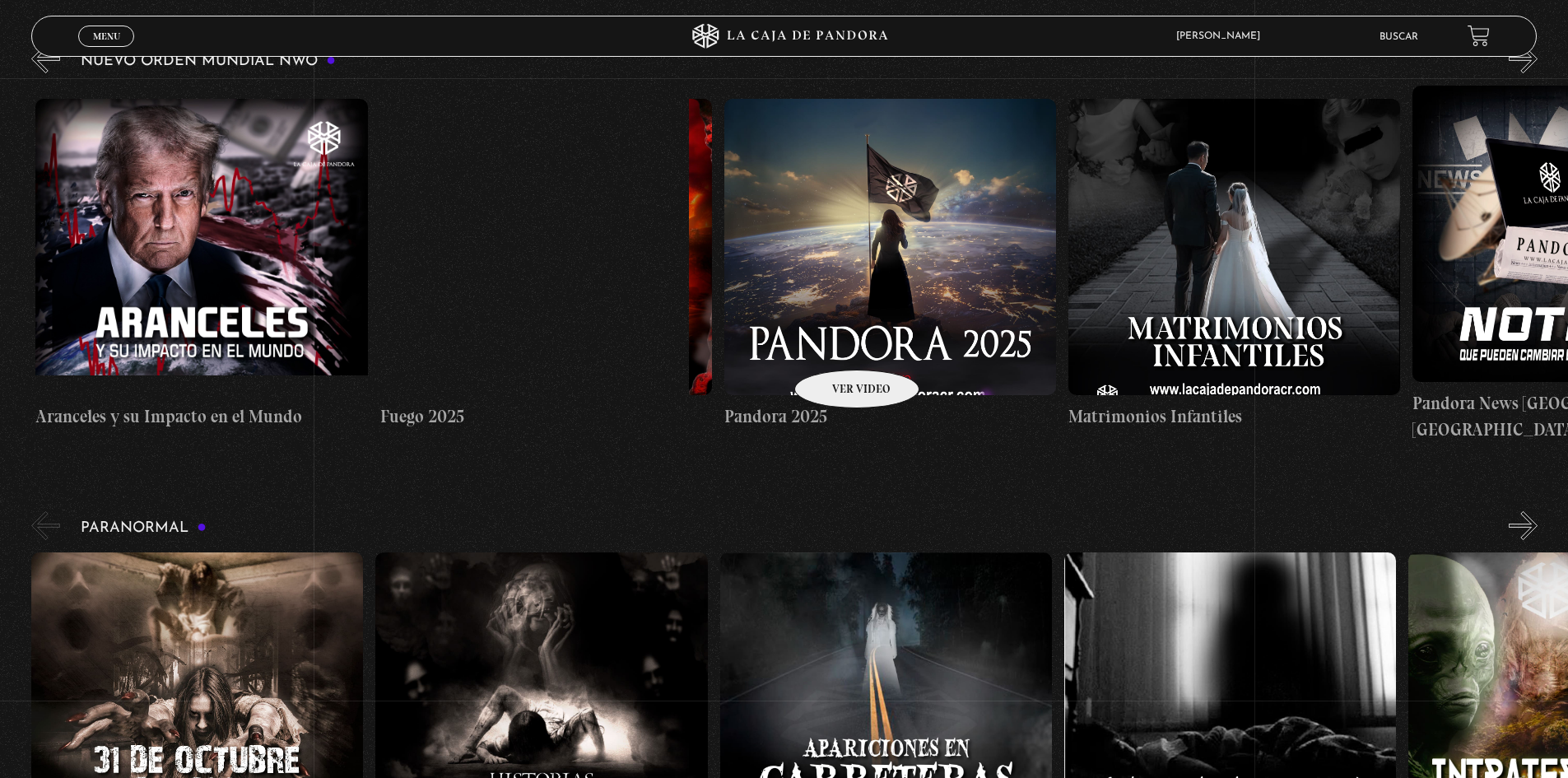 click on "Células Durmientes
Pandora News: Israel vrs Irán Parte I
Pandora News: Israel vrs Irán Parte III
Pandora News: Papa Francisco
Pandora News: Apagón de Europa
Israel Hackeo Hezbollah
Aranceles y su Impacto en el Mundo
2023" at bounding box center [11568, 263] 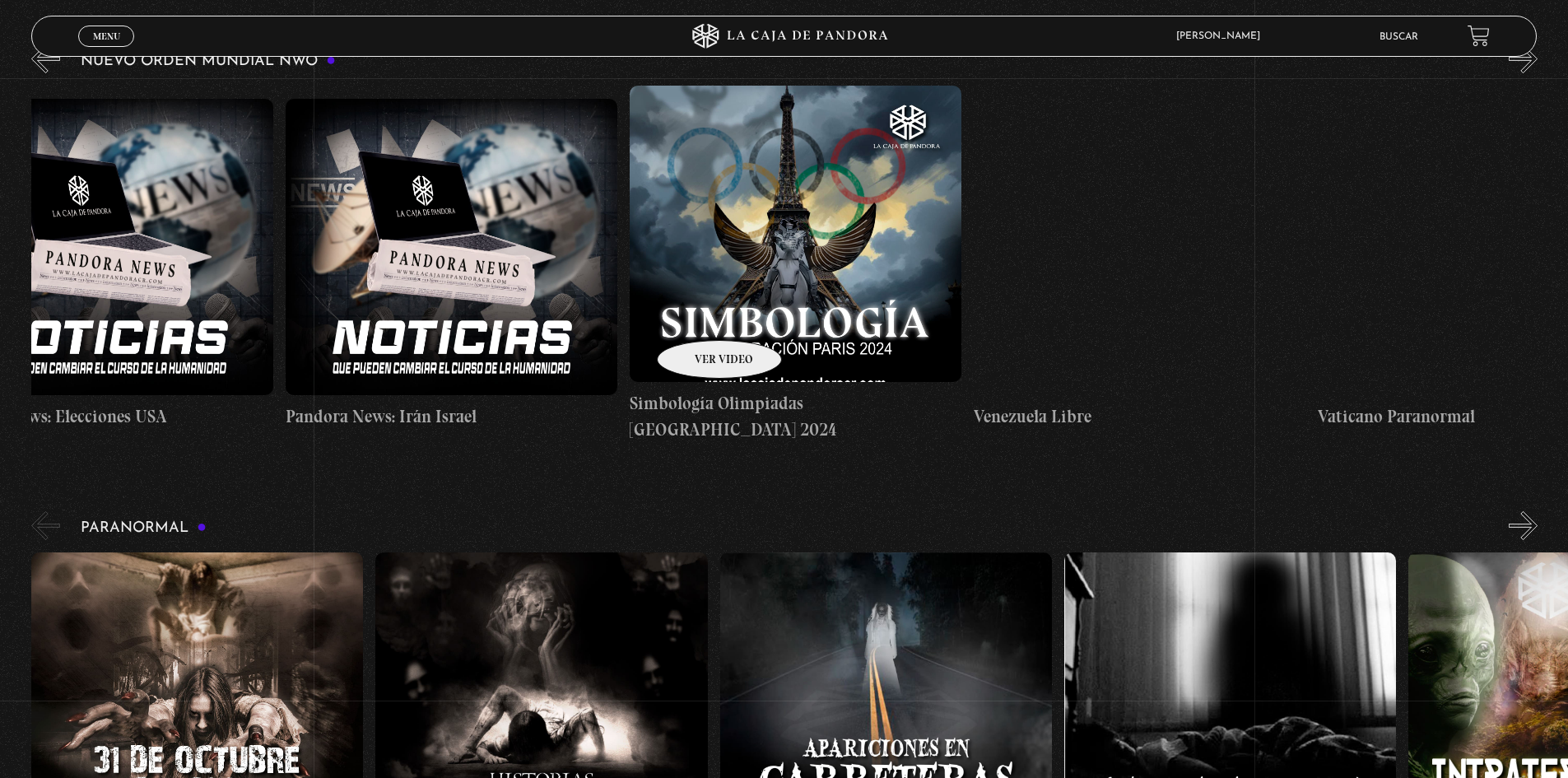 scroll, scrollTop: 0, scrollLeft: 3881, axis: horizontal 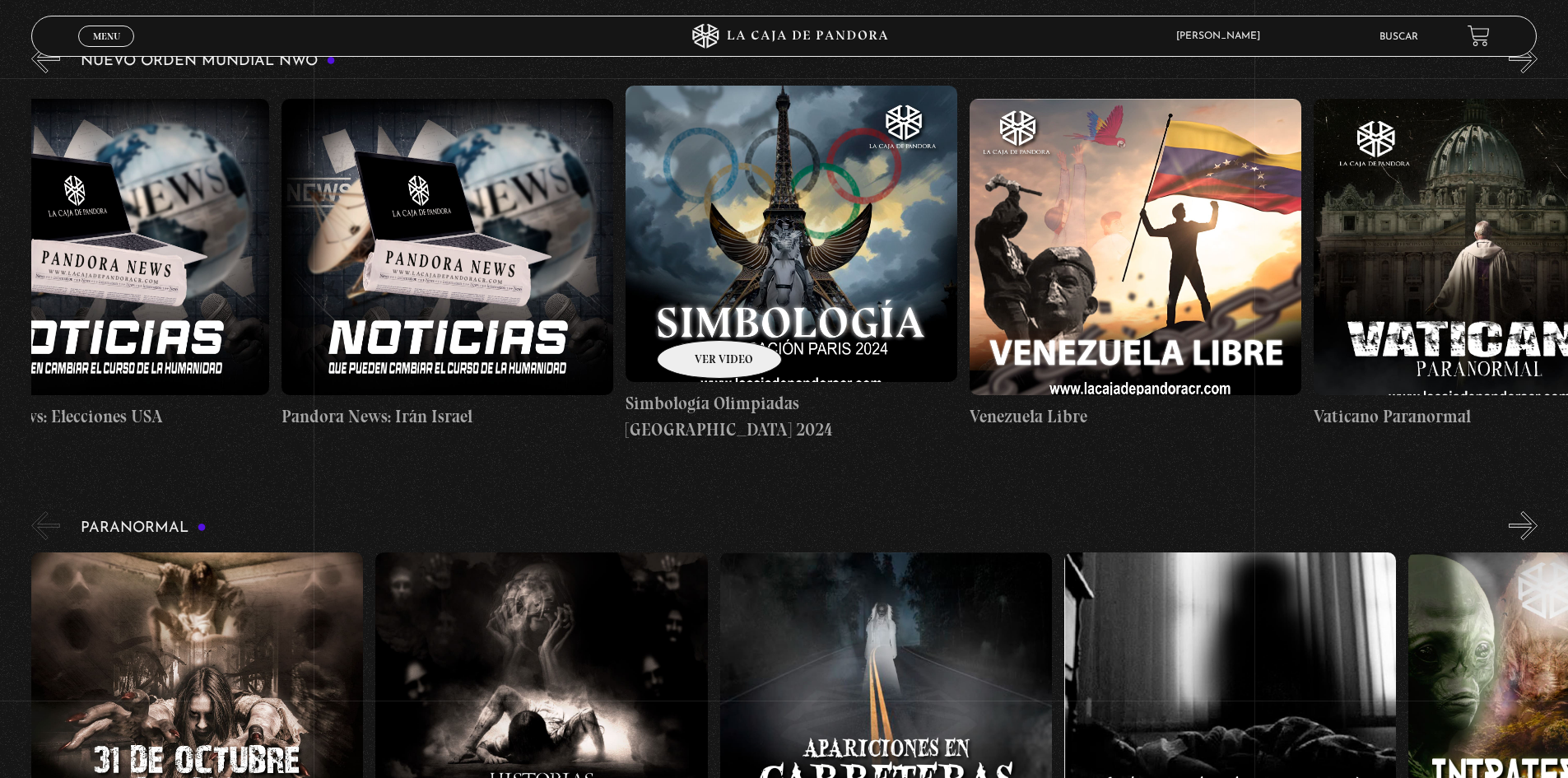 drag, startPoint x: 970, startPoint y: 320, endPoint x: 698, endPoint y: 315, distance: 272.04595 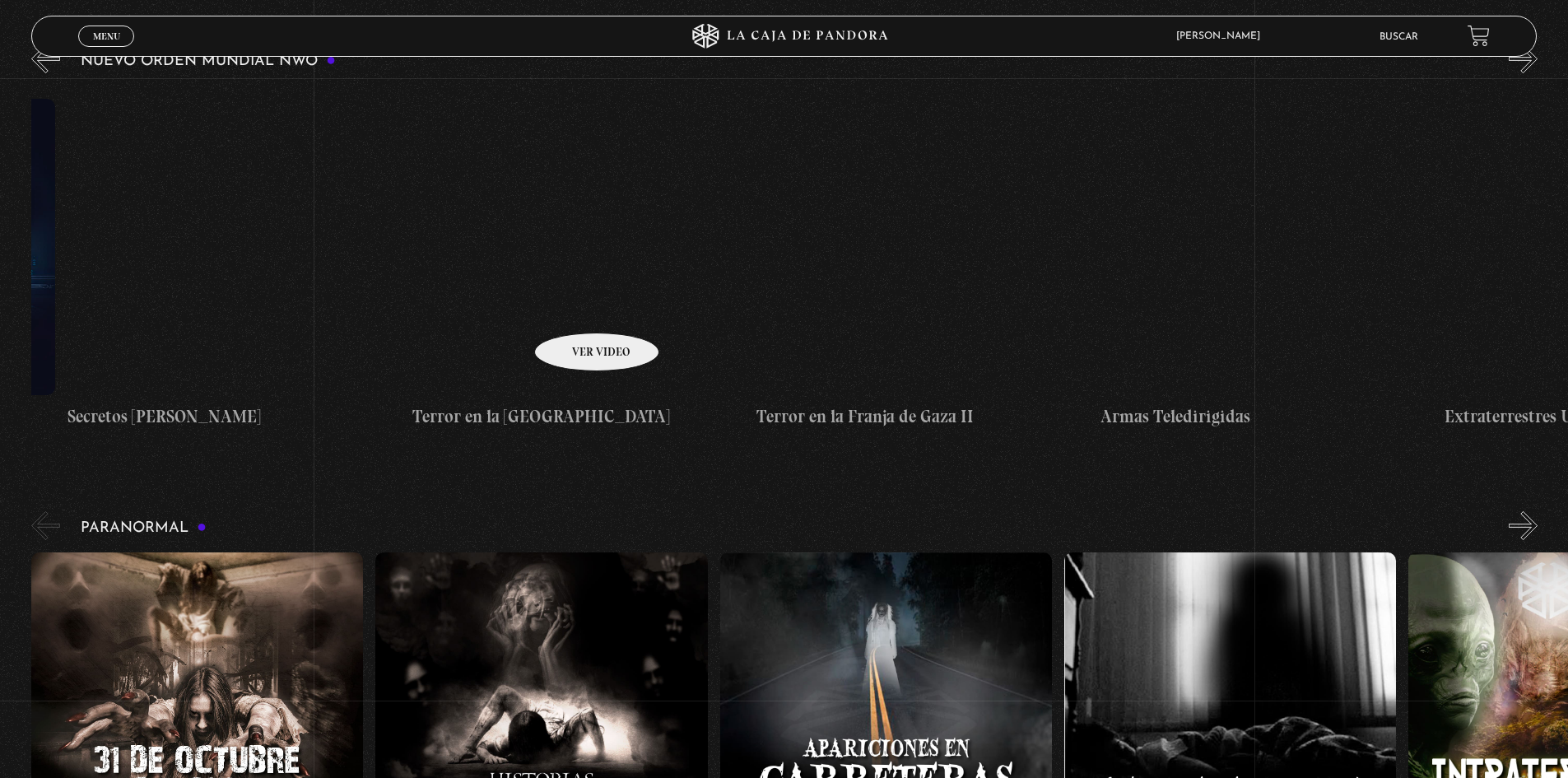 drag, startPoint x: 1181, startPoint y: 291, endPoint x: 588, endPoint y: 308, distance: 593.24363 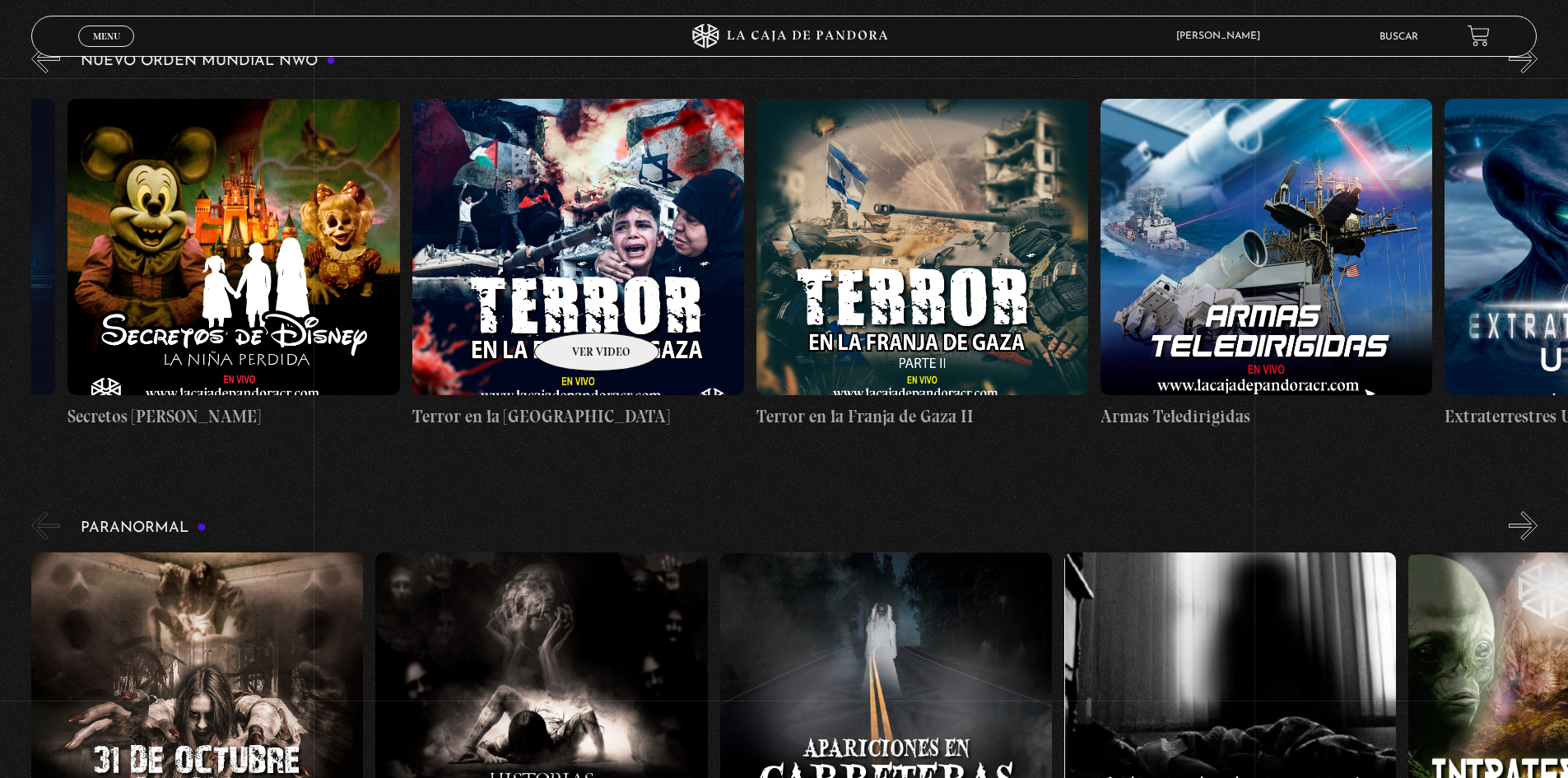 click on "Células Durmientes
Pandora News: Israel vrs Irán Parte I
Pandora News: Israel vrs Irán Parte III
Pandora News: Papa Francisco
Pandora News: Apagón de Europa
Israel Hackeo Hezbollah
Aranceles y su Impacto en el Mundo
2023" at bounding box center [6781, 263] 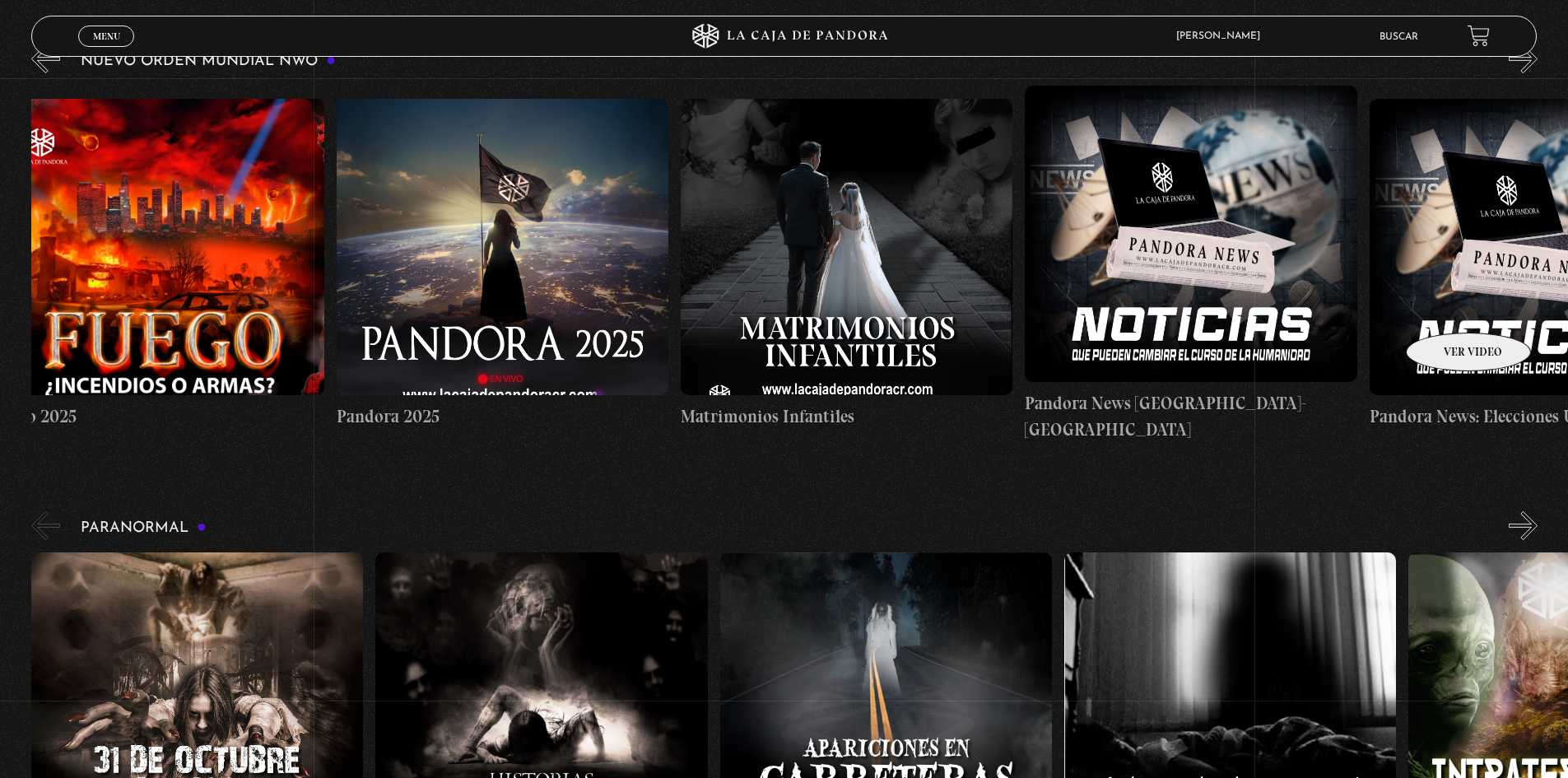 scroll, scrollTop: 0, scrollLeft: 2119, axis: horizontal 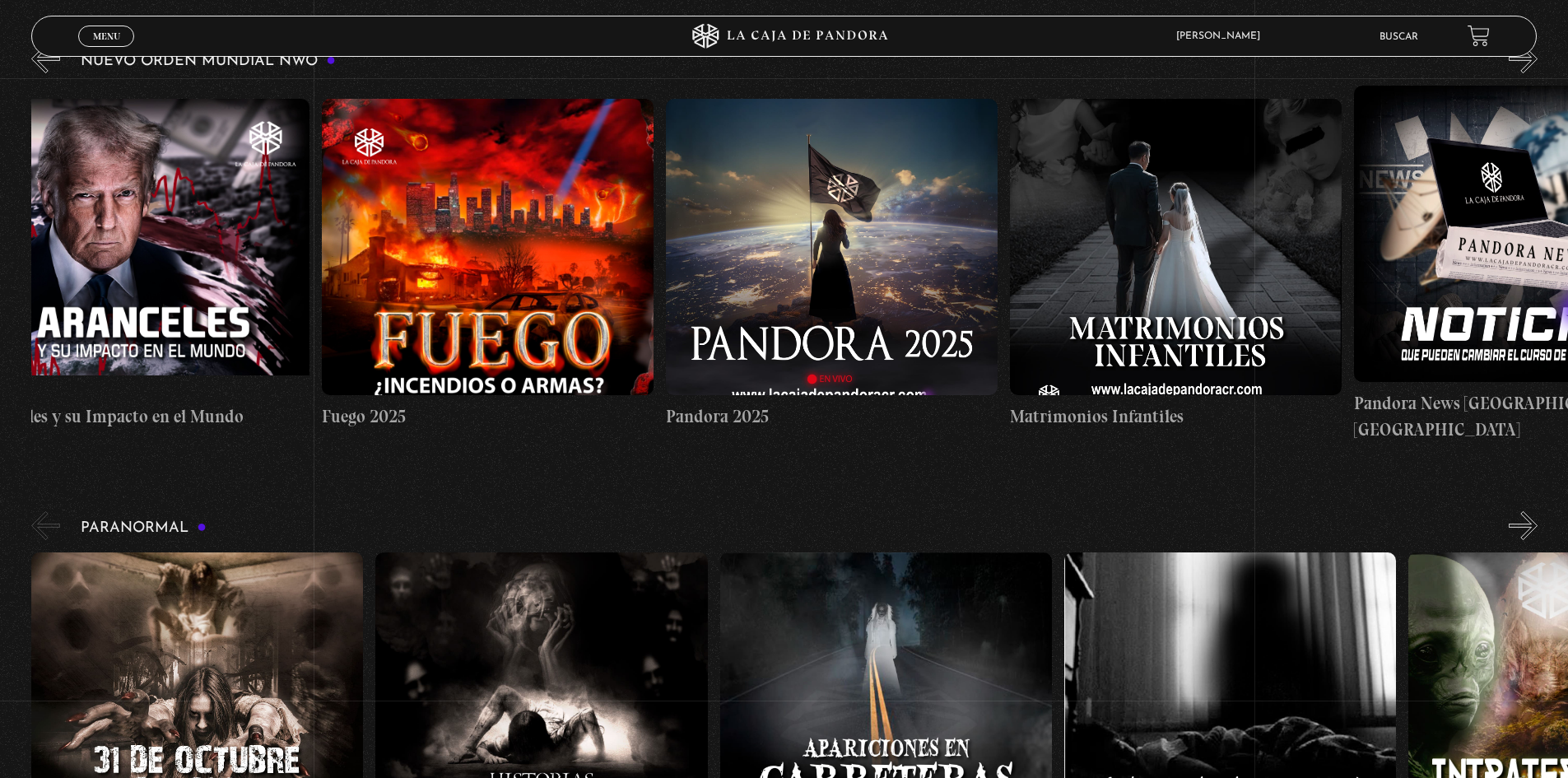 drag, startPoint x: 588, startPoint y: 308, endPoint x: 1580, endPoint y: 311, distance: 992.0045 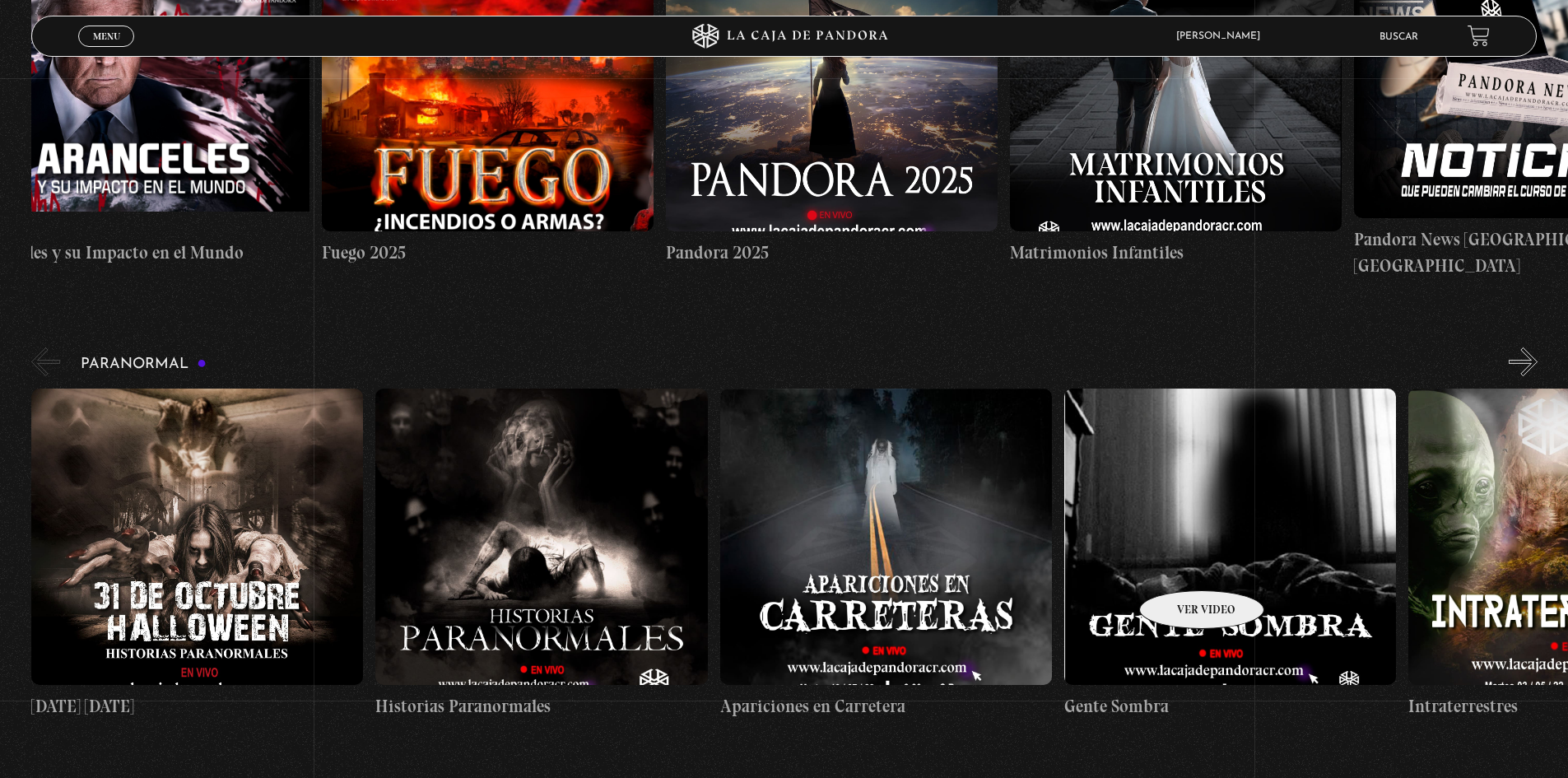 scroll, scrollTop: 494, scrollLeft: 0, axis: vertical 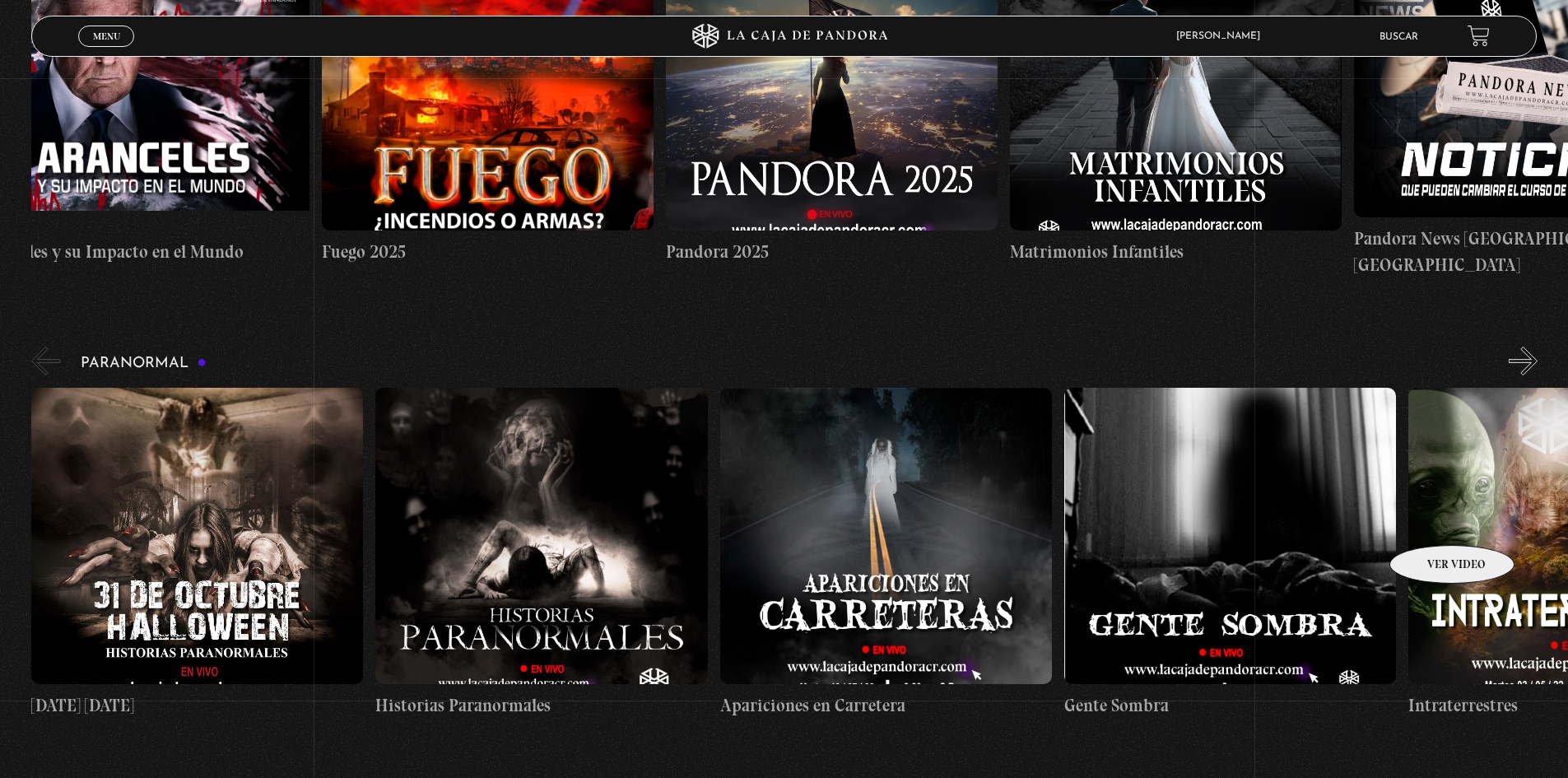 drag, startPoint x: 1146, startPoint y: 537, endPoint x: 1091, endPoint y: 519, distance: 57.87055 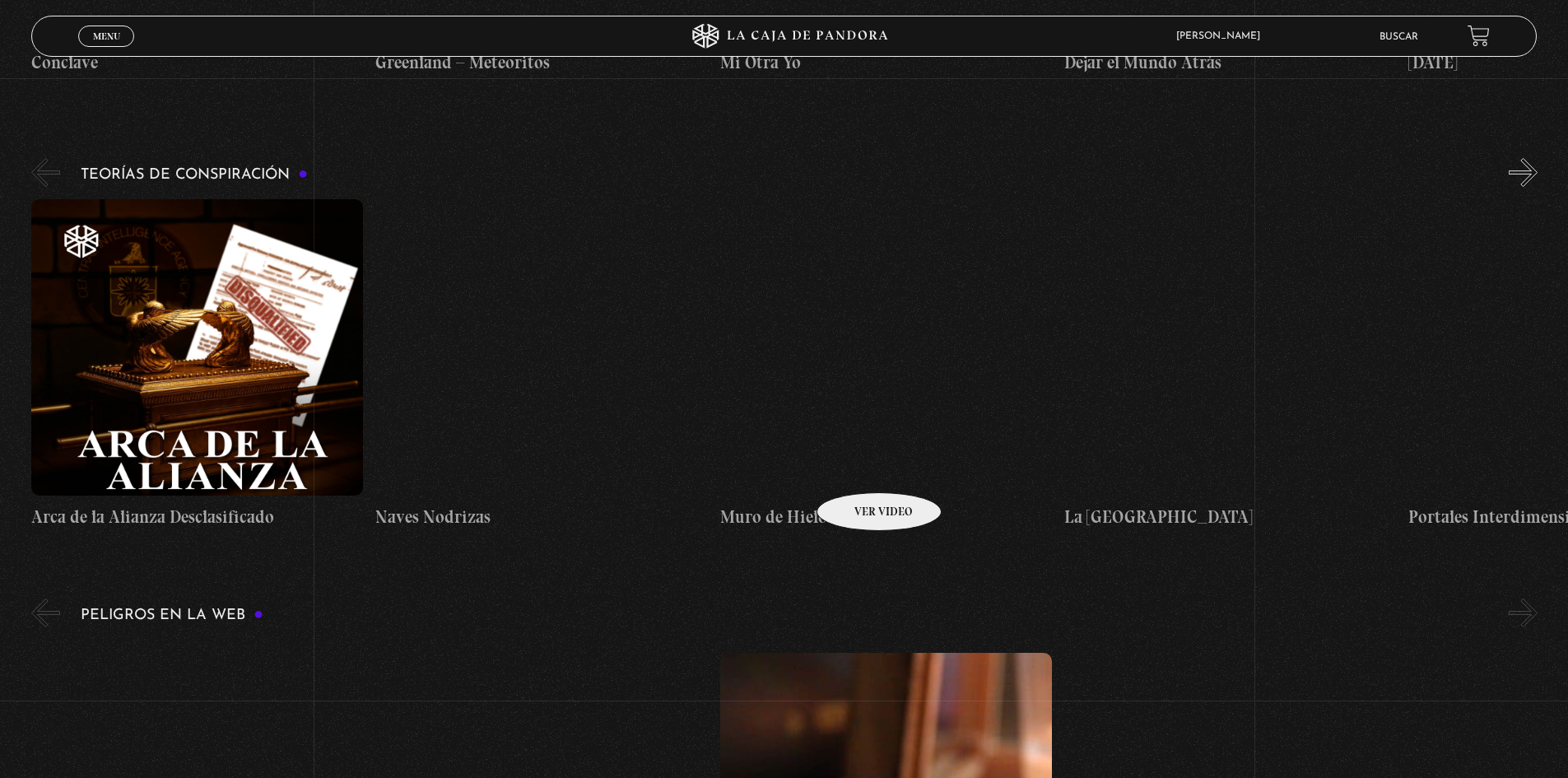 scroll, scrollTop: 2388, scrollLeft: 0, axis: vertical 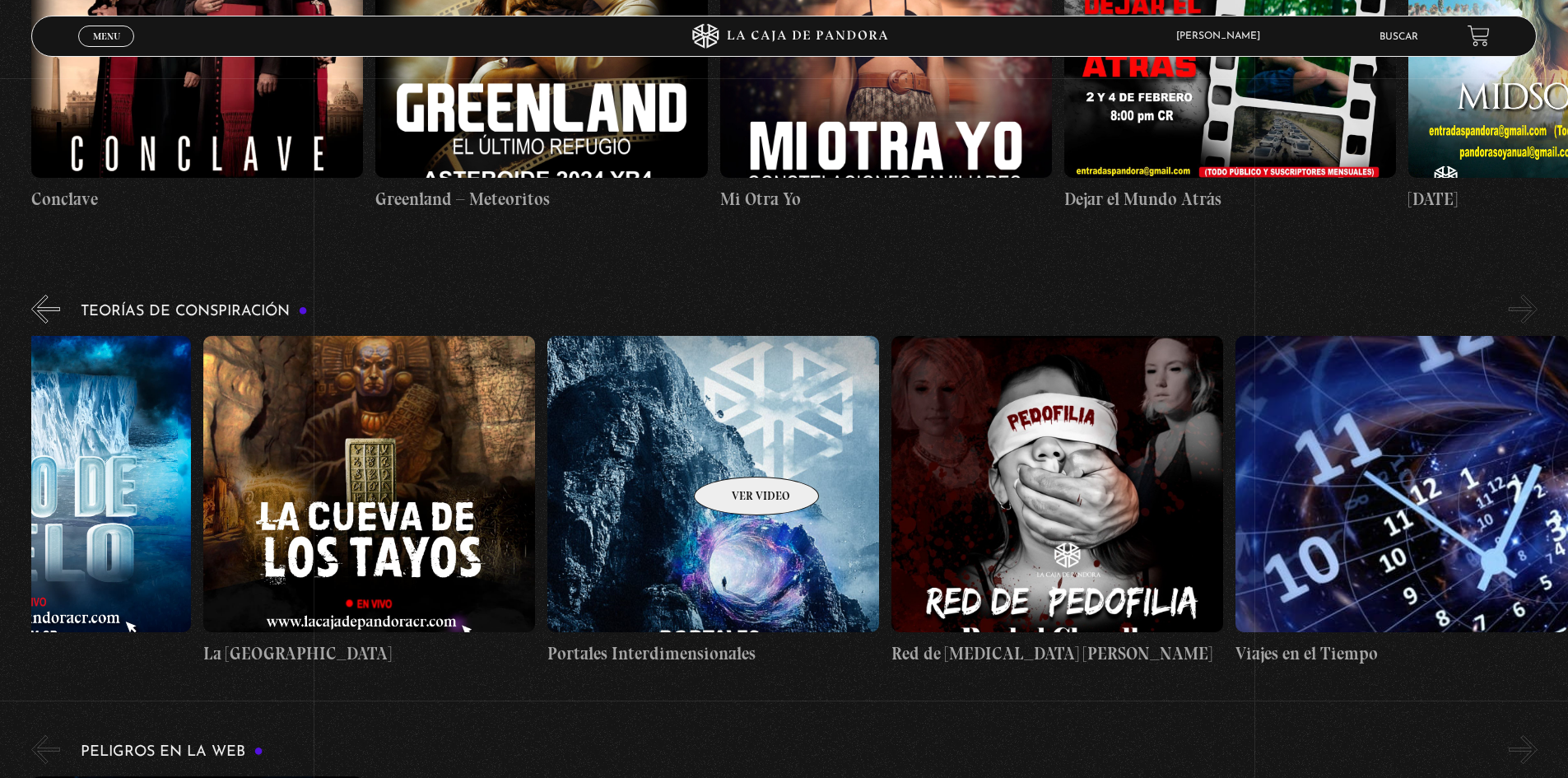 drag, startPoint x: 1349, startPoint y: 434, endPoint x: 696, endPoint y: 452, distance: 653.24804 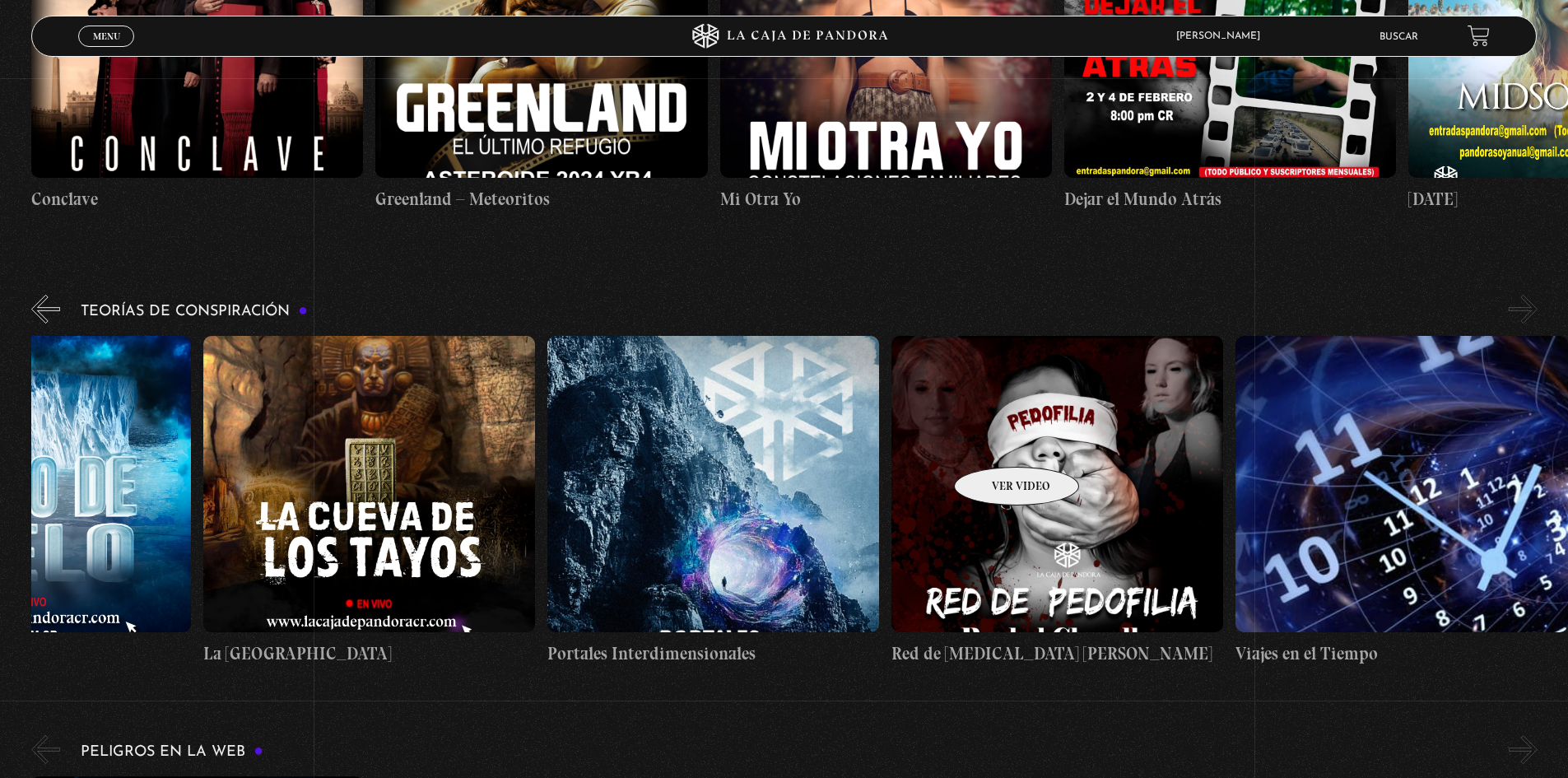 drag, startPoint x: 1324, startPoint y: 433, endPoint x: 995, endPoint y: 442, distance: 329.1231 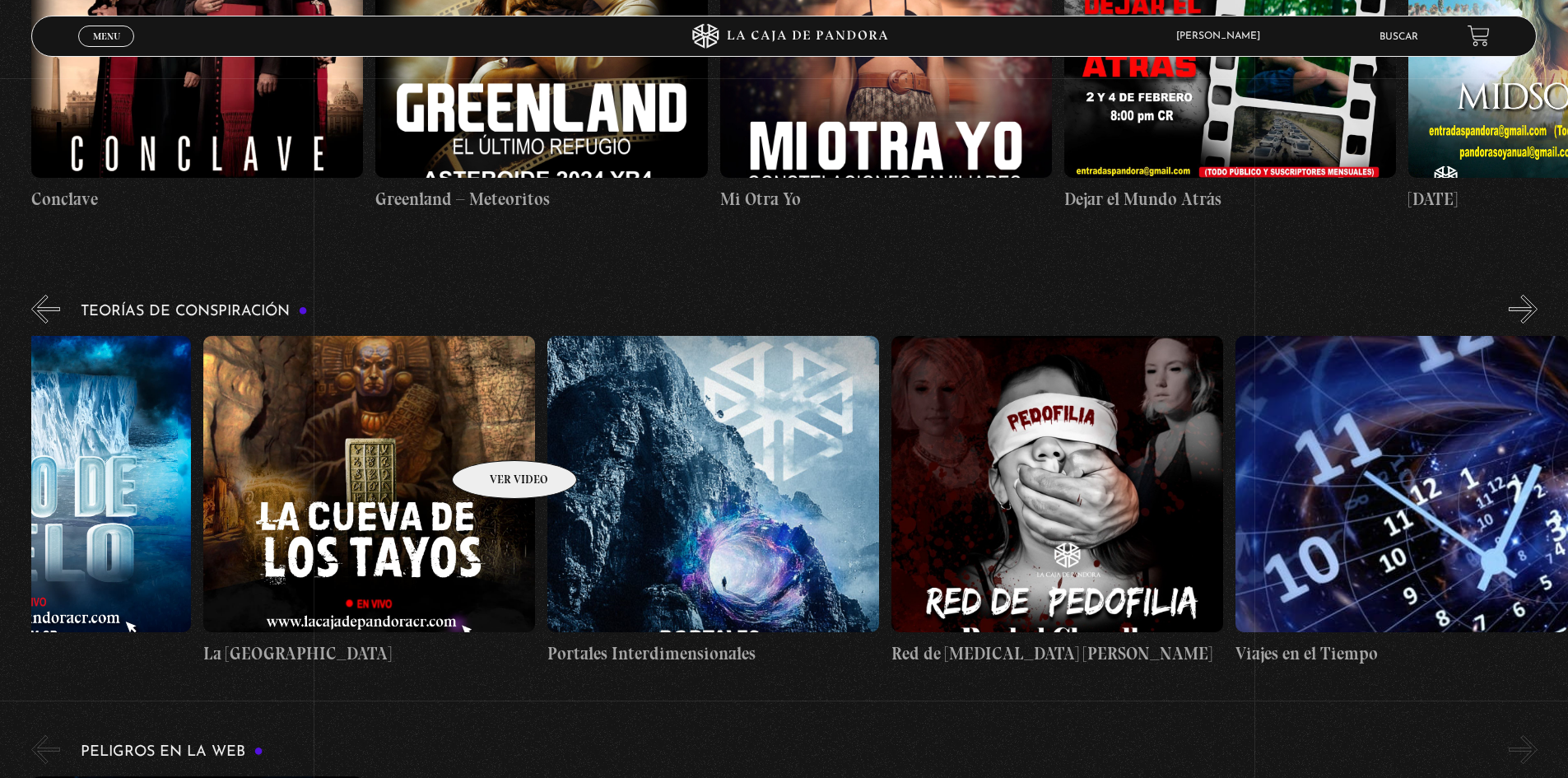 scroll, scrollTop: 0, scrollLeft: 0, axis: both 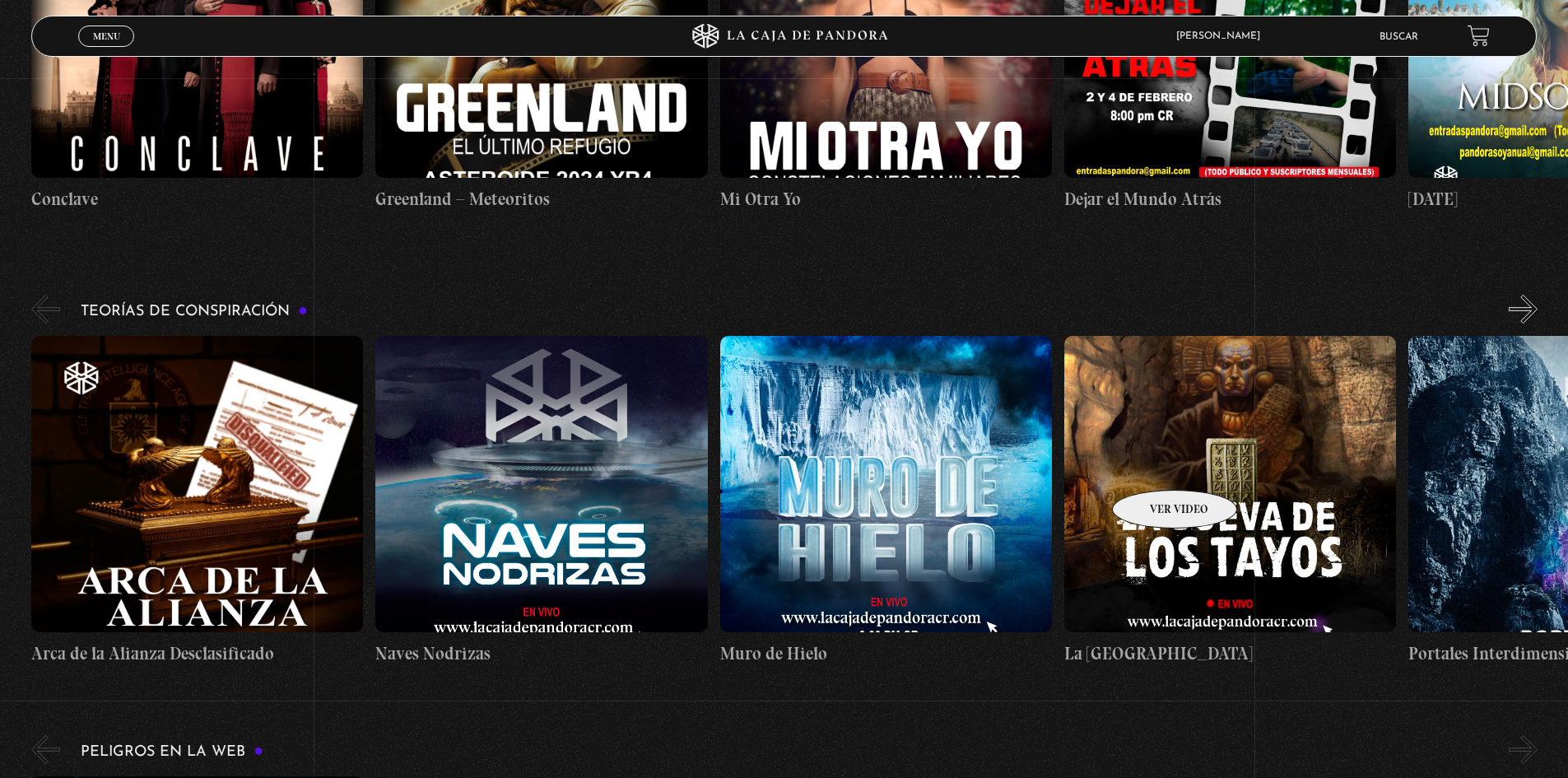 drag, startPoint x: 425, startPoint y: 436, endPoint x: 1127, endPoint y: 483, distance: 703.5716 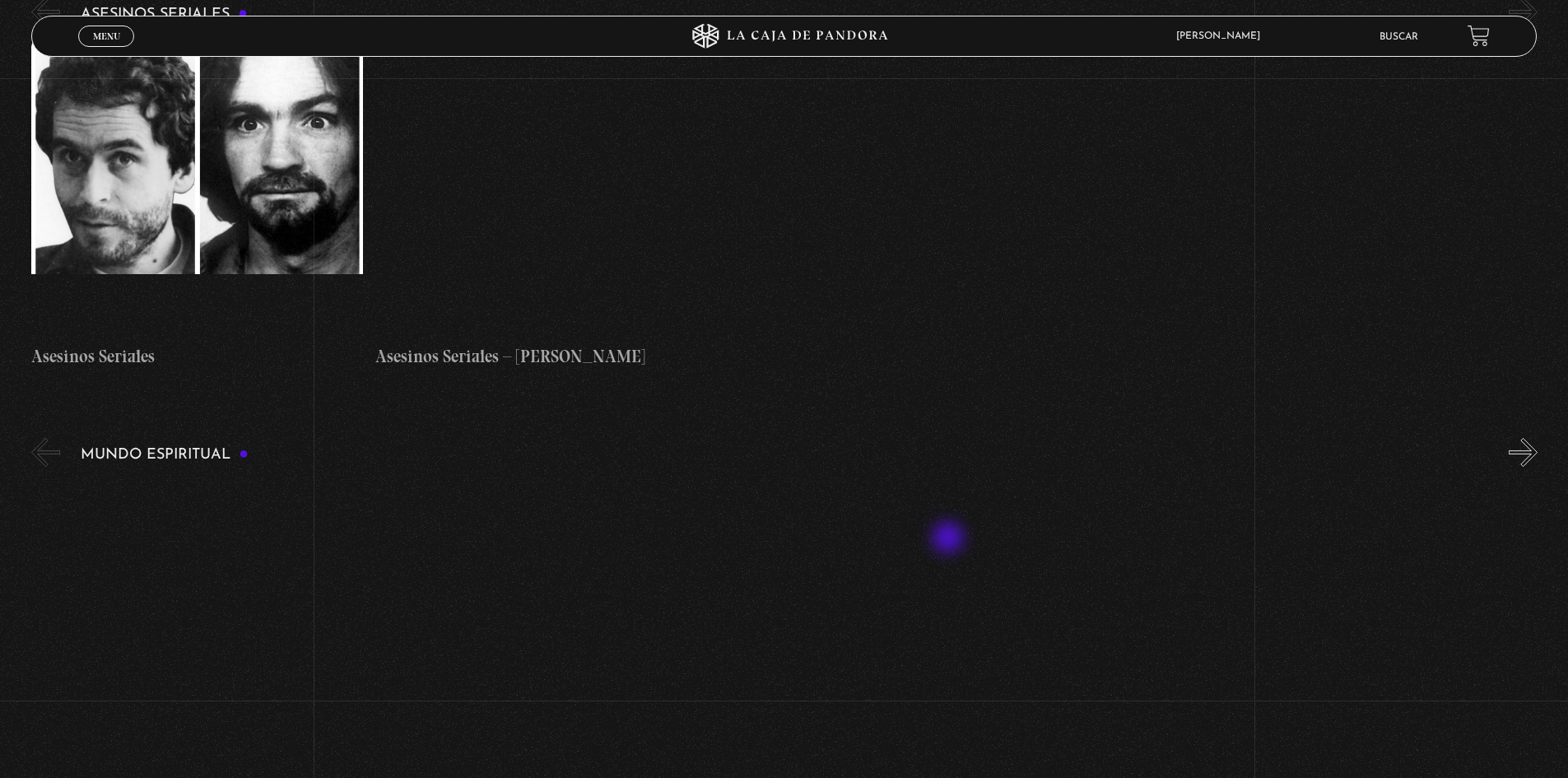 scroll, scrollTop: 4693, scrollLeft: 0, axis: vertical 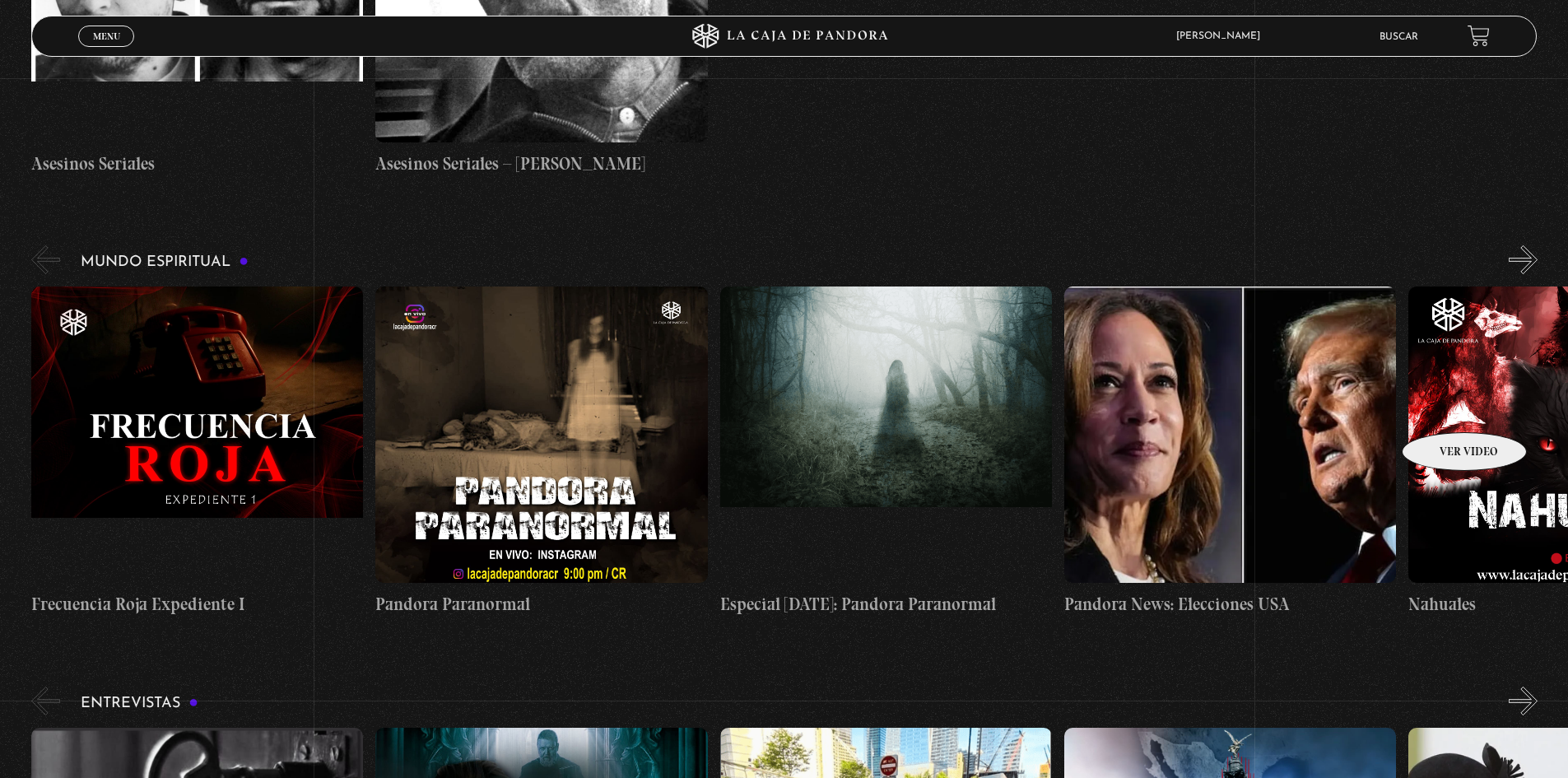 drag, startPoint x: 1305, startPoint y: 402, endPoint x: 1448, endPoint y: 408, distance: 143.12582 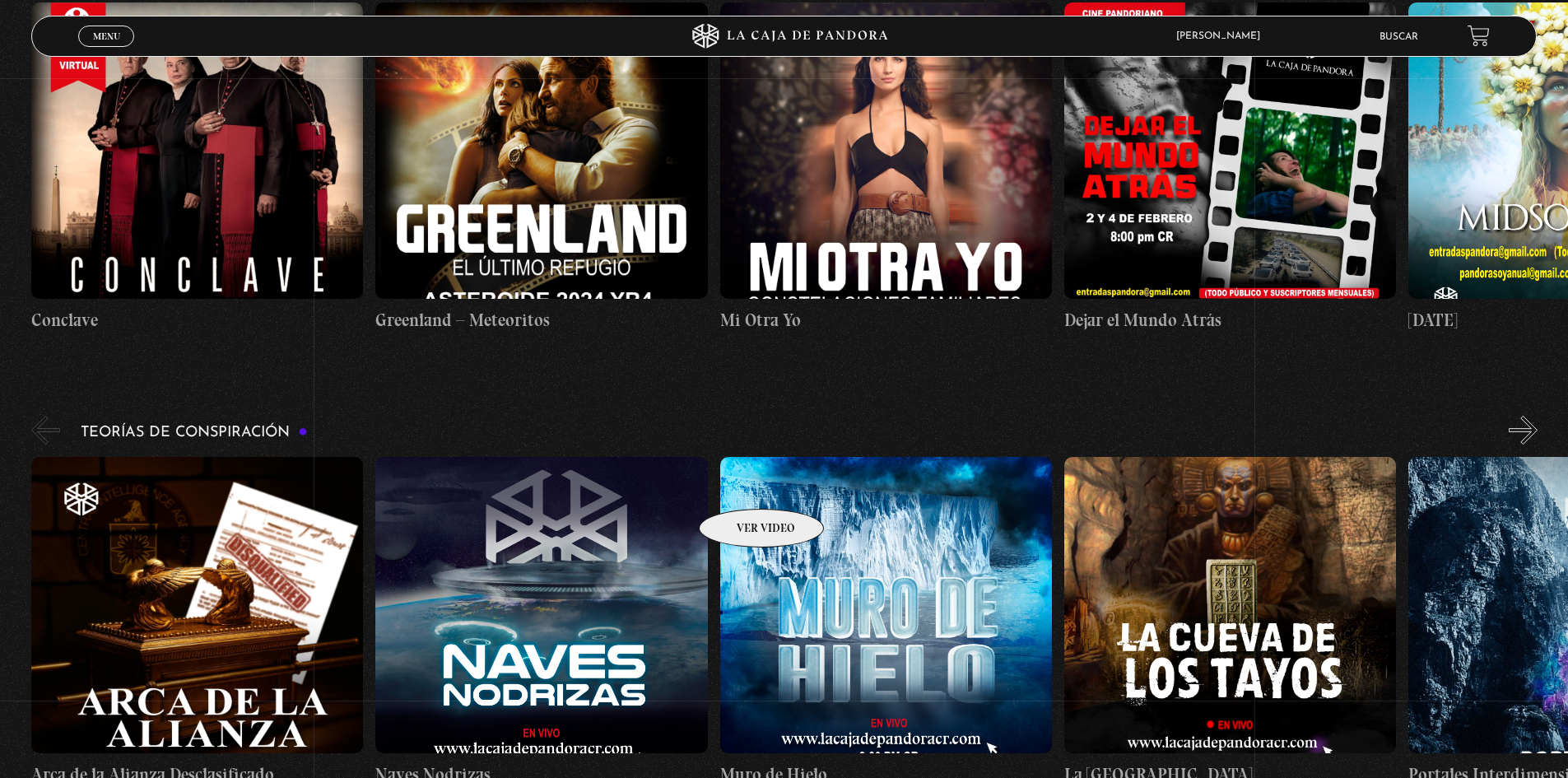 scroll, scrollTop: 2113, scrollLeft: 0, axis: vertical 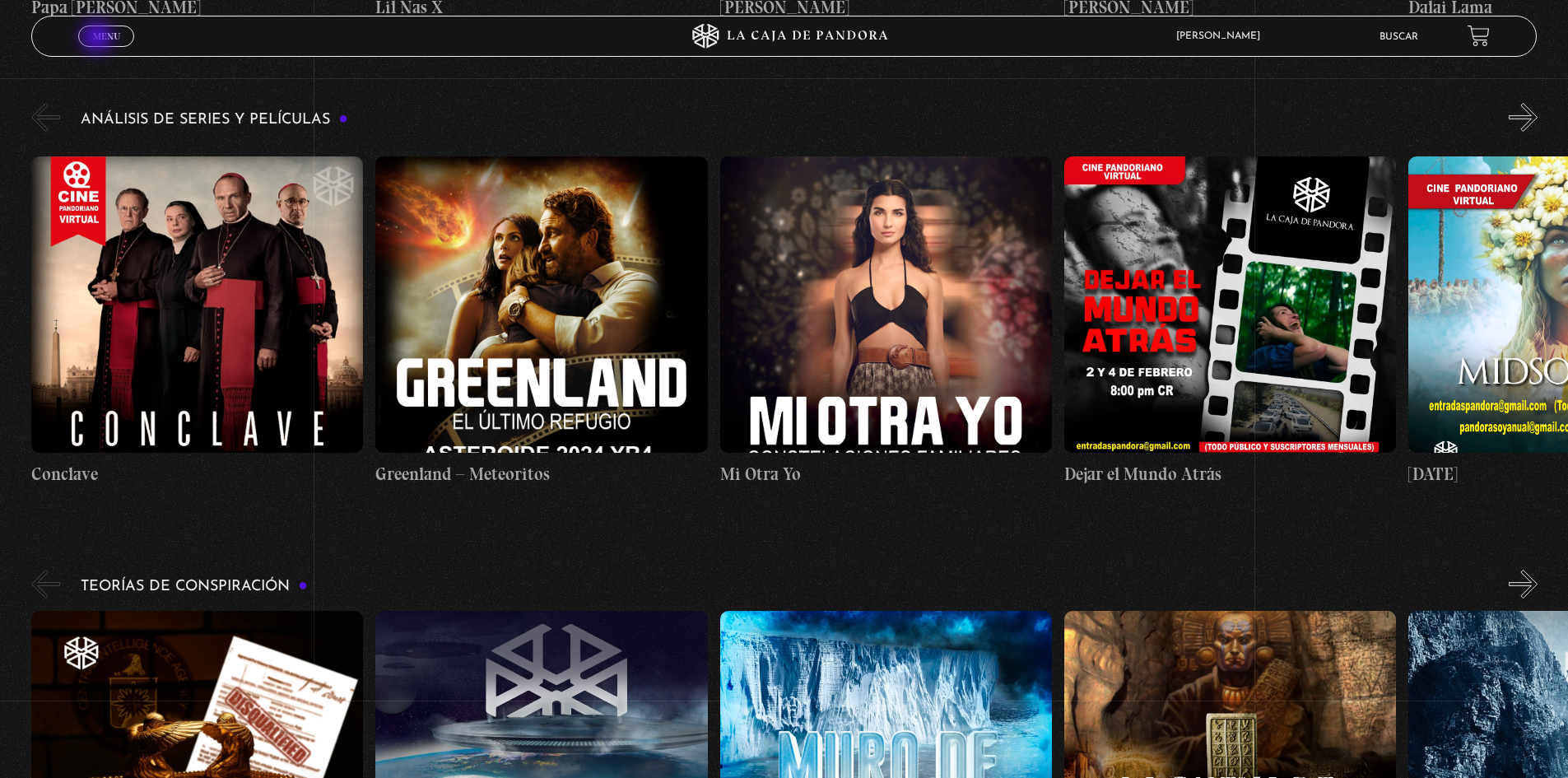 click on "Menu" at bounding box center [106, 36] 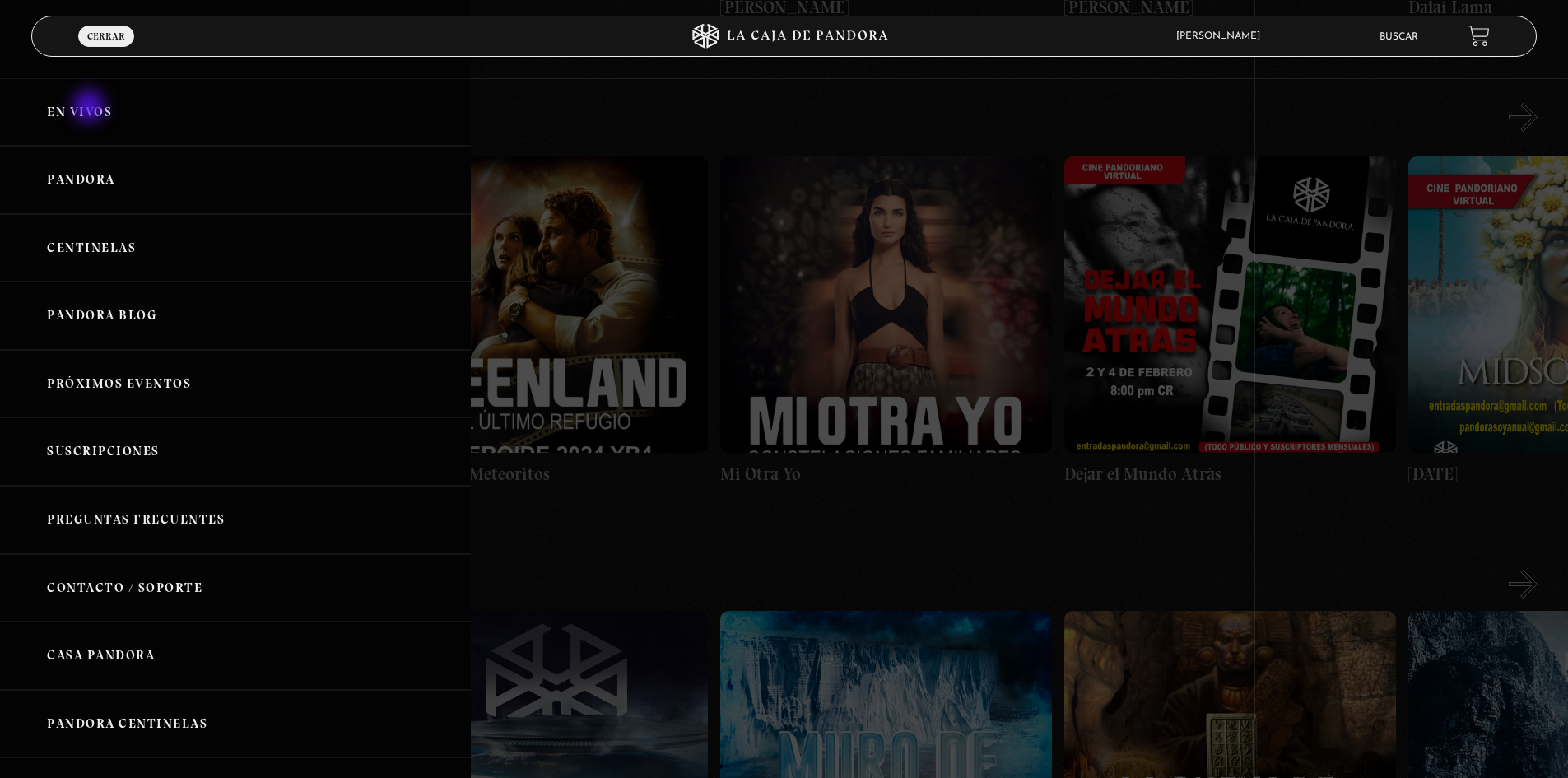 click on "En vivos" at bounding box center [235, 112] 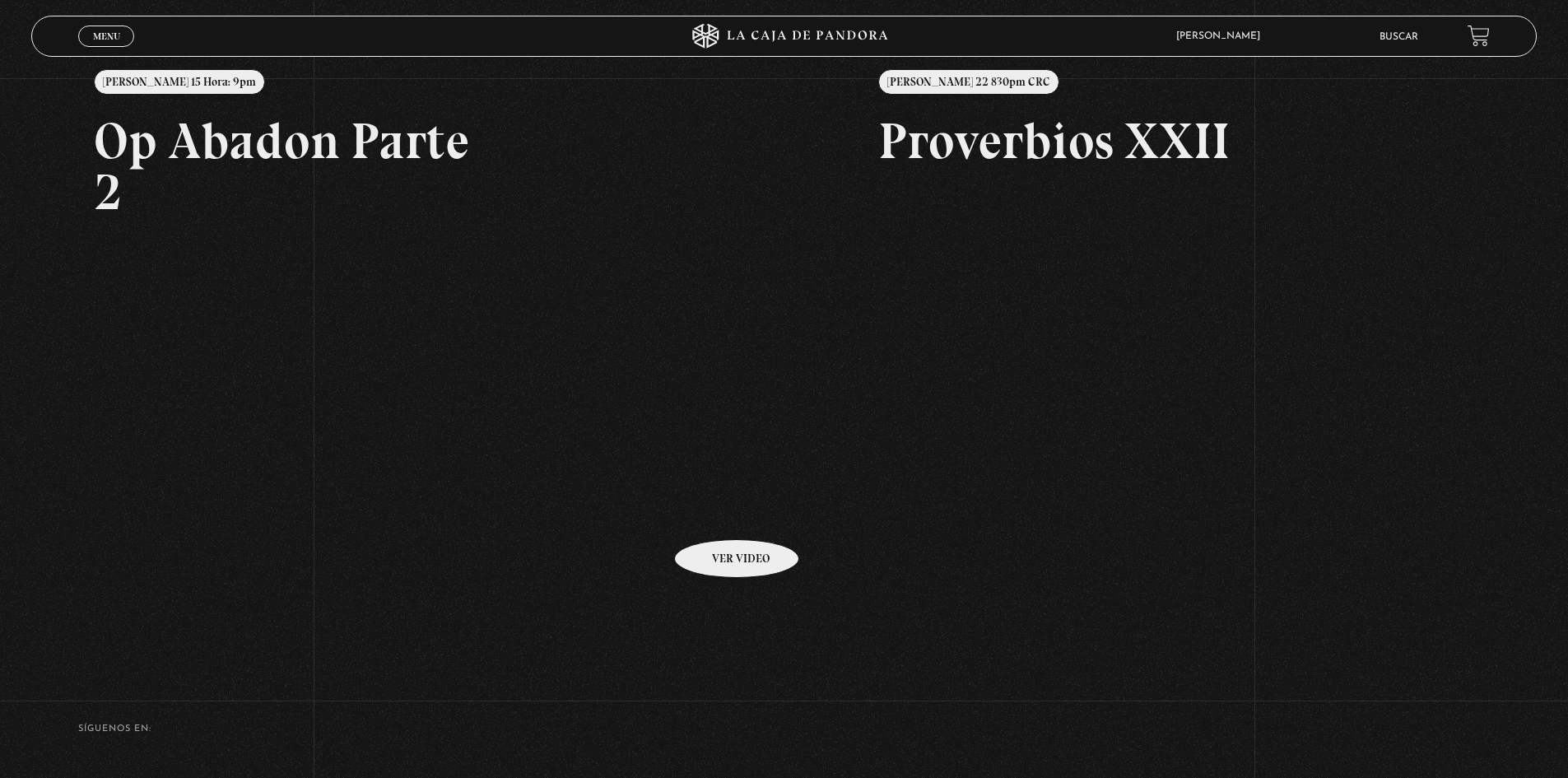 scroll, scrollTop: 109, scrollLeft: 0, axis: vertical 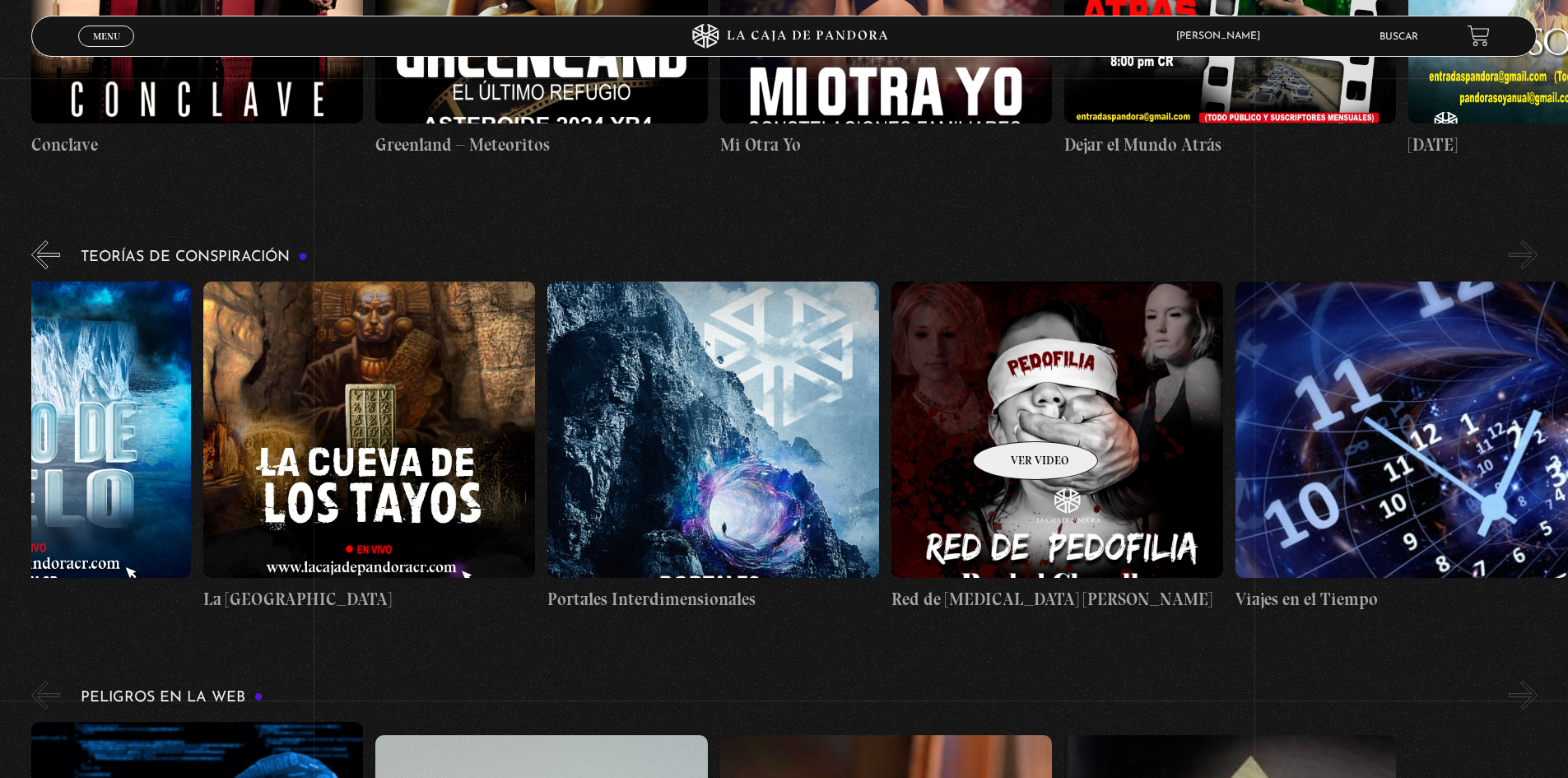 drag, startPoint x: 1526, startPoint y: 401, endPoint x: 973, endPoint y: 413, distance: 553.1302 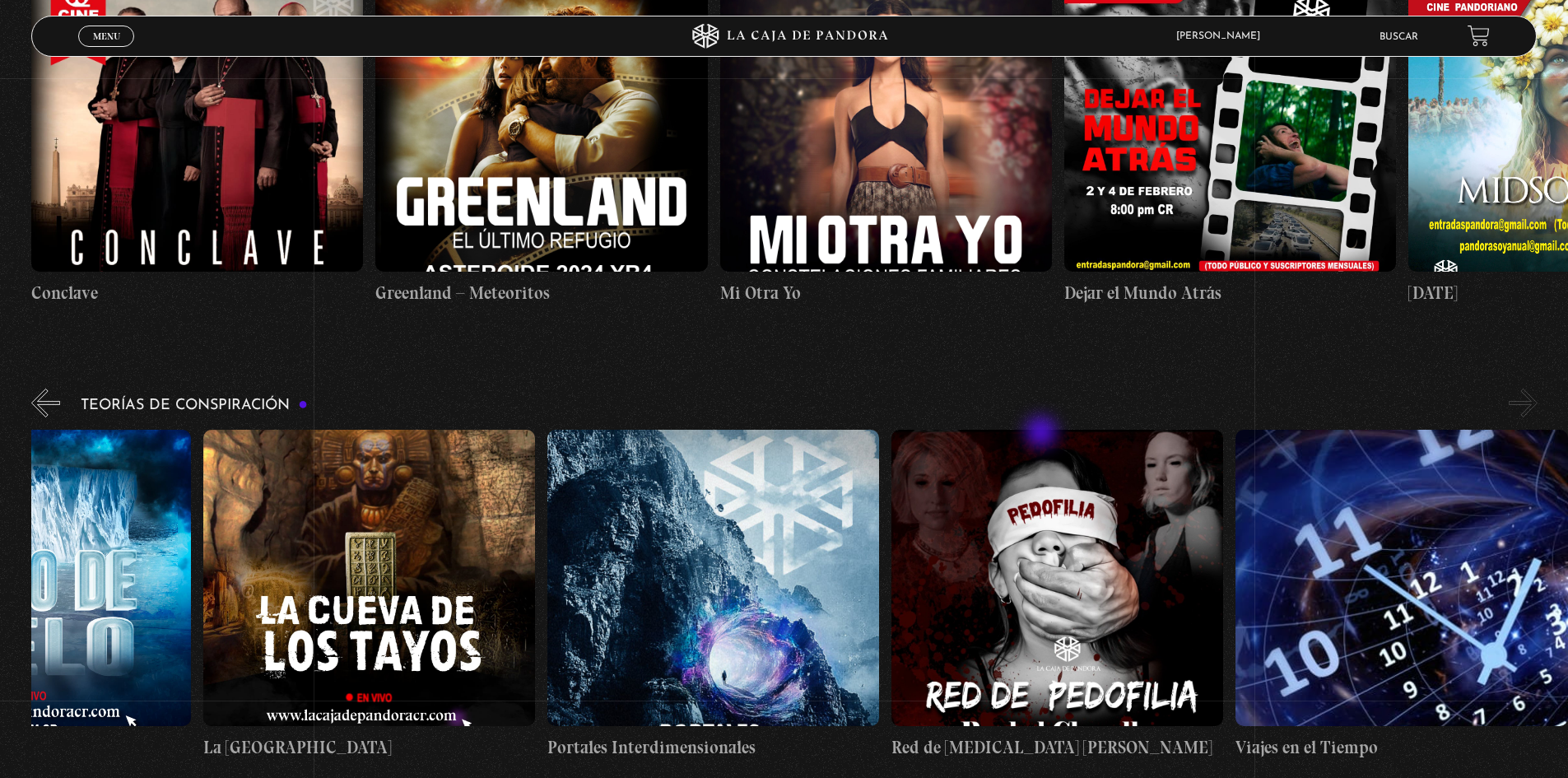 scroll, scrollTop: 2113, scrollLeft: 0, axis: vertical 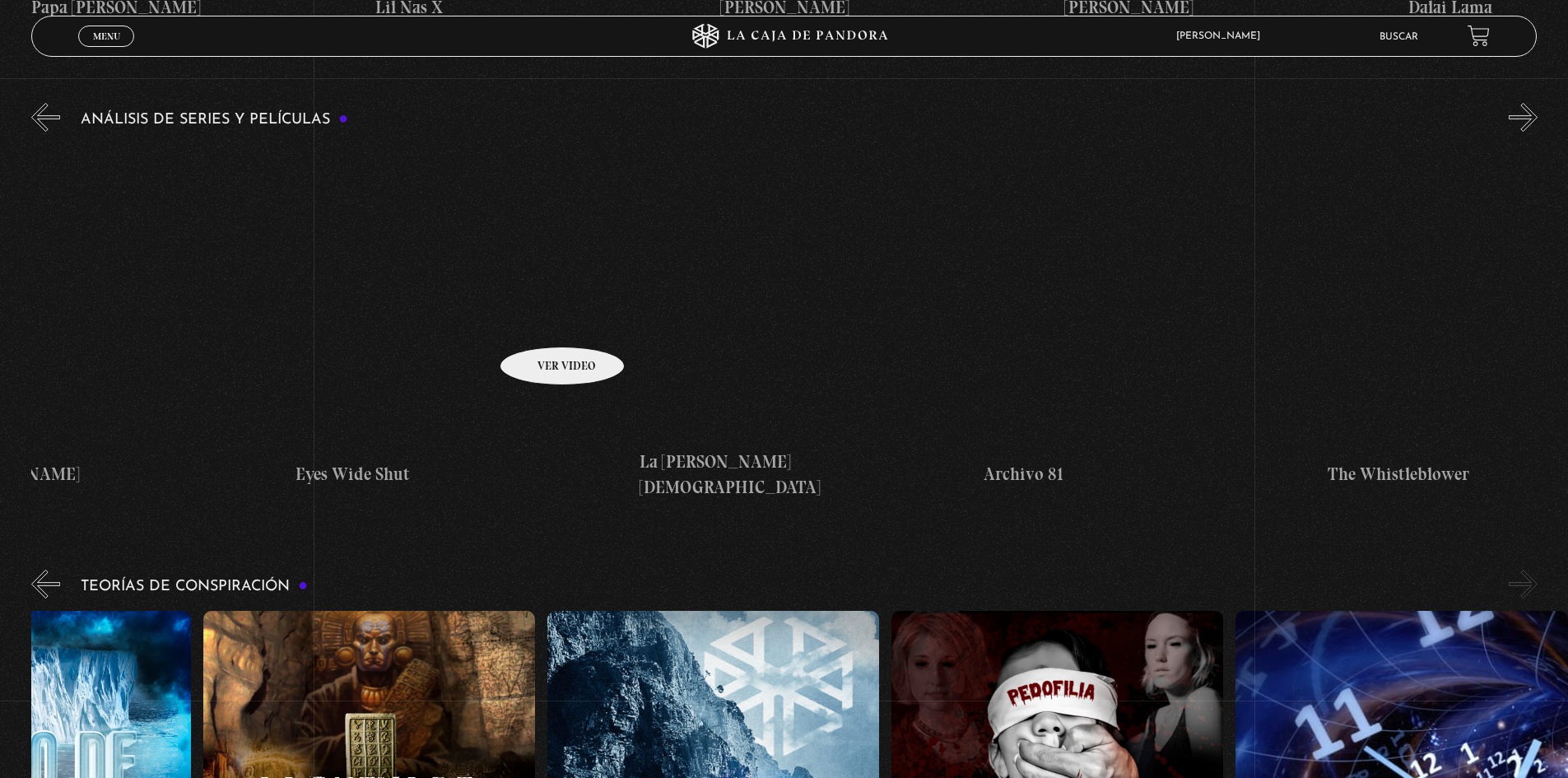 drag, startPoint x: 1249, startPoint y: 325, endPoint x: 534, endPoint y: 321, distance: 715.0112 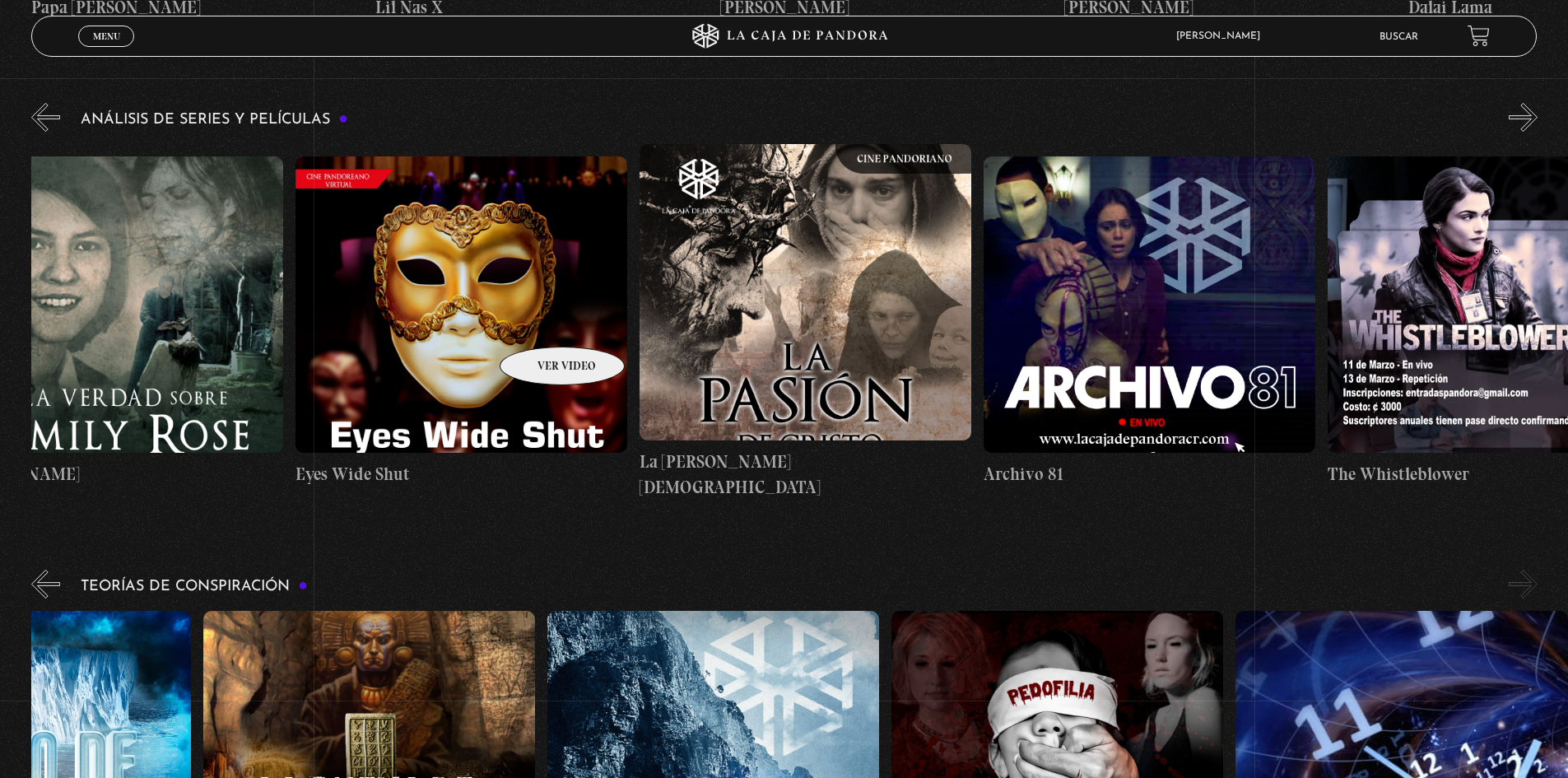 click on "Conclave
Greenland – Meteoritos
Mi Otra Yo
Dejar el Mundo Atrás
Midsommar
El exorcista del Papa
White Noise
Dr. Strange" at bounding box center [295, 322] 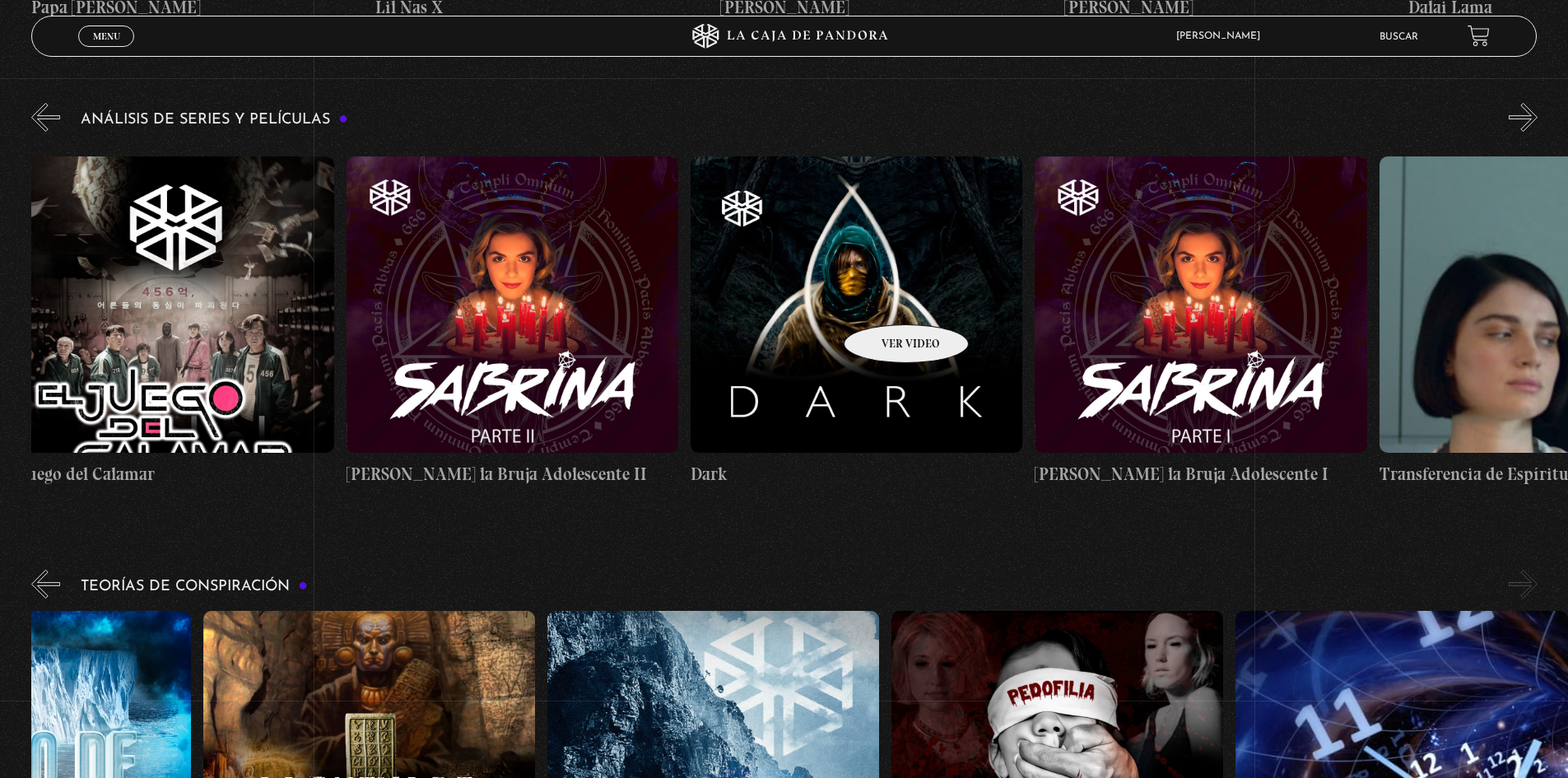 scroll, scrollTop: 0, scrollLeft: 6024, axis: horizontal 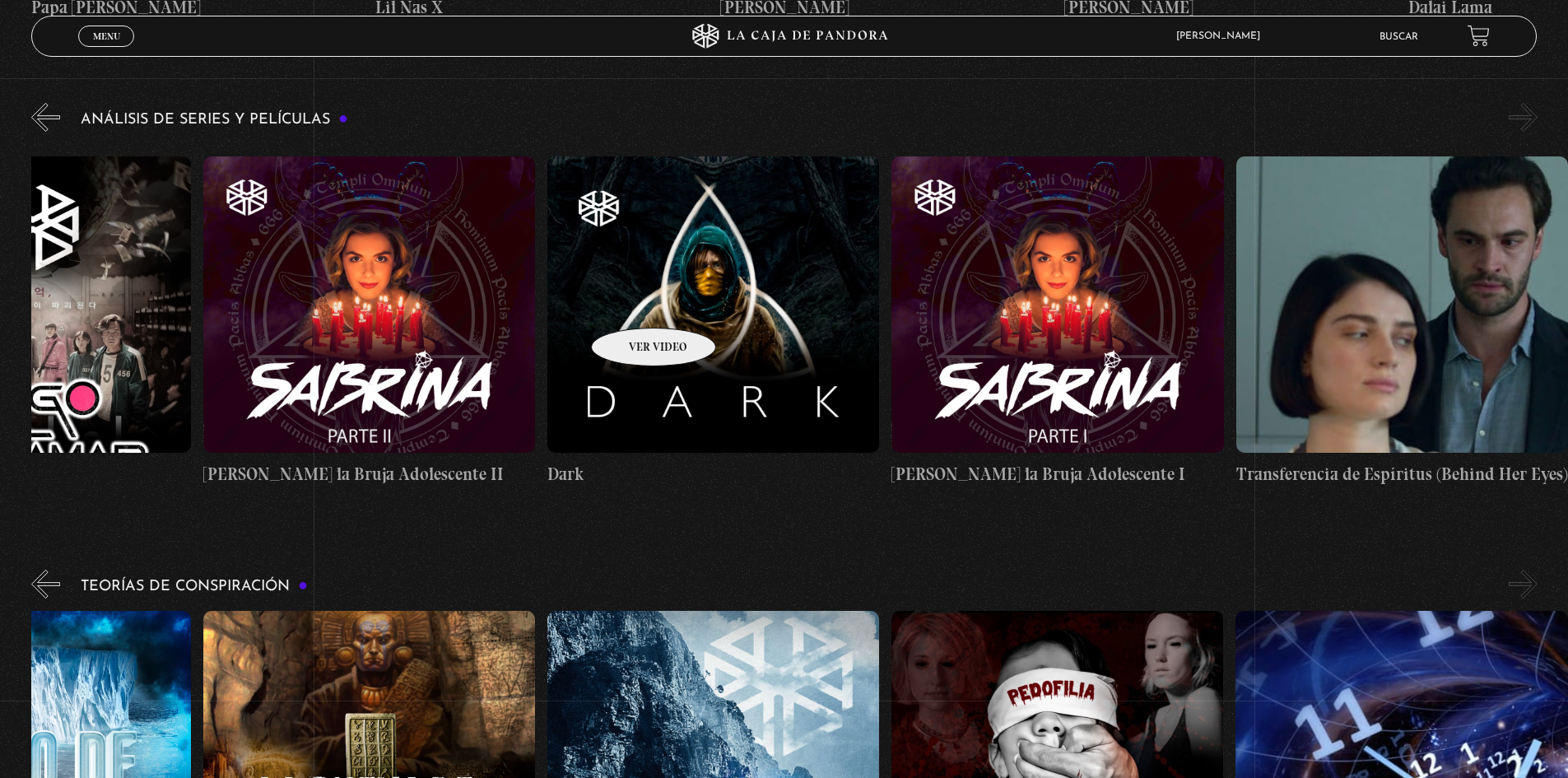 drag, startPoint x: 1267, startPoint y: 297, endPoint x: 632, endPoint y: 303, distance: 635.0283 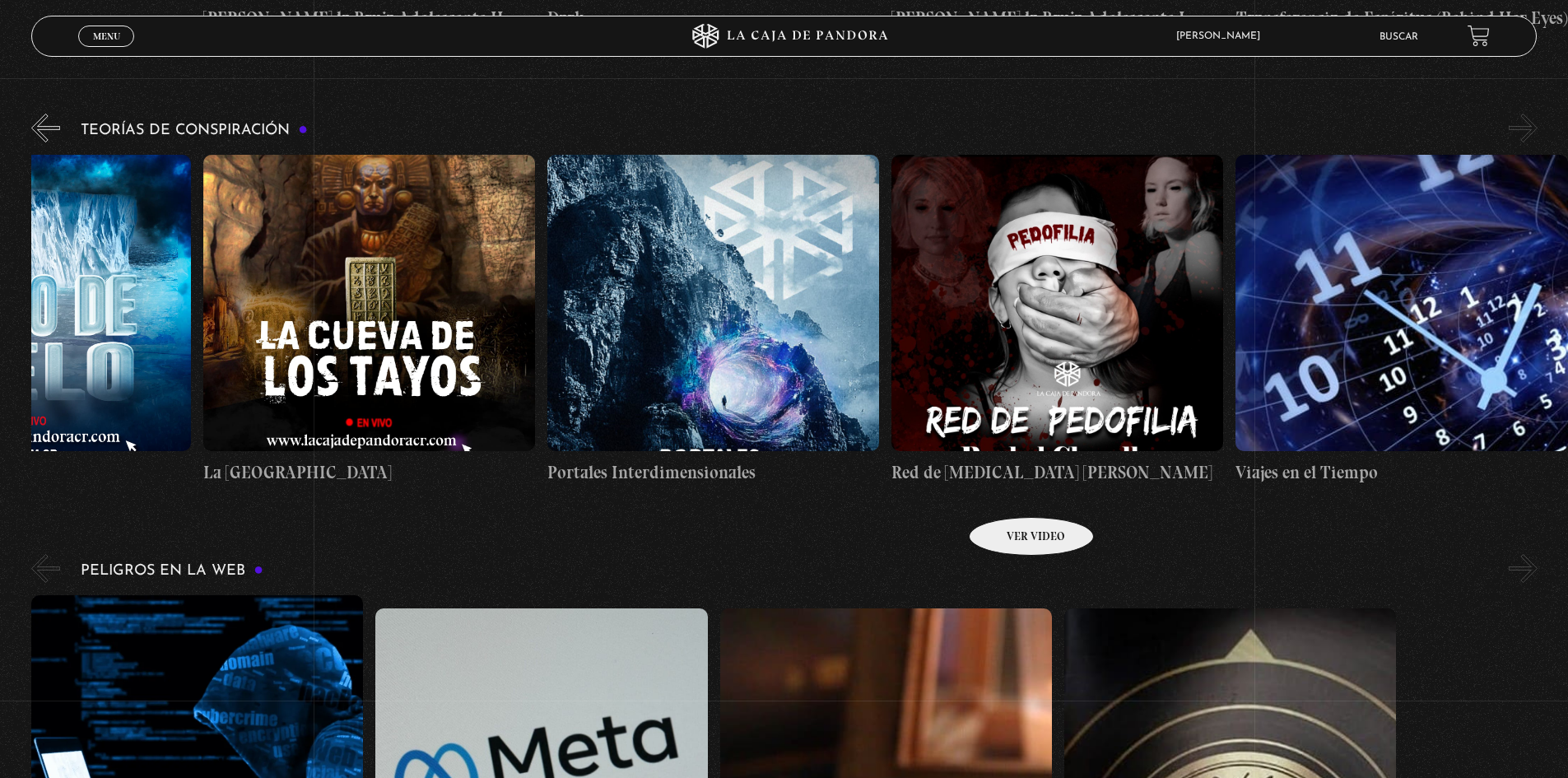 scroll, scrollTop: 2771, scrollLeft: 0, axis: vertical 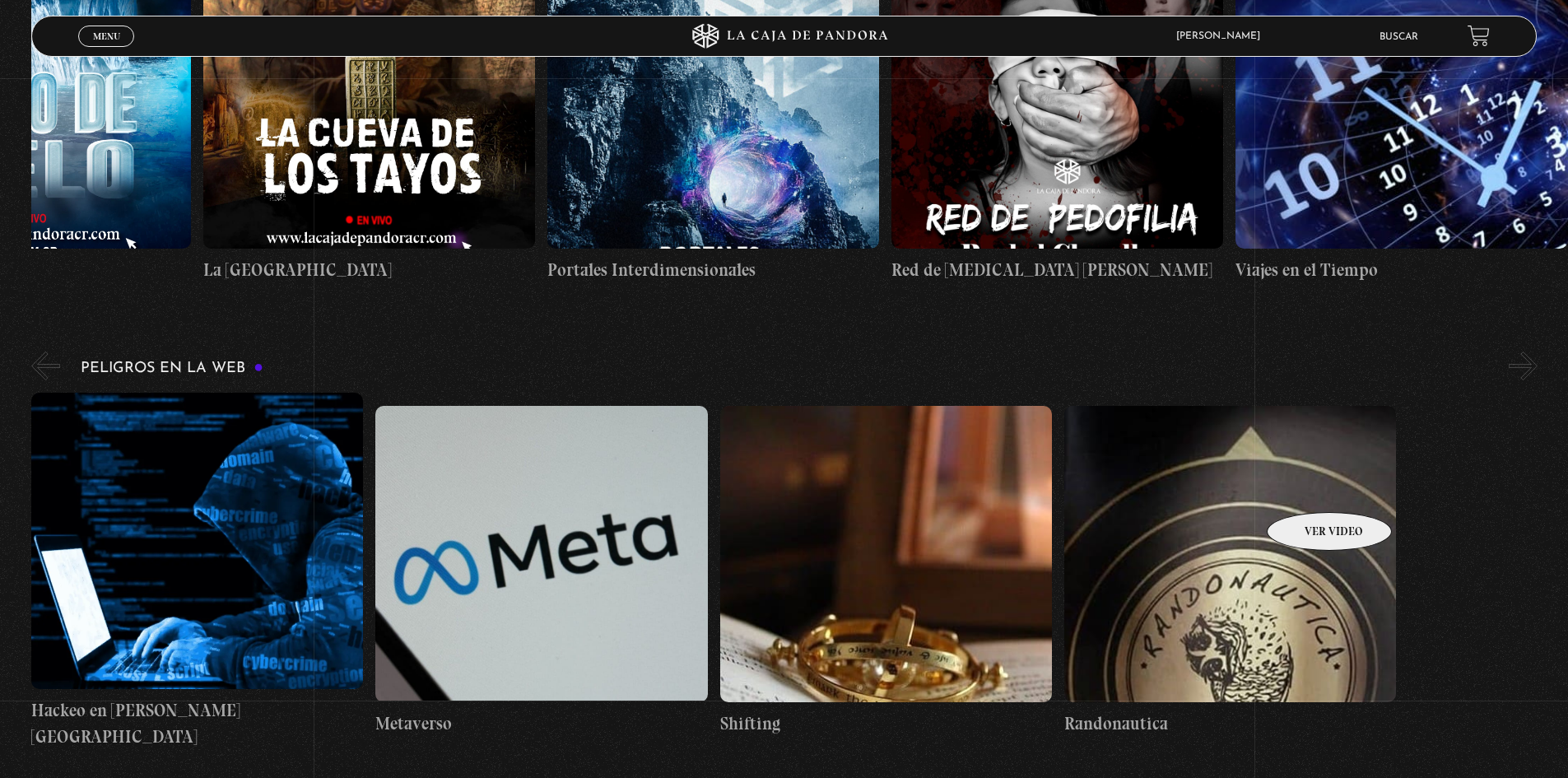 drag, startPoint x: 1314, startPoint y: 487, endPoint x: 1144, endPoint y: 496, distance: 170.23807 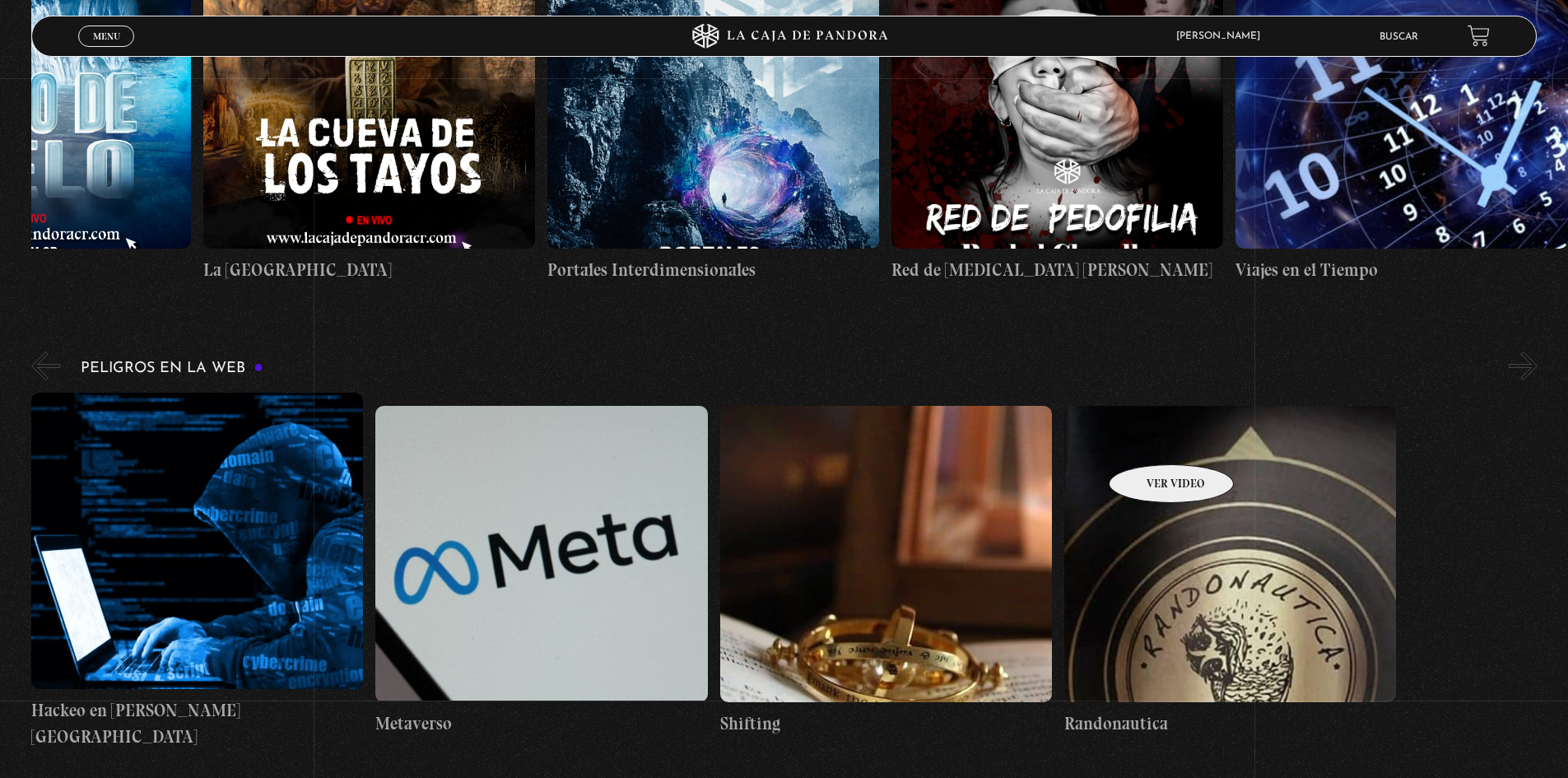 drag, startPoint x: 571, startPoint y: 444, endPoint x: 1189, endPoint y: 440, distance: 618.01294 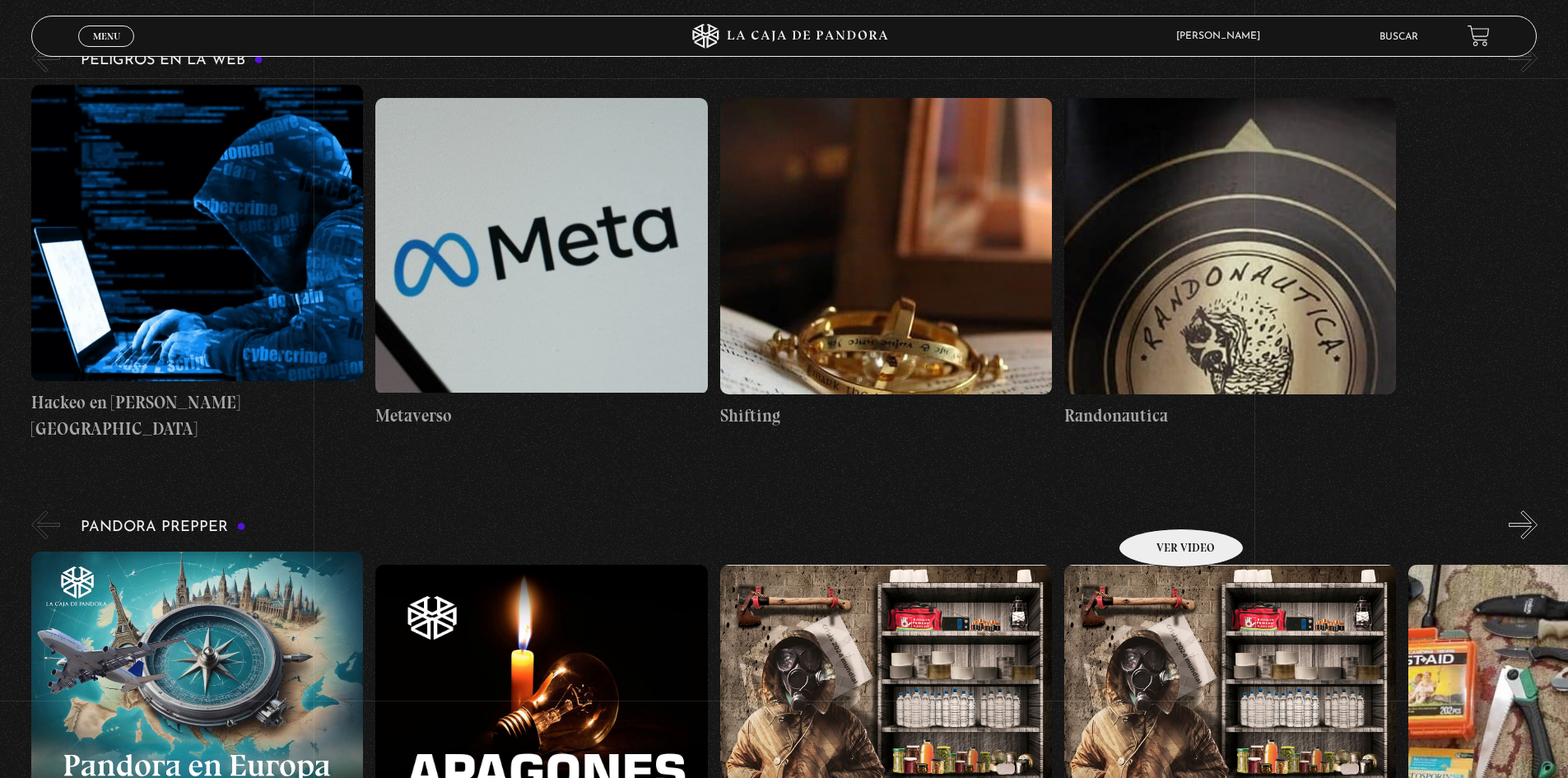 scroll, scrollTop: 3183, scrollLeft: 0, axis: vertical 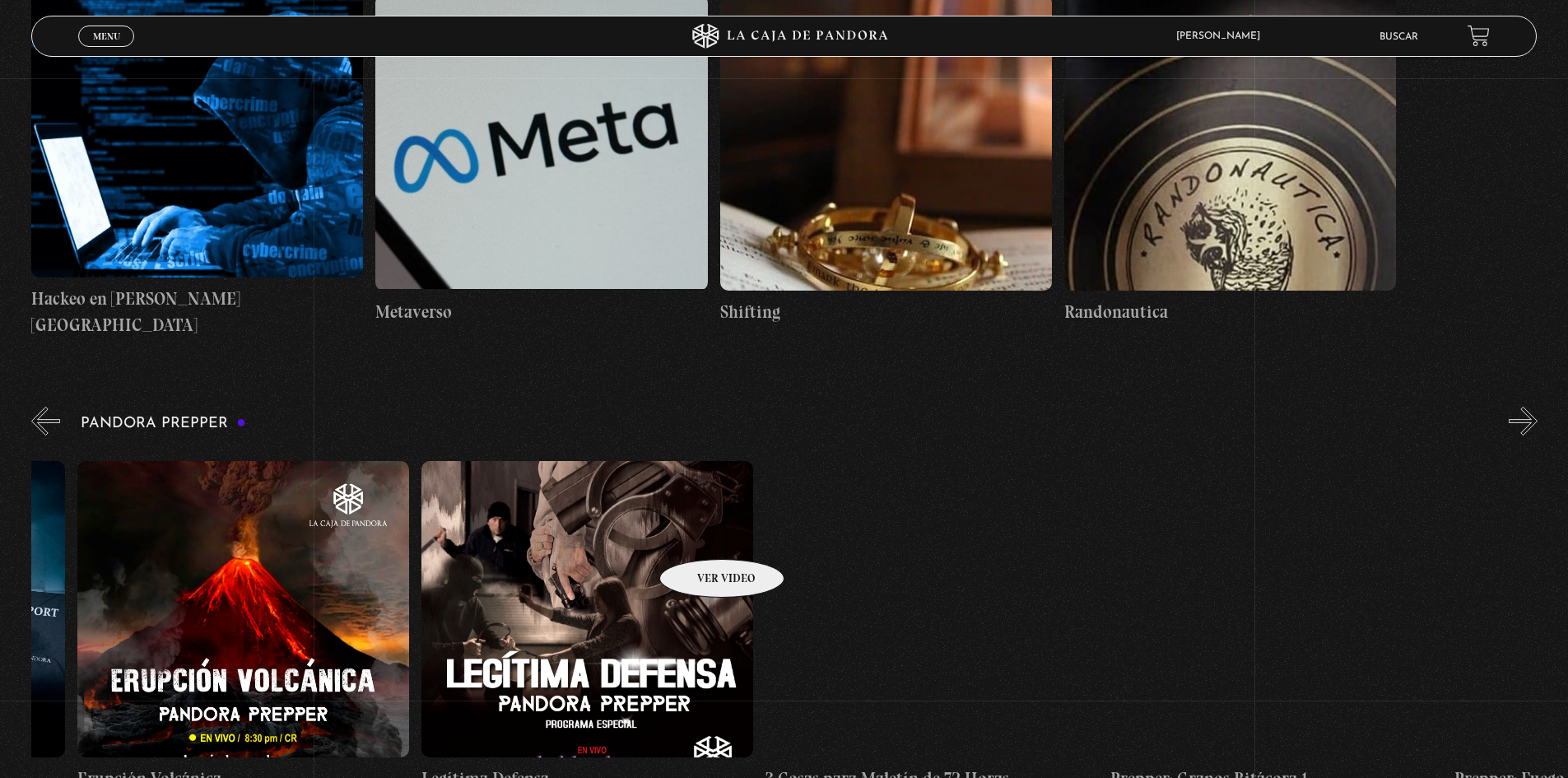 drag, startPoint x: 1242, startPoint y: 518, endPoint x: 700, endPoint y: 534, distance: 542.2361 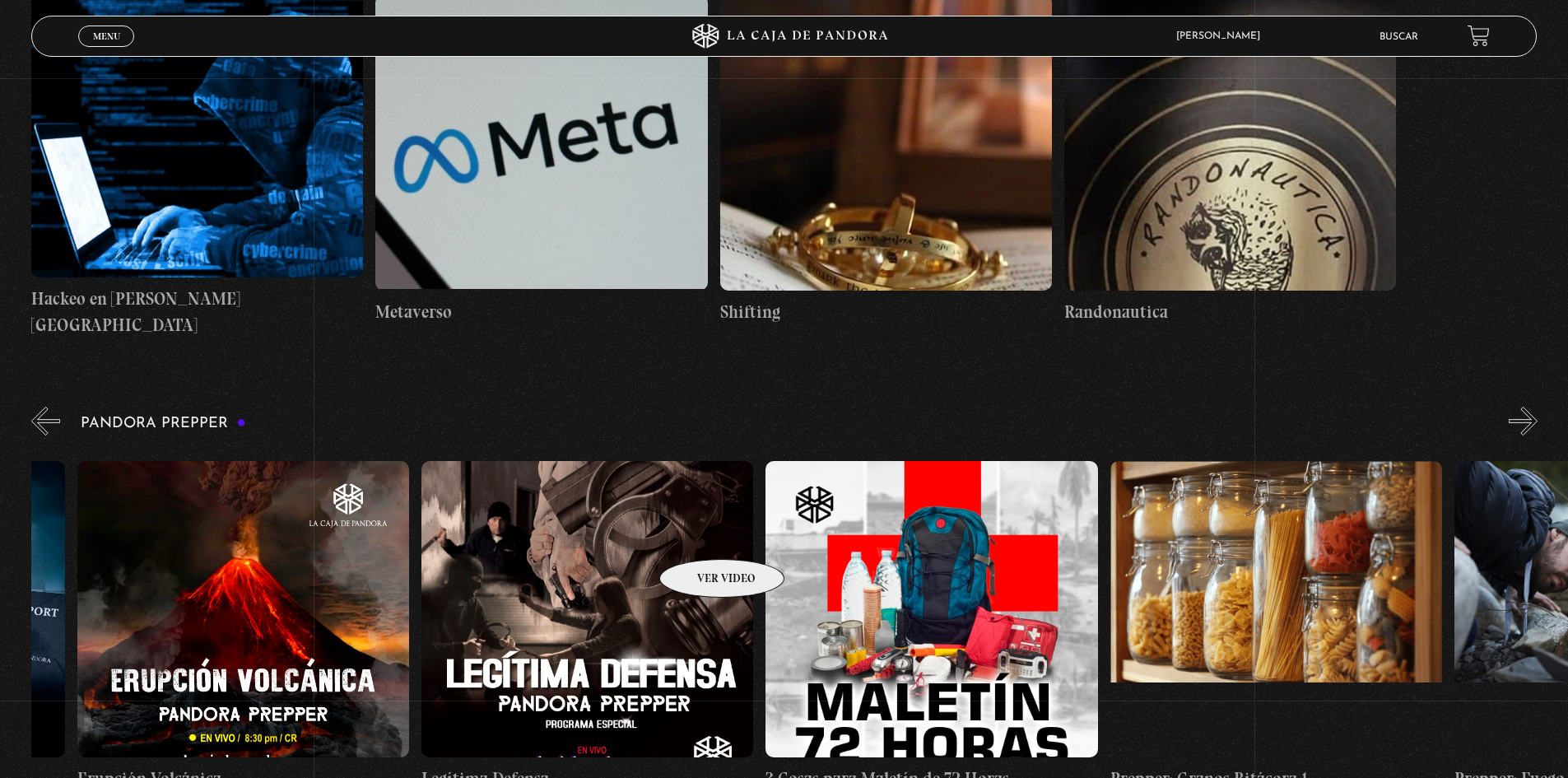 click on "Pandora en Europa: Lo que debes de saber antes de viajar
Apagones Eléctricos
¿Qué debo hacer durante una crisis? Parte I
¿Qué debo hacer durante una crisis? Parte II
Pandora Prepper I
Prepper II – Plan Familiar
Pandora Prepper III" at bounding box center (1282, 626) 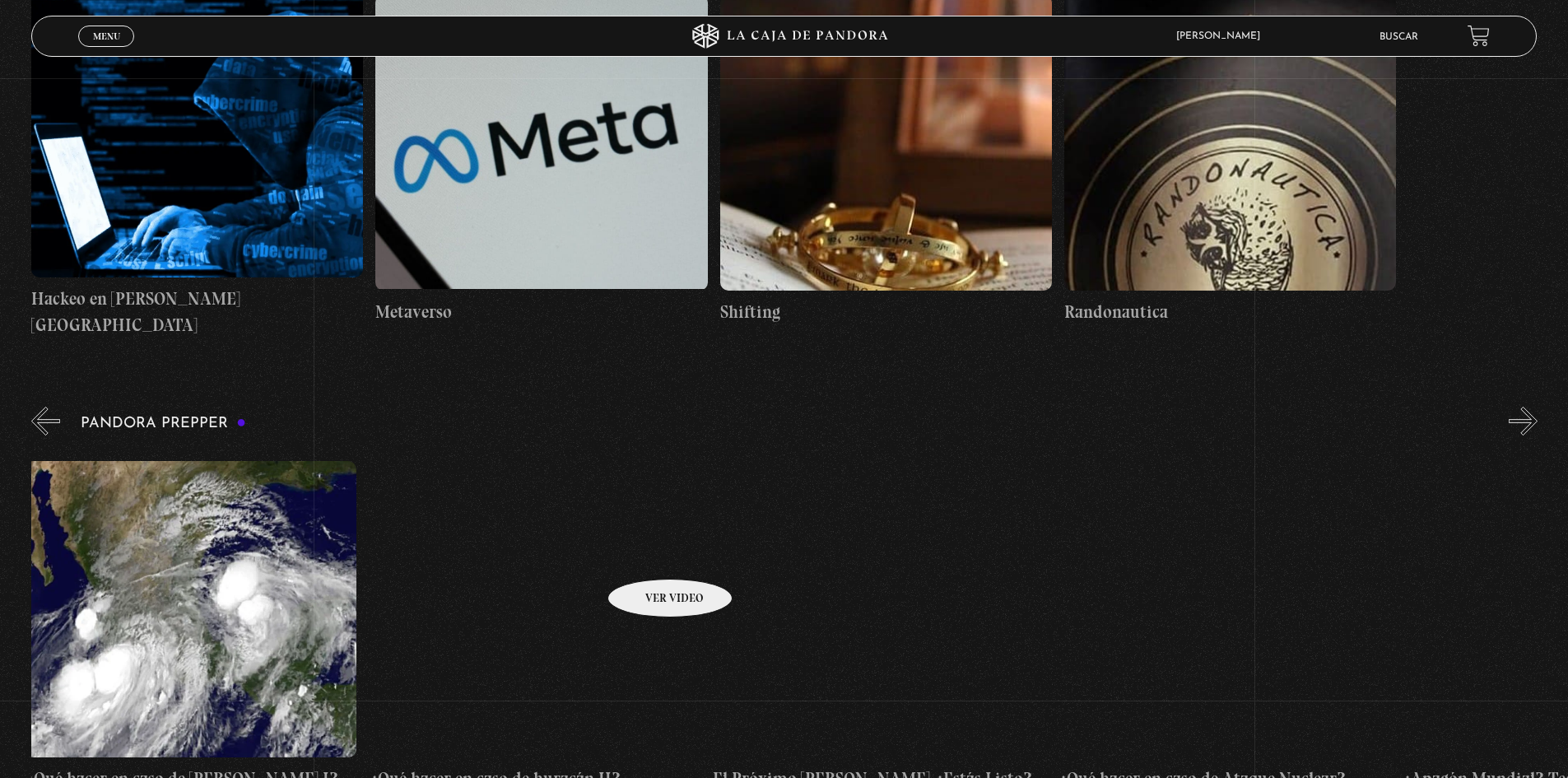 drag, startPoint x: 1006, startPoint y: 516, endPoint x: 647, endPoint y: 554, distance: 361.0055 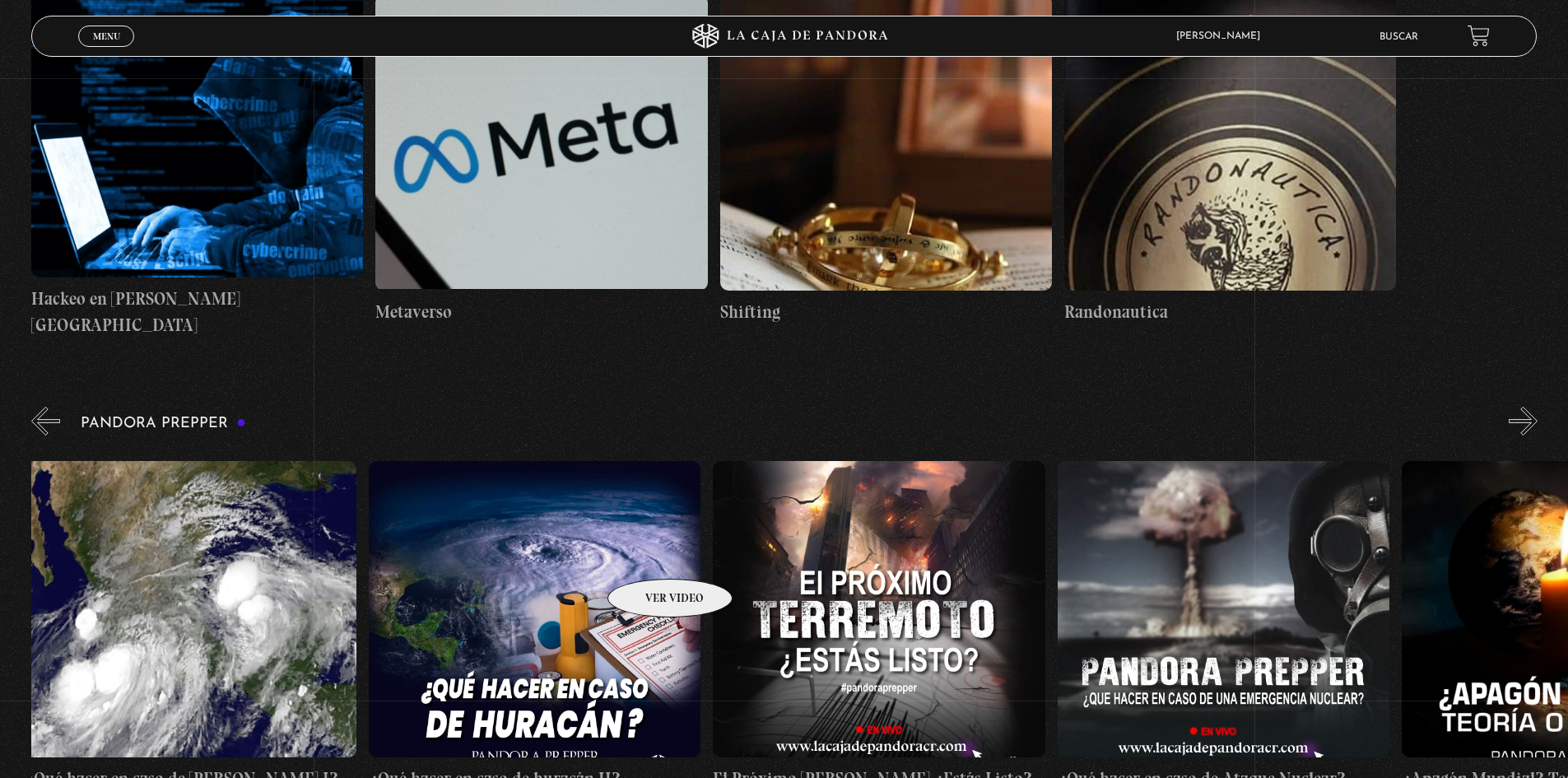 click on "Pandora en Europa: Lo que debes de saber antes de viajar
Apagones Eléctricos
¿Qué debo hacer durante una crisis? Parte I
¿Qué debo hacer durante una crisis? Parte II
Pandora Prepper I
Prepper II – Plan Familiar
Pandora Prepper III" at bounding box center (-492, 626) 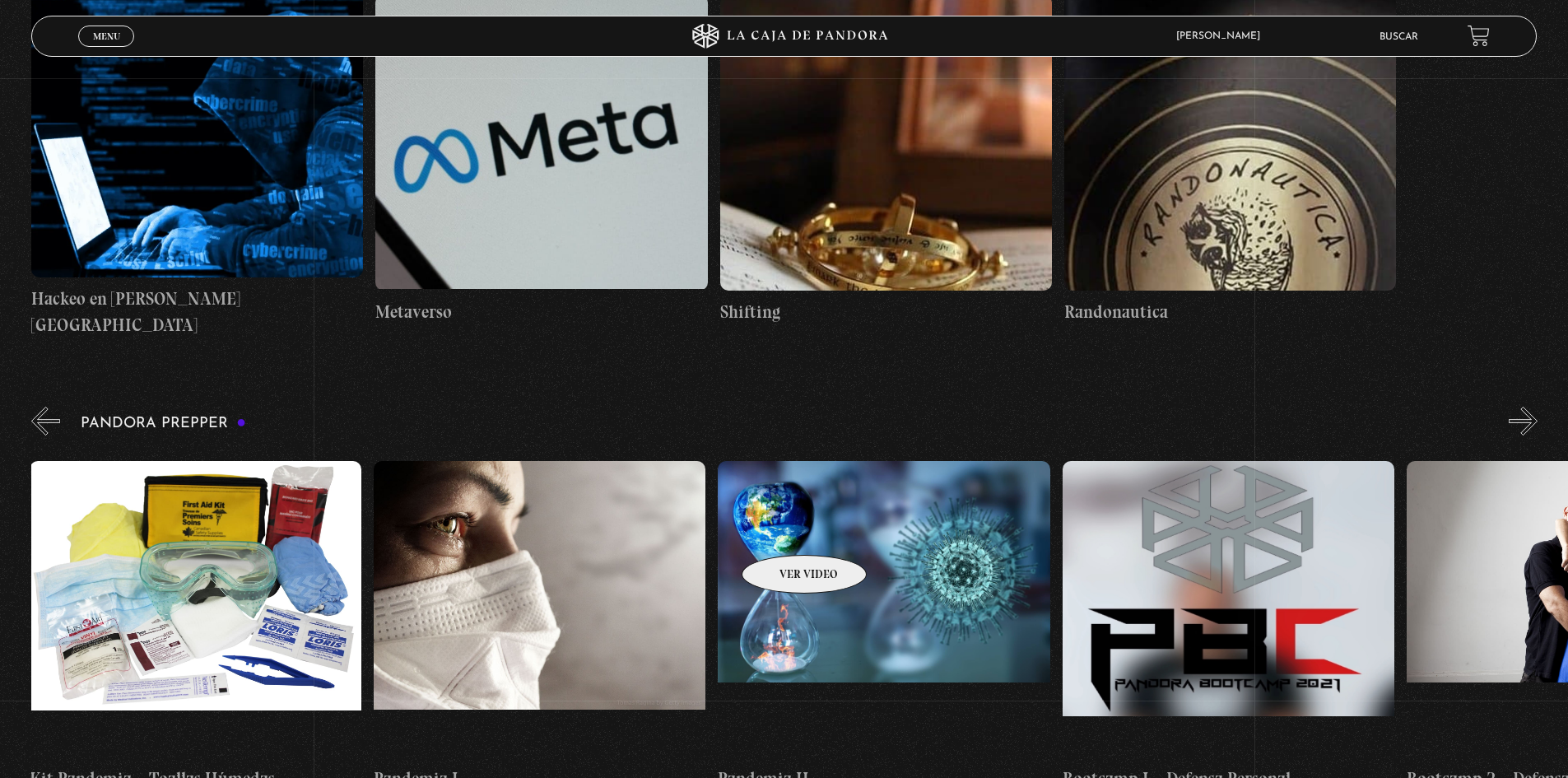 scroll, scrollTop: 0, scrollLeft: 6368, axis: horizontal 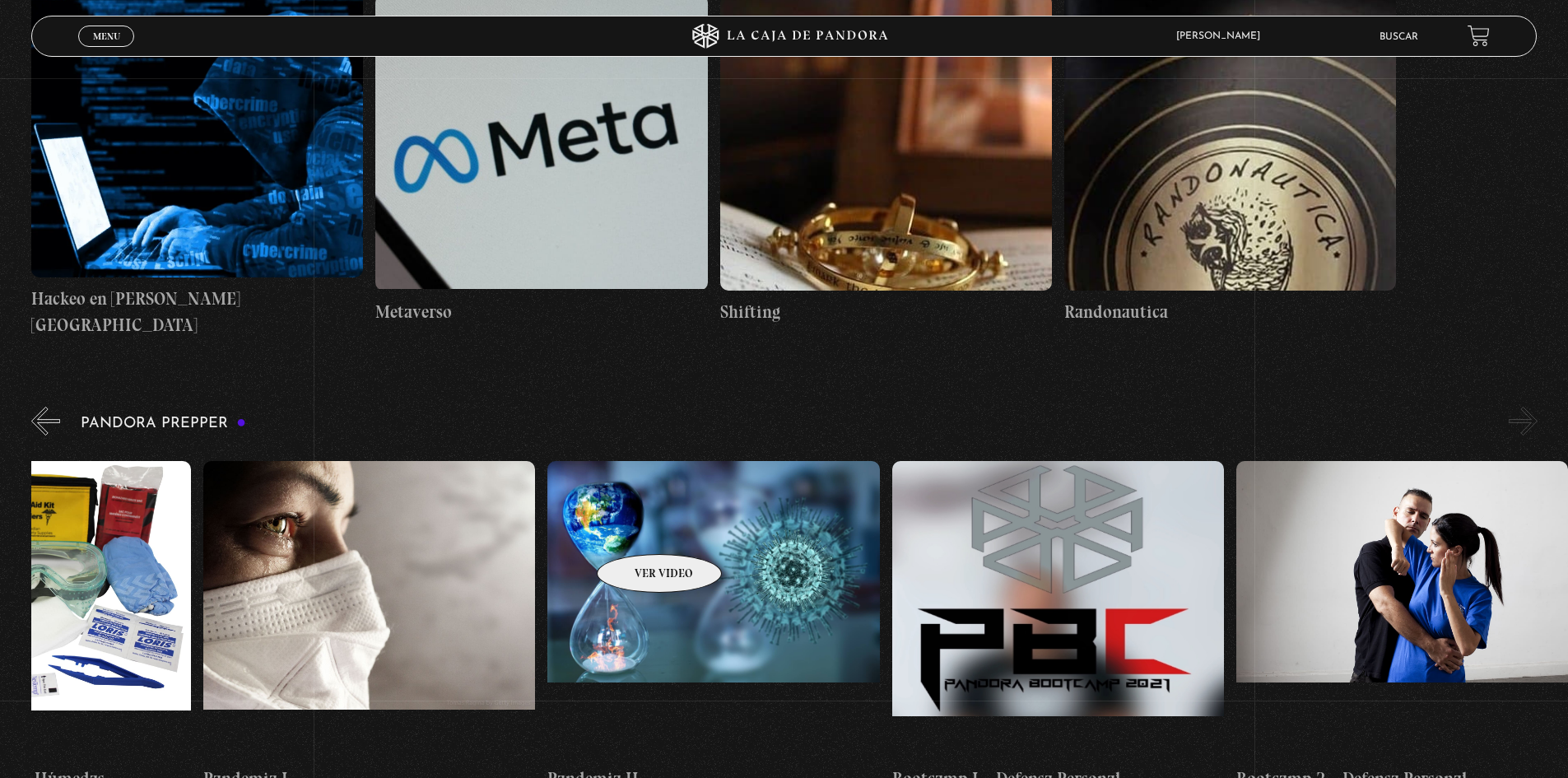 drag, startPoint x: 1043, startPoint y: 527, endPoint x: 626, endPoint y: 526, distance: 417.0012 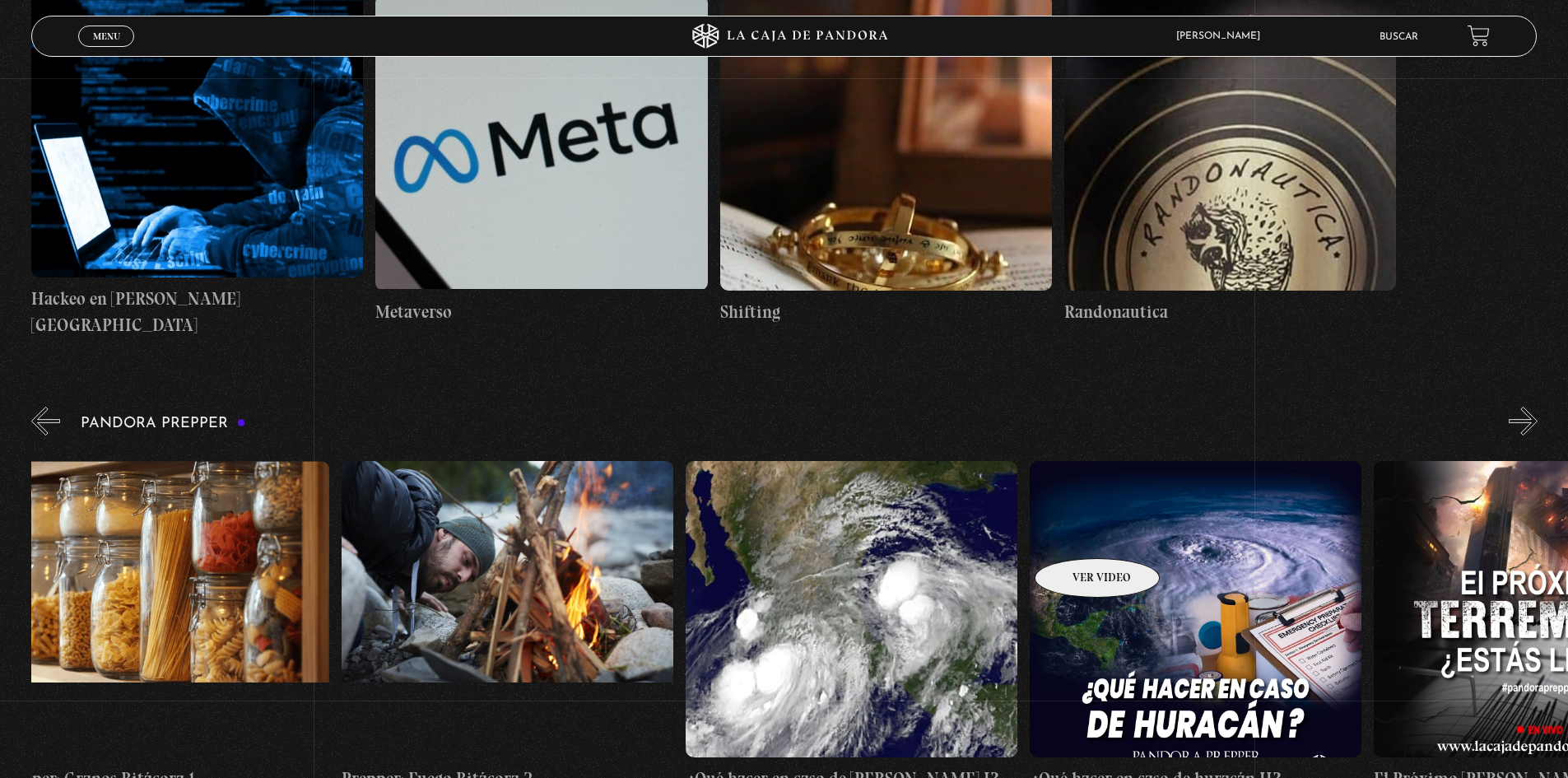 drag, startPoint x: 583, startPoint y: 506, endPoint x: 1092, endPoint y: 537, distance: 509.94313 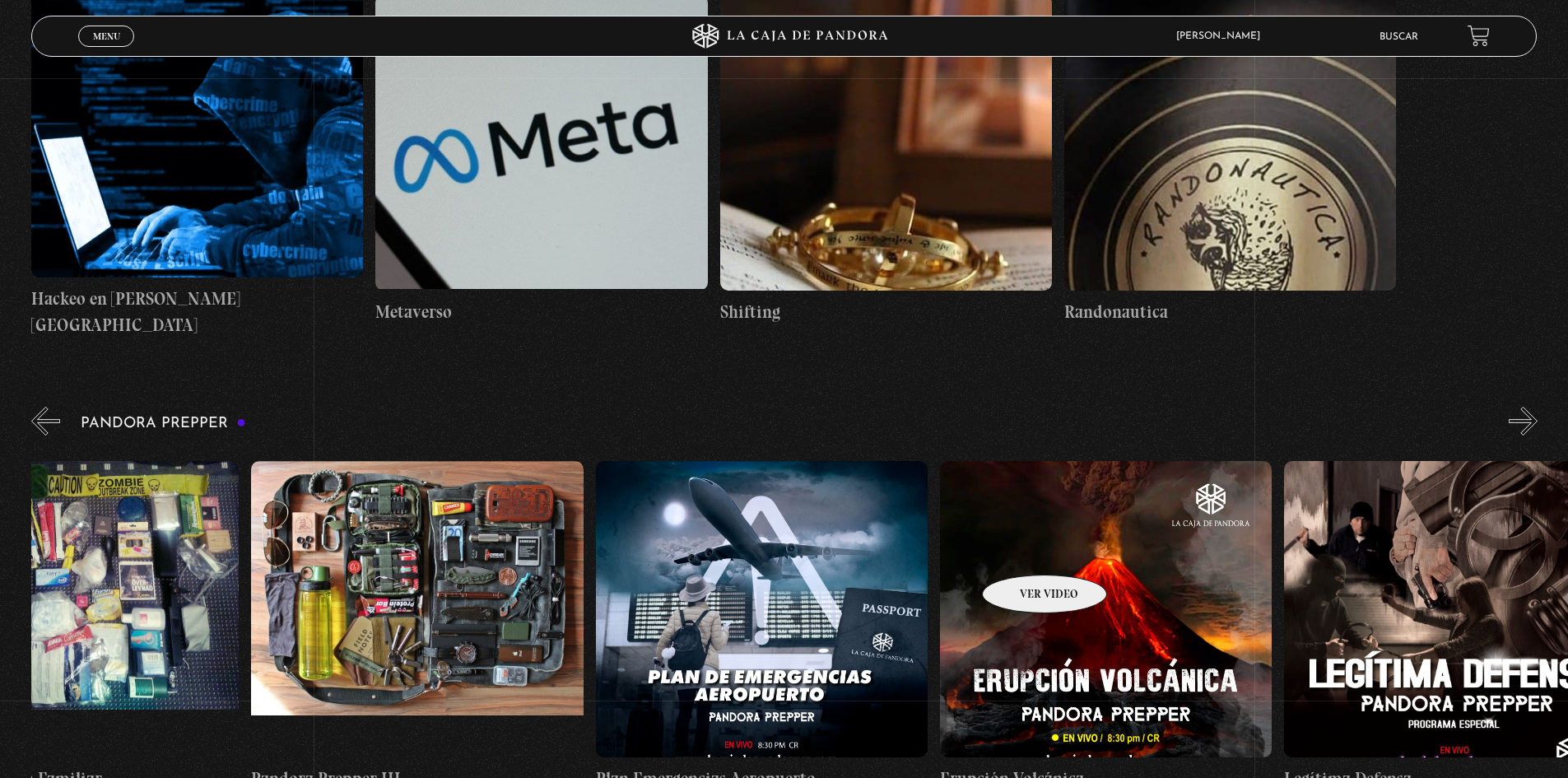 scroll, scrollTop: 0, scrollLeft: 1742, axis: horizontal 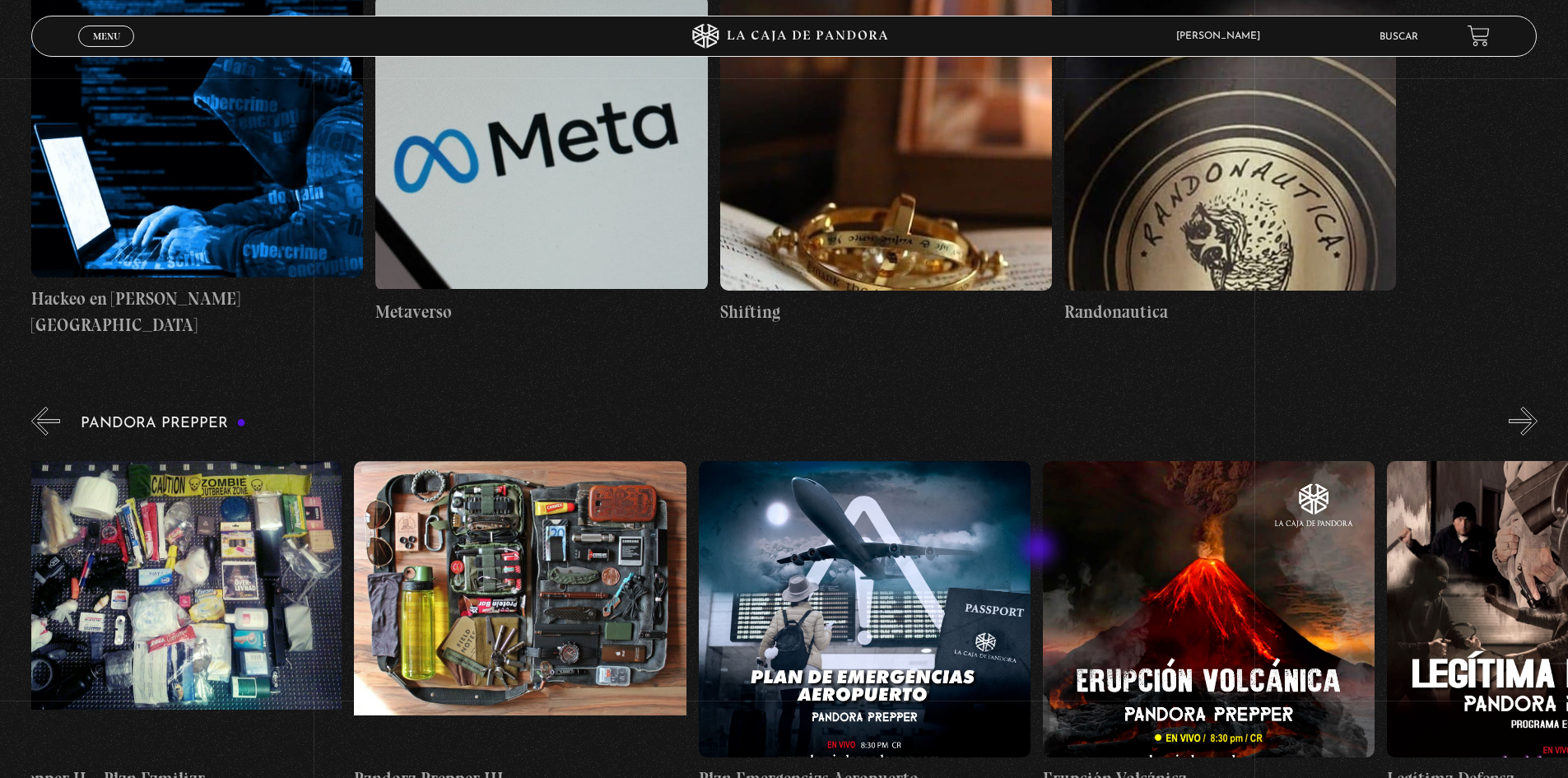 drag, startPoint x: 625, startPoint y: 537, endPoint x: 1040, endPoint y: 550, distance: 415.2036 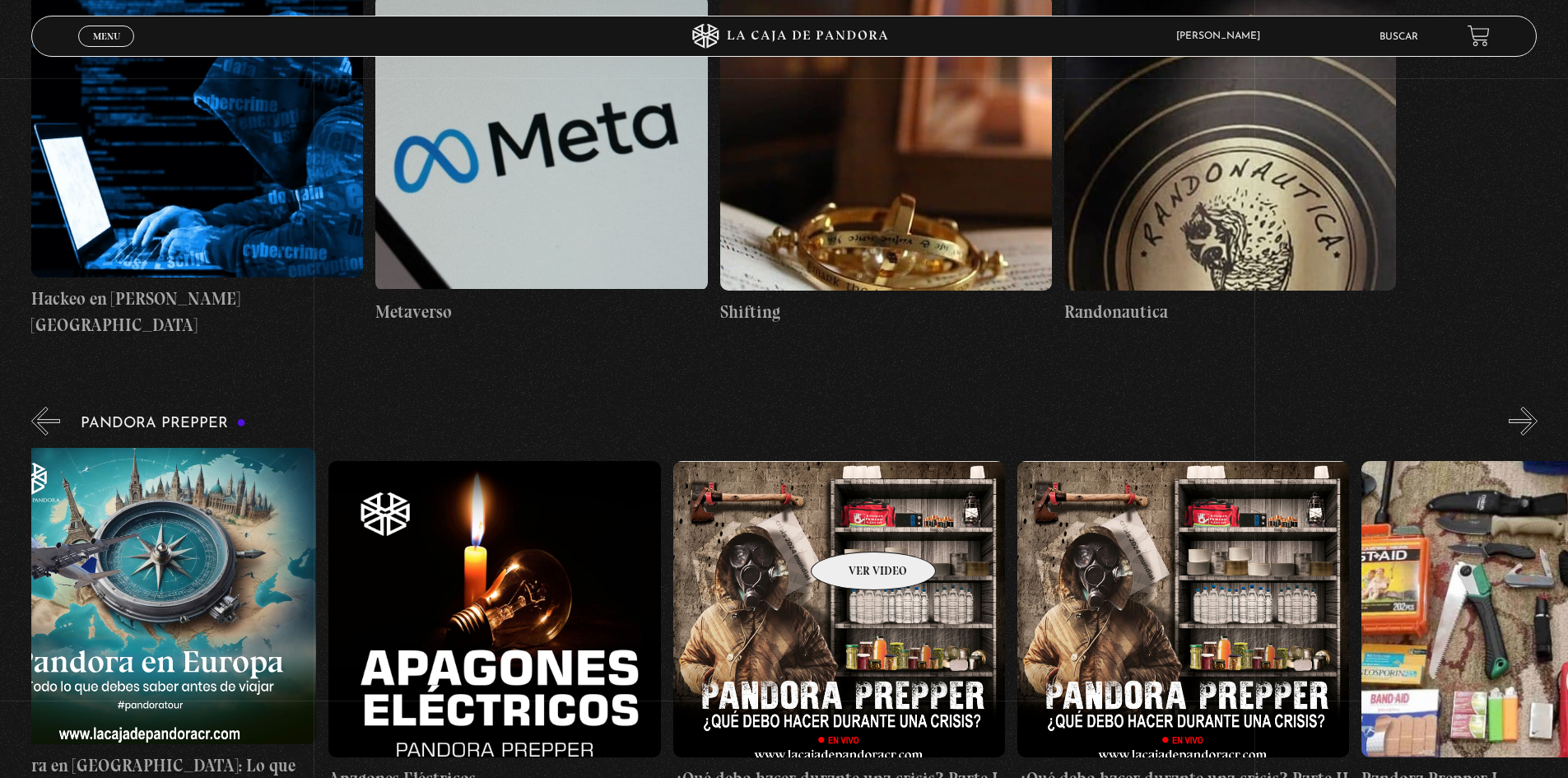 scroll, scrollTop: 0, scrollLeft: 0, axis: both 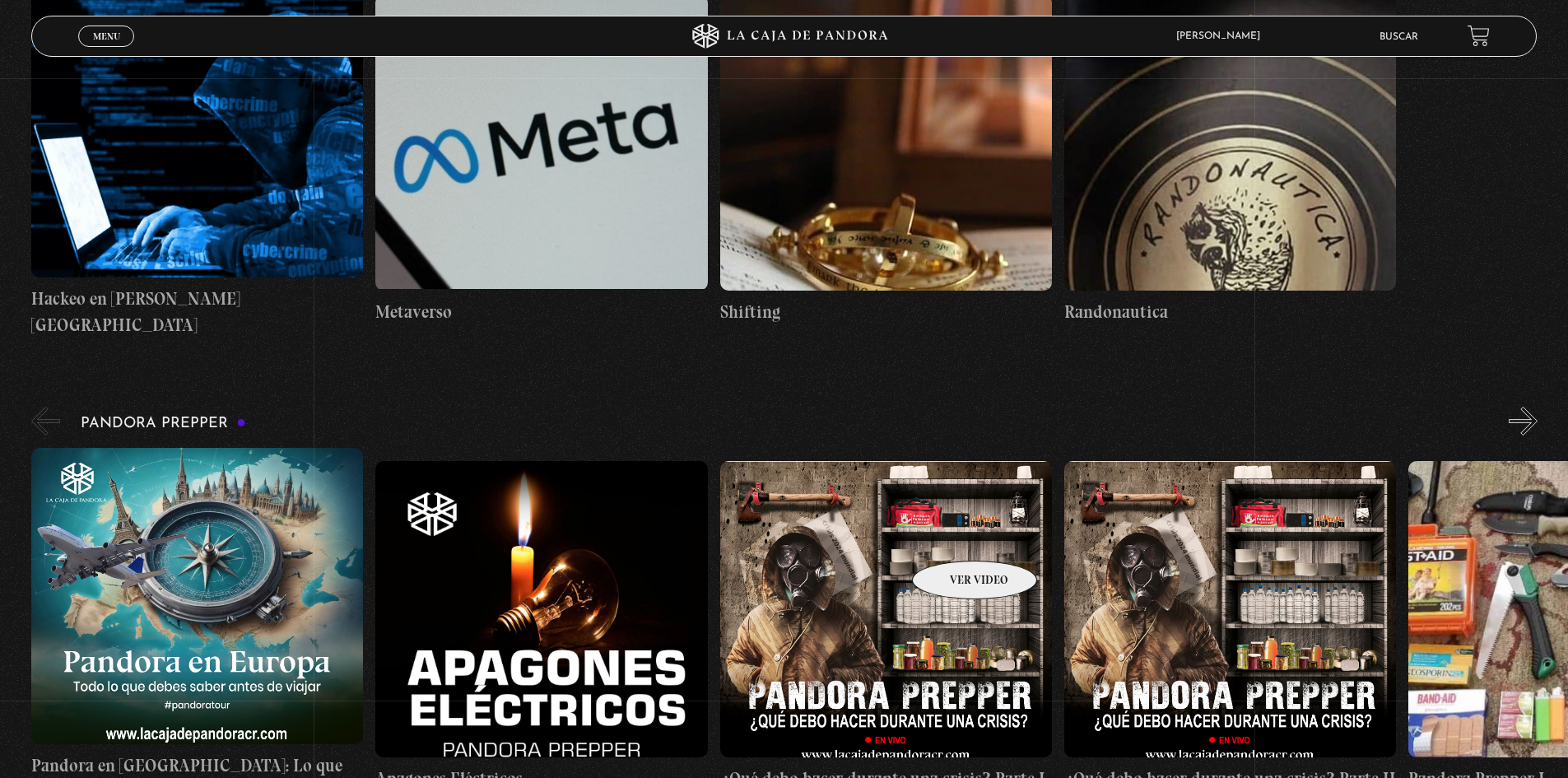 drag, startPoint x: 513, startPoint y: 519, endPoint x: 953, endPoint y: 536, distance: 440.328 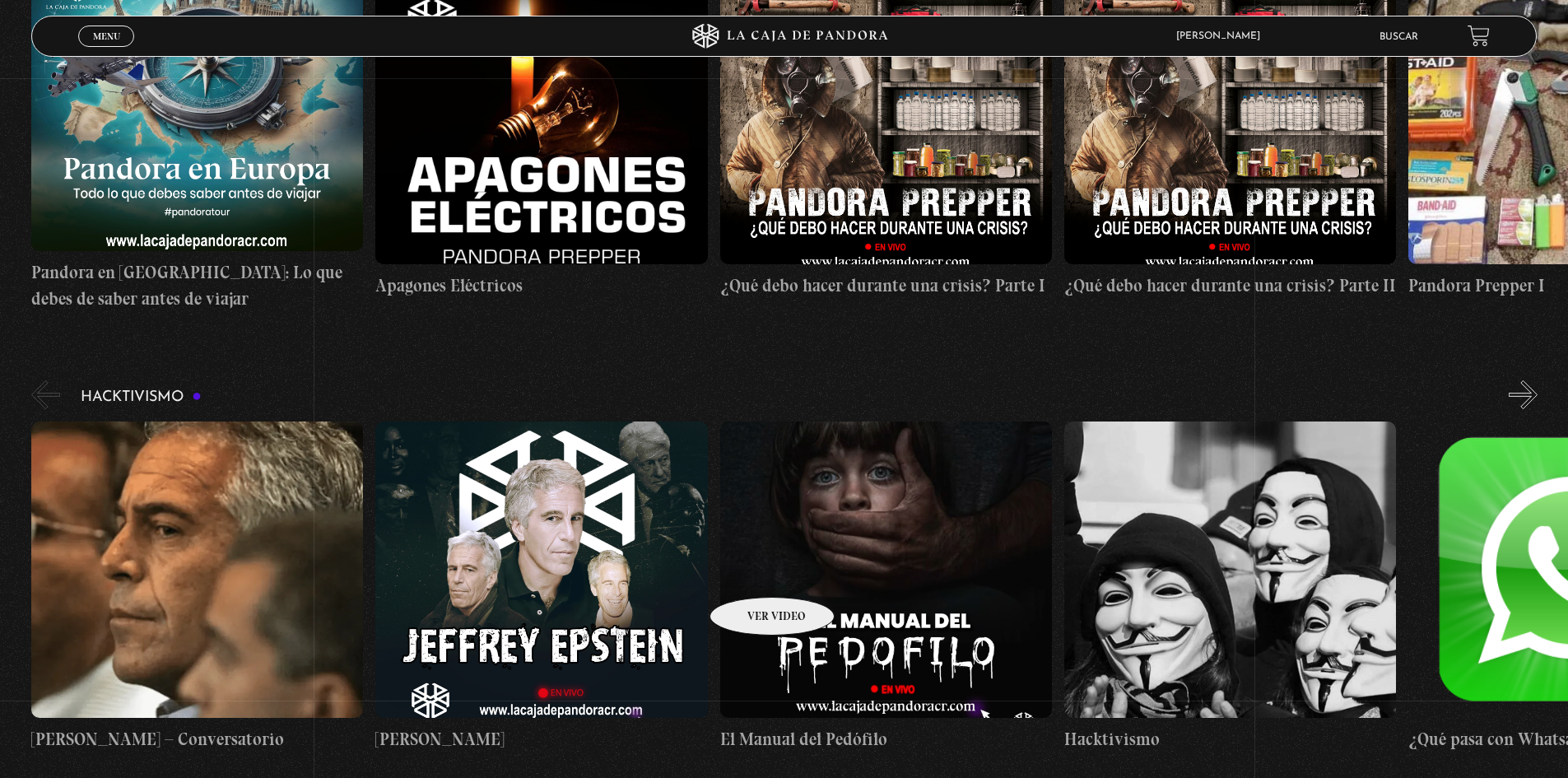 scroll, scrollTop: 3677, scrollLeft: 0, axis: vertical 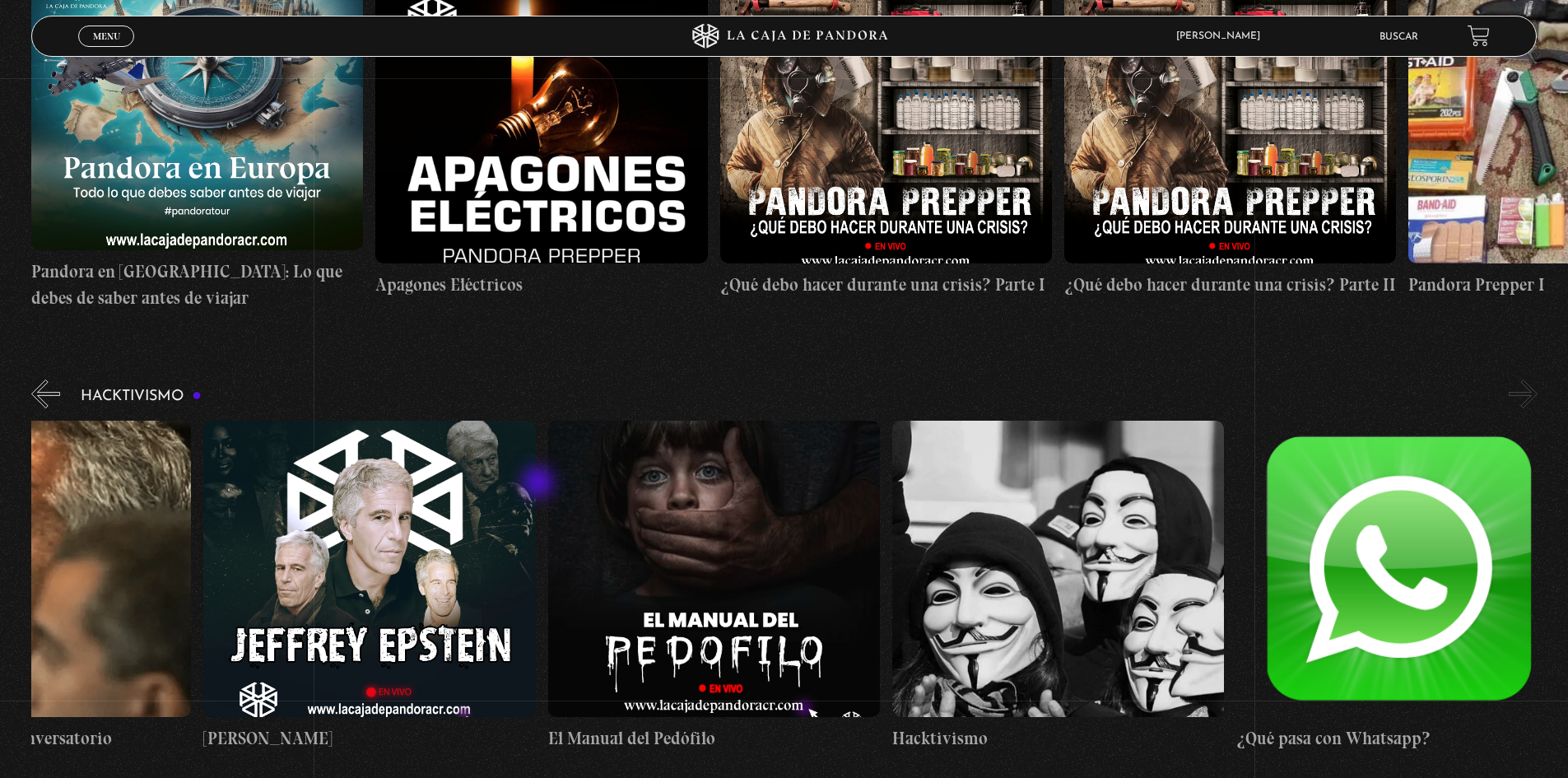 drag, startPoint x: 861, startPoint y: 492, endPoint x: 539, endPoint y: 484, distance: 322.09936 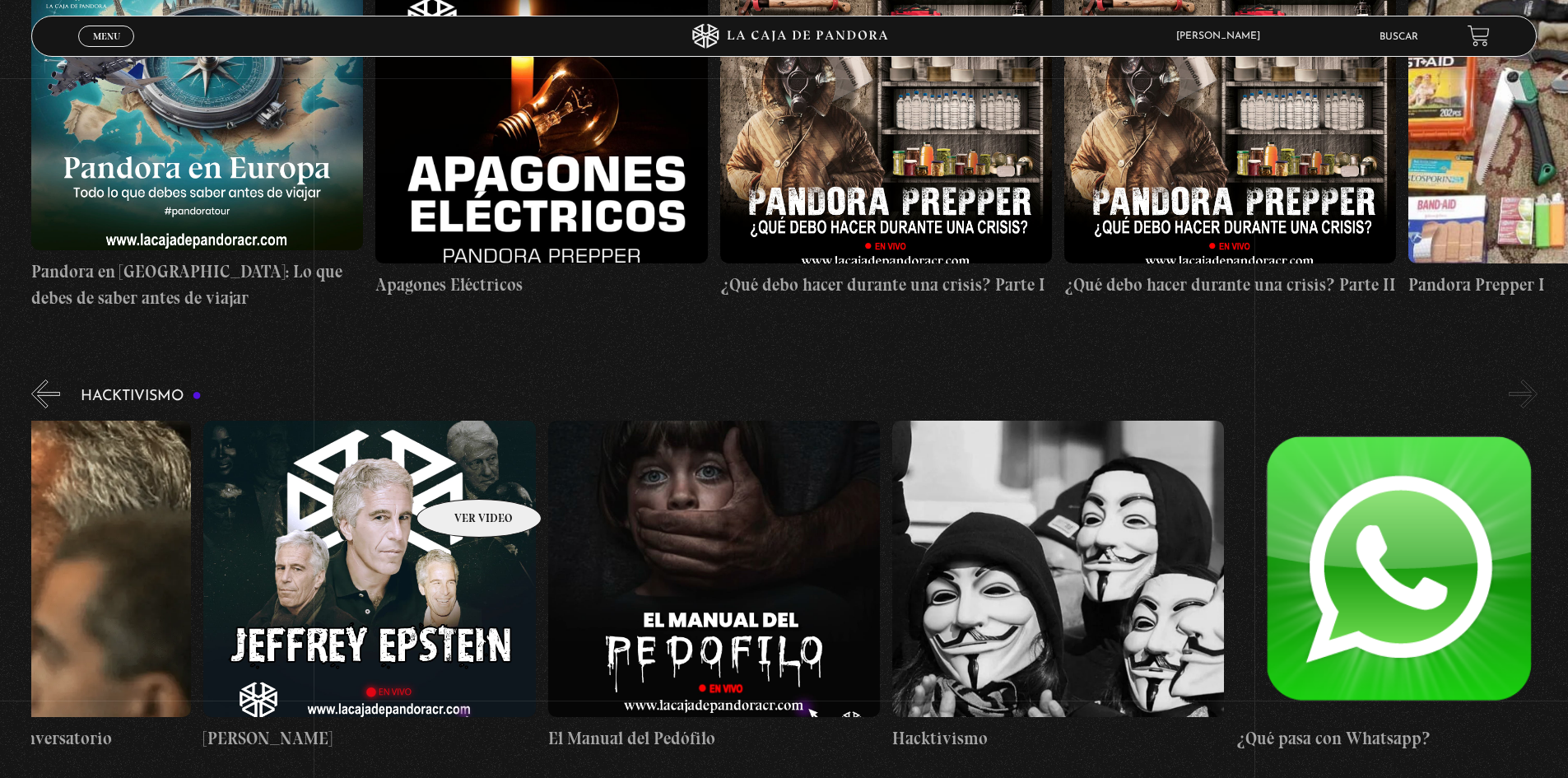 scroll, scrollTop: 0, scrollLeft: 0, axis: both 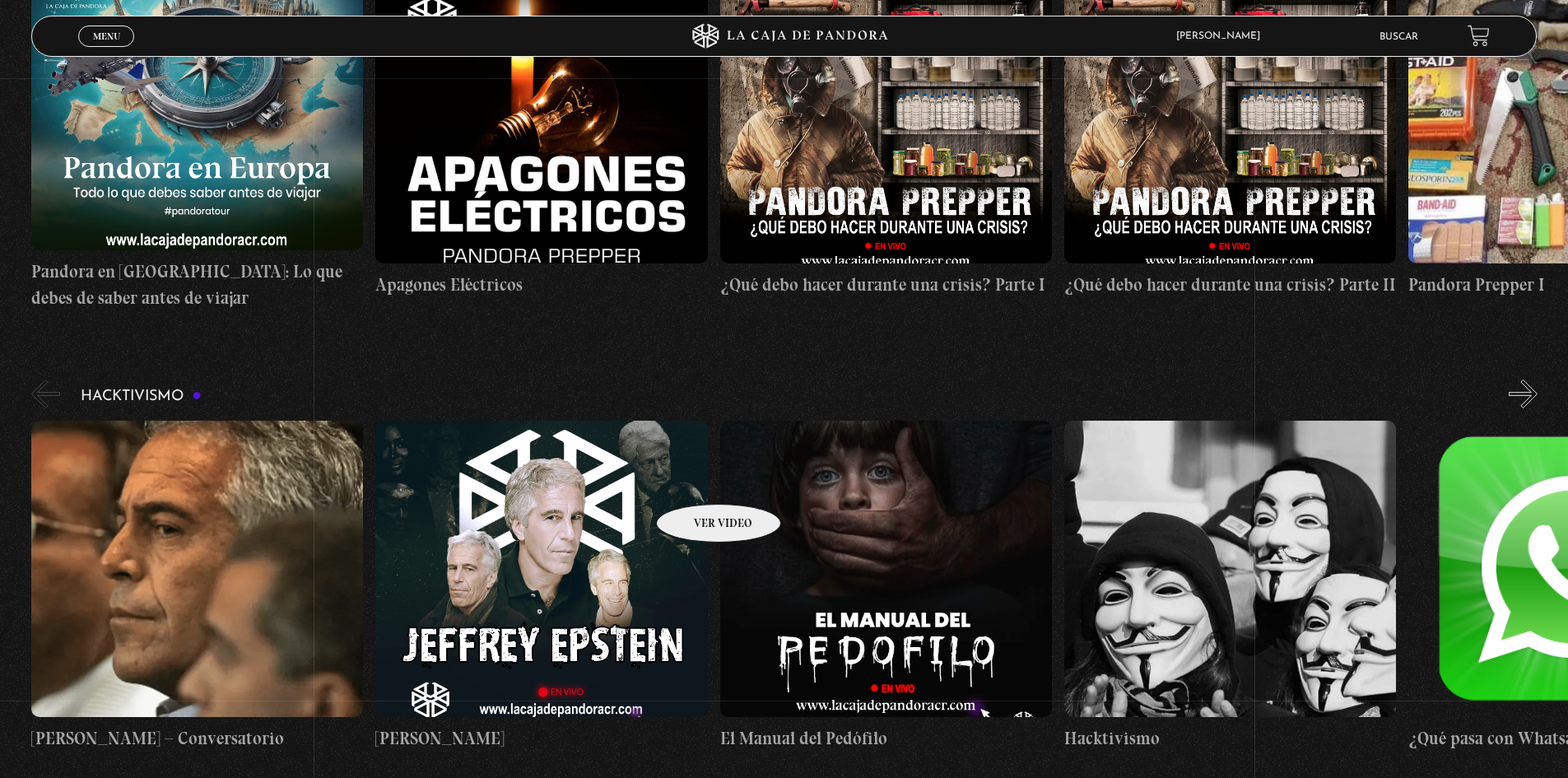 drag, startPoint x: 458, startPoint y: 474, endPoint x: 697, endPoint y: 479, distance: 239.0523 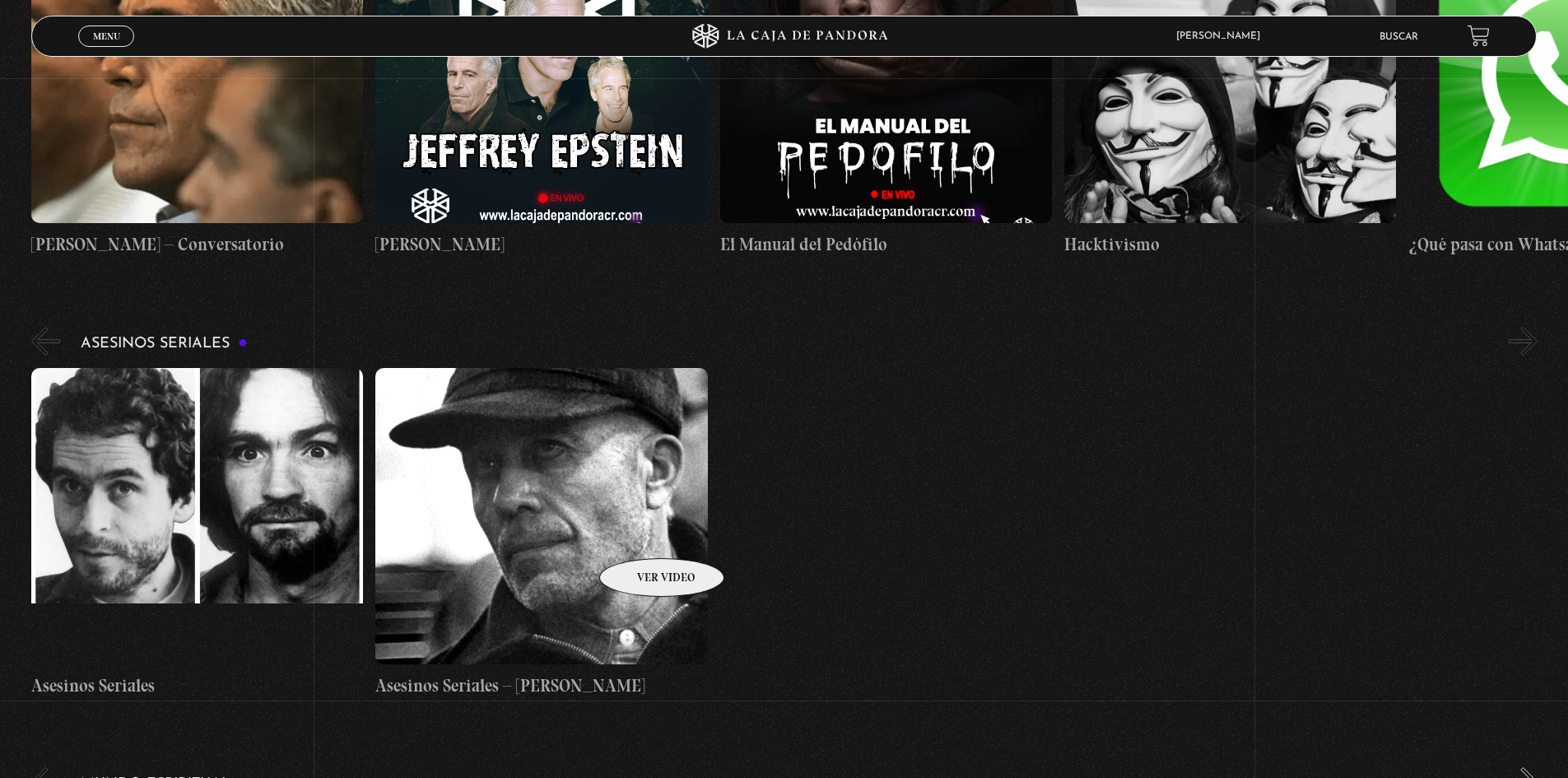 scroll, scrollTop: 4582, scrollLeft: 0, axis: vertical 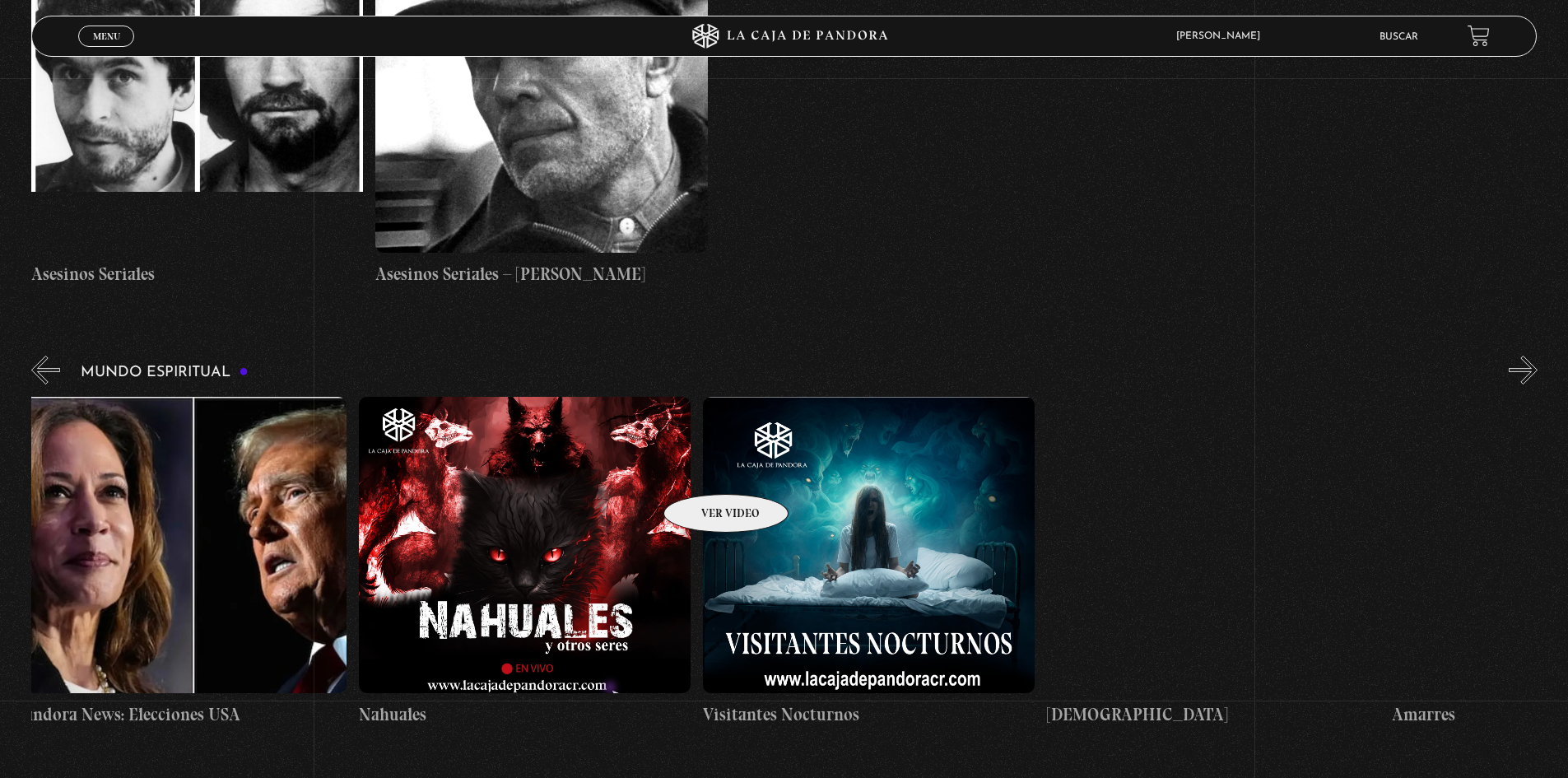 drag, startPoint x: 812, startPoint y: 464, endPoint x: 649, endPoint y: 469, distance: 163.07667 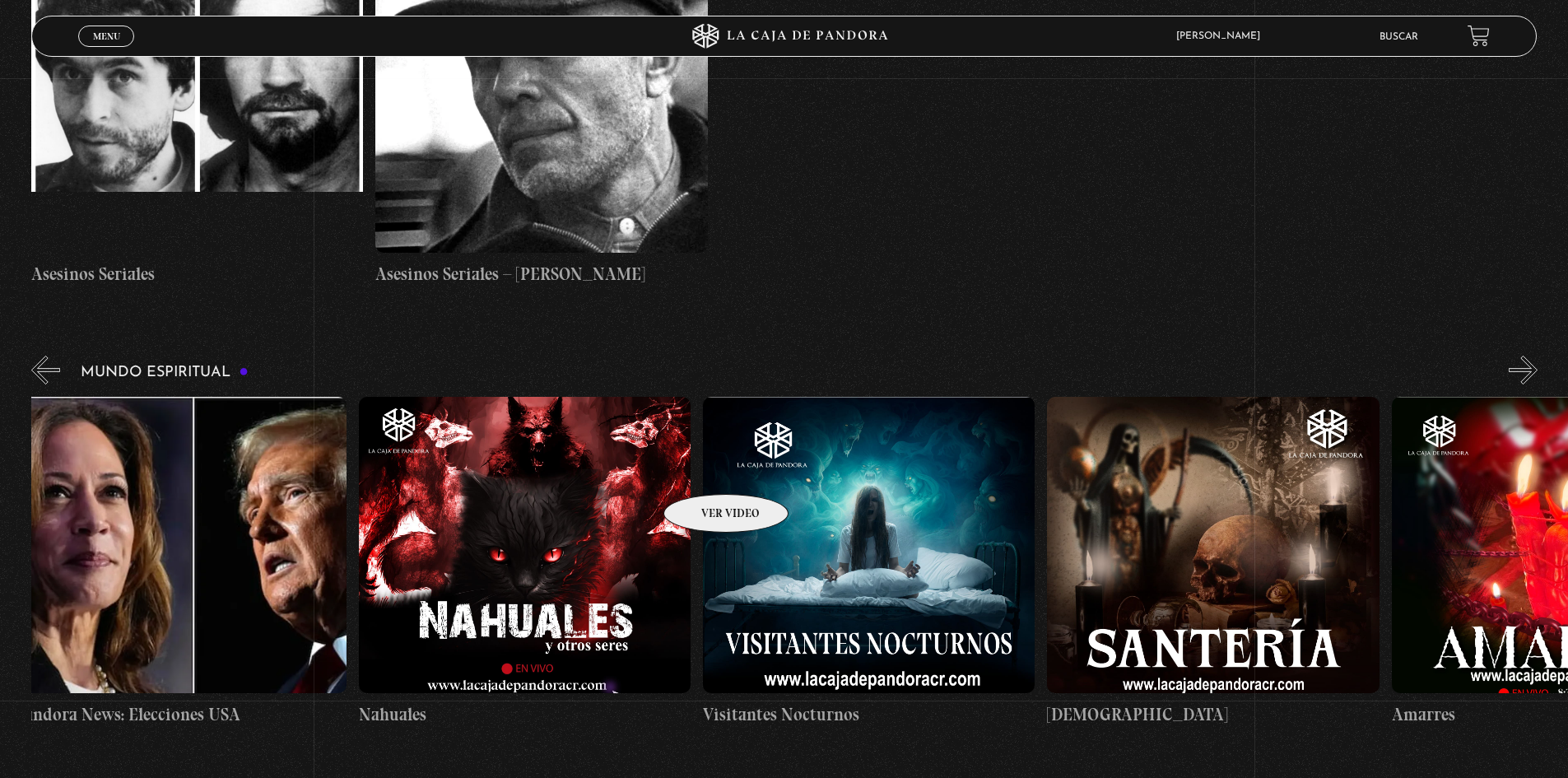 click on "Frecuencia Roja Expediente I
Pandora Paranormal
Especial Halloween: Pandora Paranormal
Pandora News: Elecciones USA
Nahuales
Visitantes Nocturnos
Santería
Amarres" at bounding box center [2424, 562] 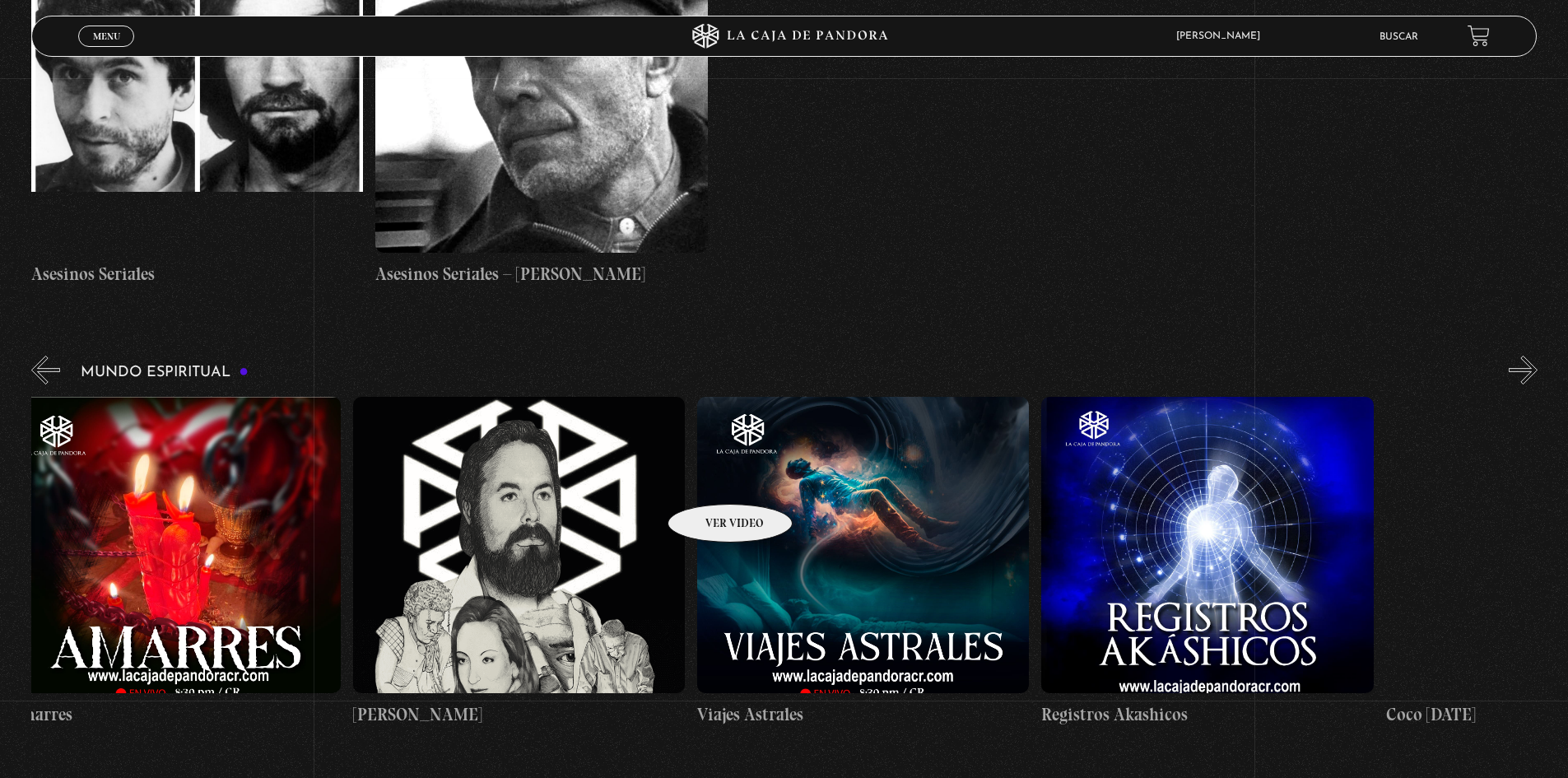 drag, startPoint x: 948, startPoint y: 457, endPoint x: 670, endPoint y: 473, distance: 278.4601 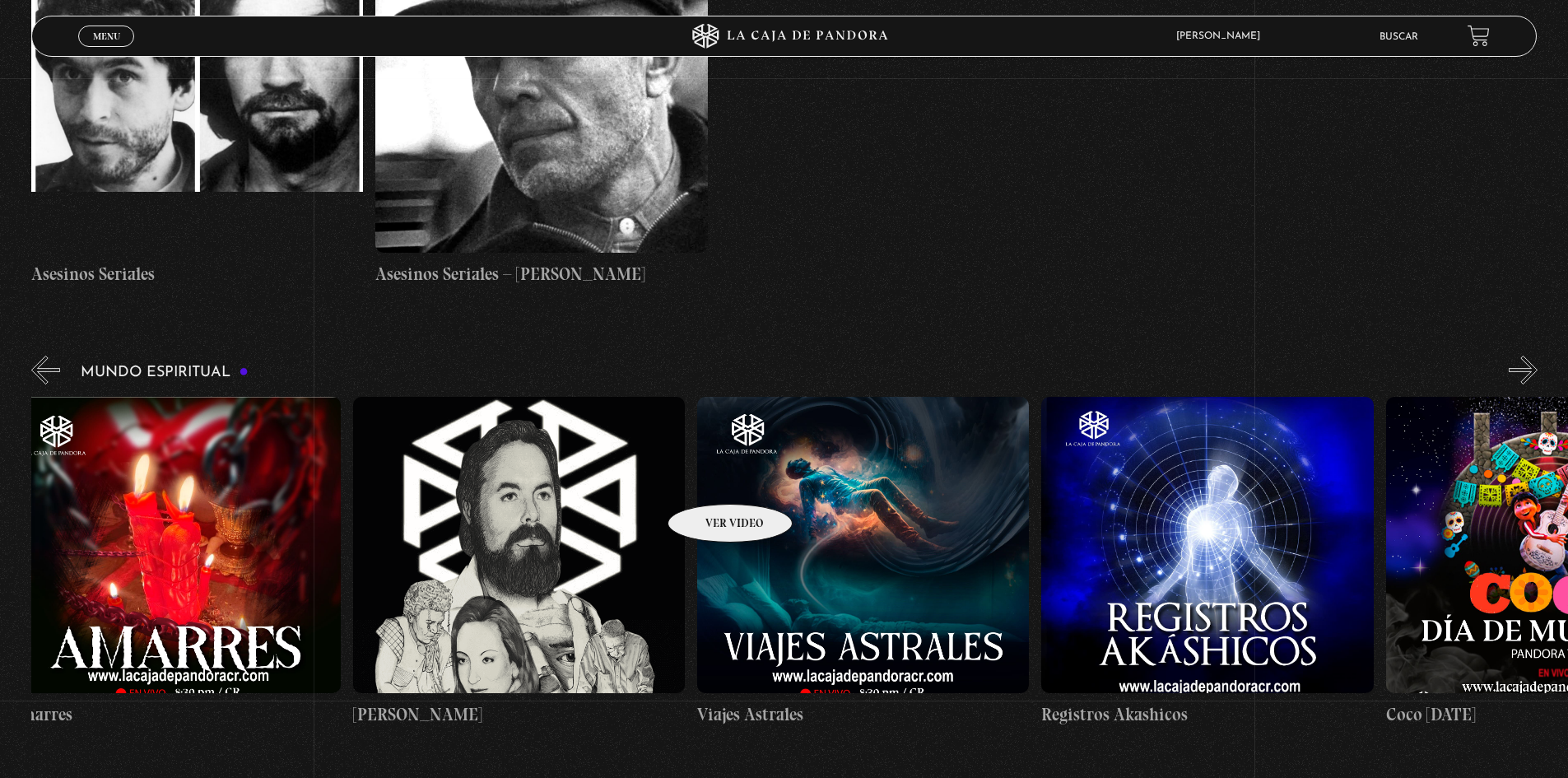 click on "Frecuencia Roja Expediente I
Pandora Paranormal
Especial Halloween: Pandora Paranormal
Pandora News: Elecciones USA
Nahuales
Visitantes Nocturnos
Santería
Amarres" at bounding box center (1041, 562) 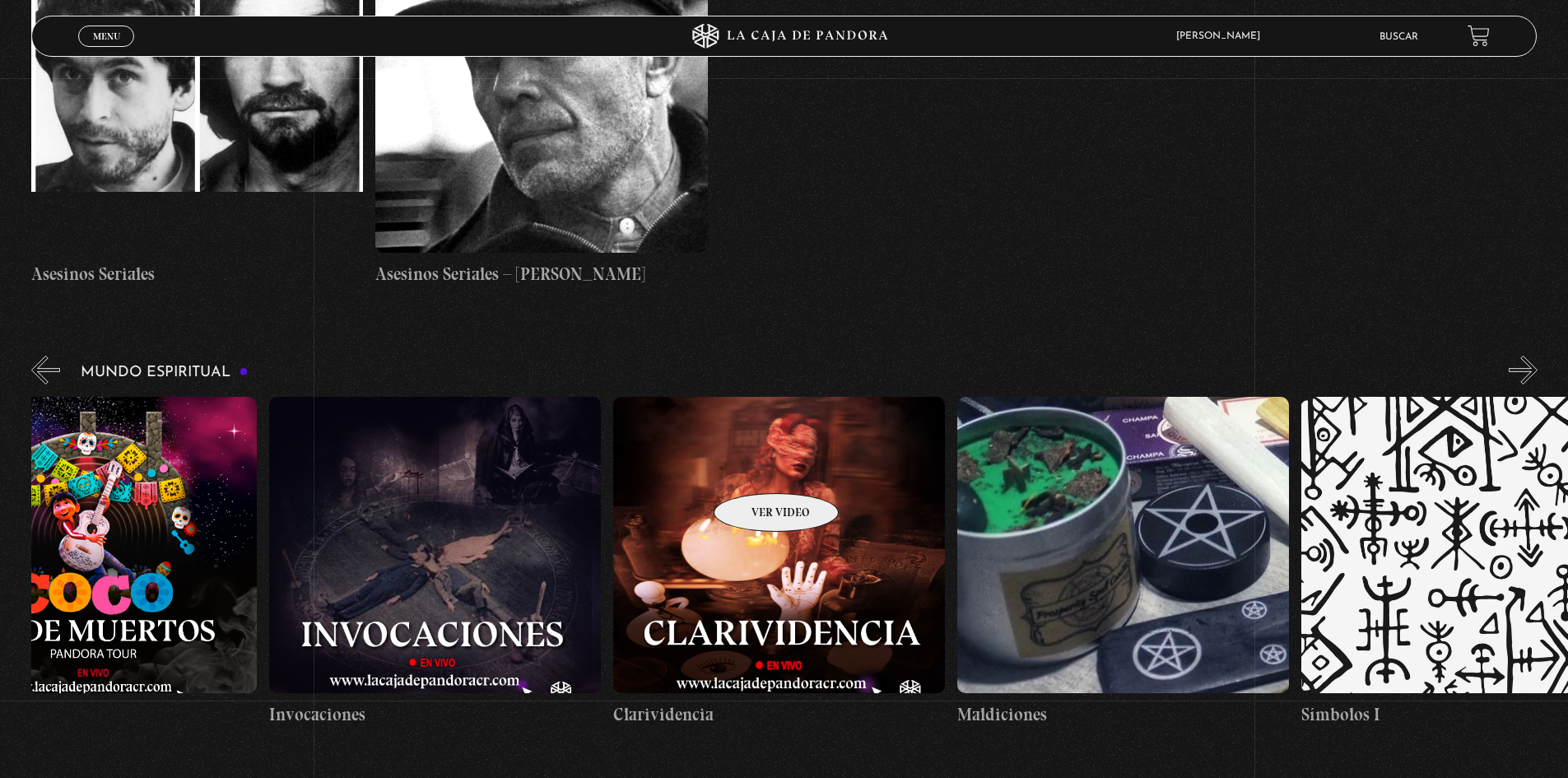 drag, startPoint x: 1025, startPoint y: 462, endPoint x: 730, endPoint y: 468, distance: 295.061 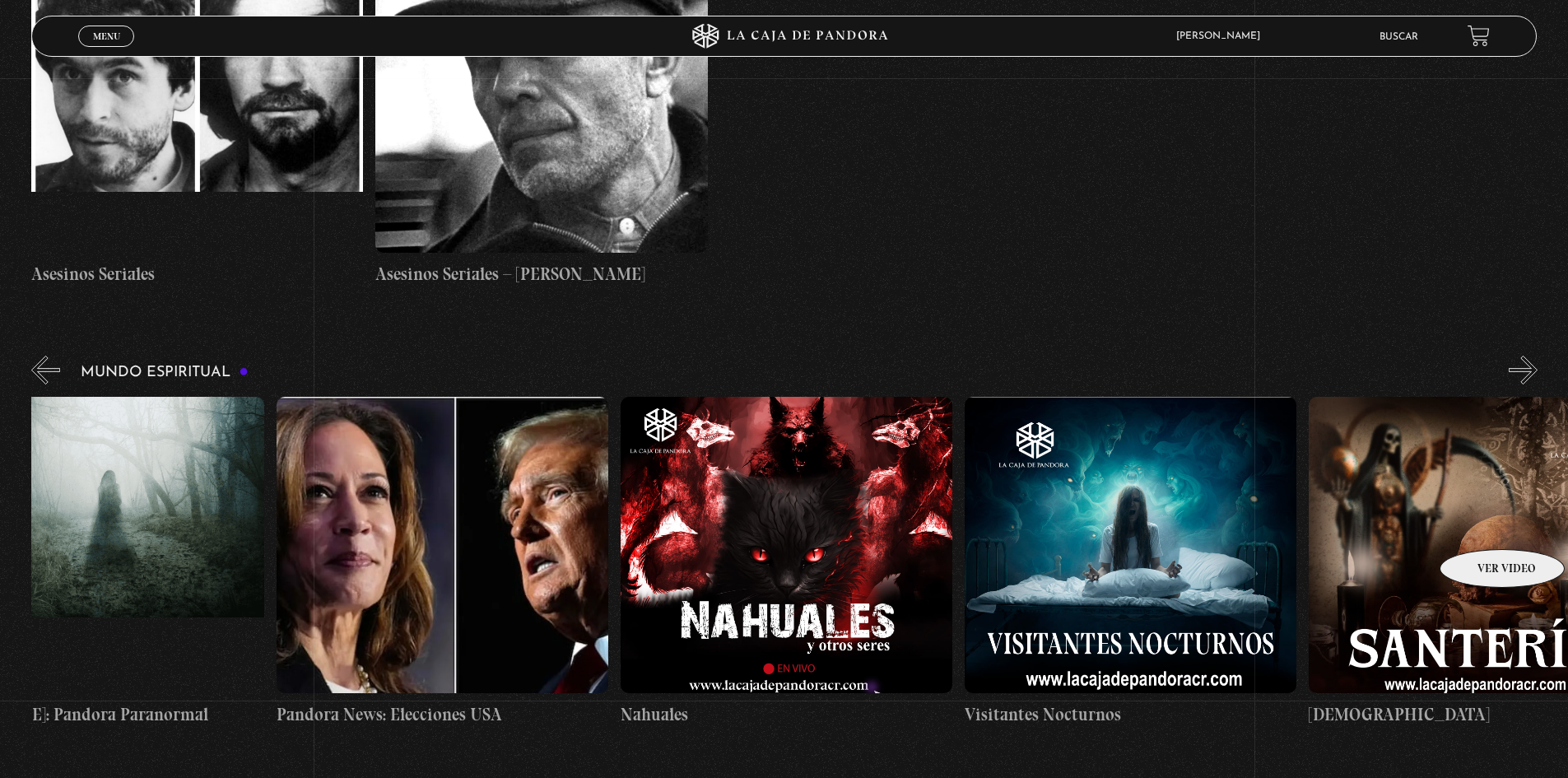 scroll, scrollTop: 0, scrollLeft: 775, axis: horizontal 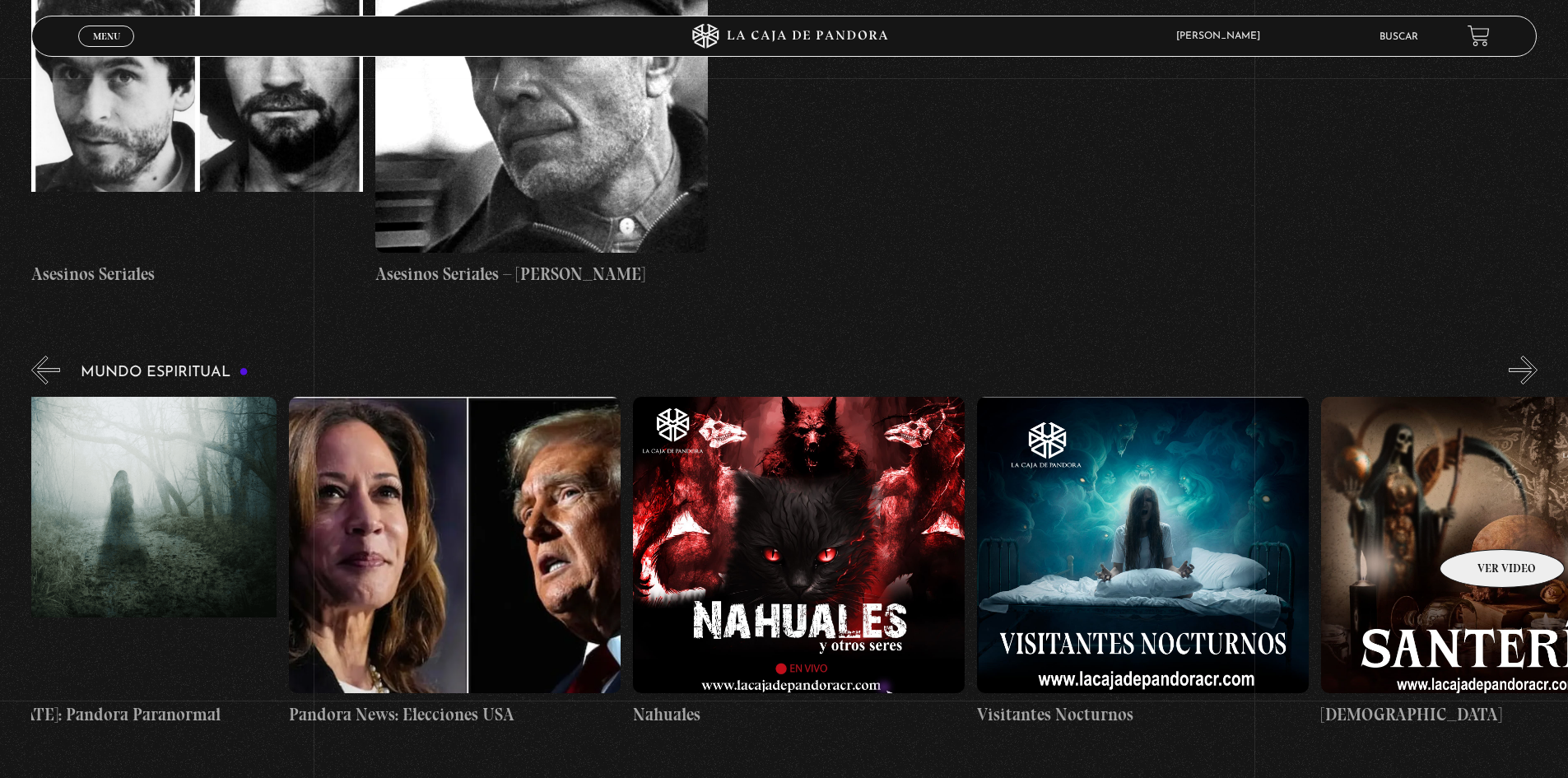 drag, startPoint x: 1054, startPoint y: 463, endPoint x: 1482, endPoint y: 524, distance: 432.3251 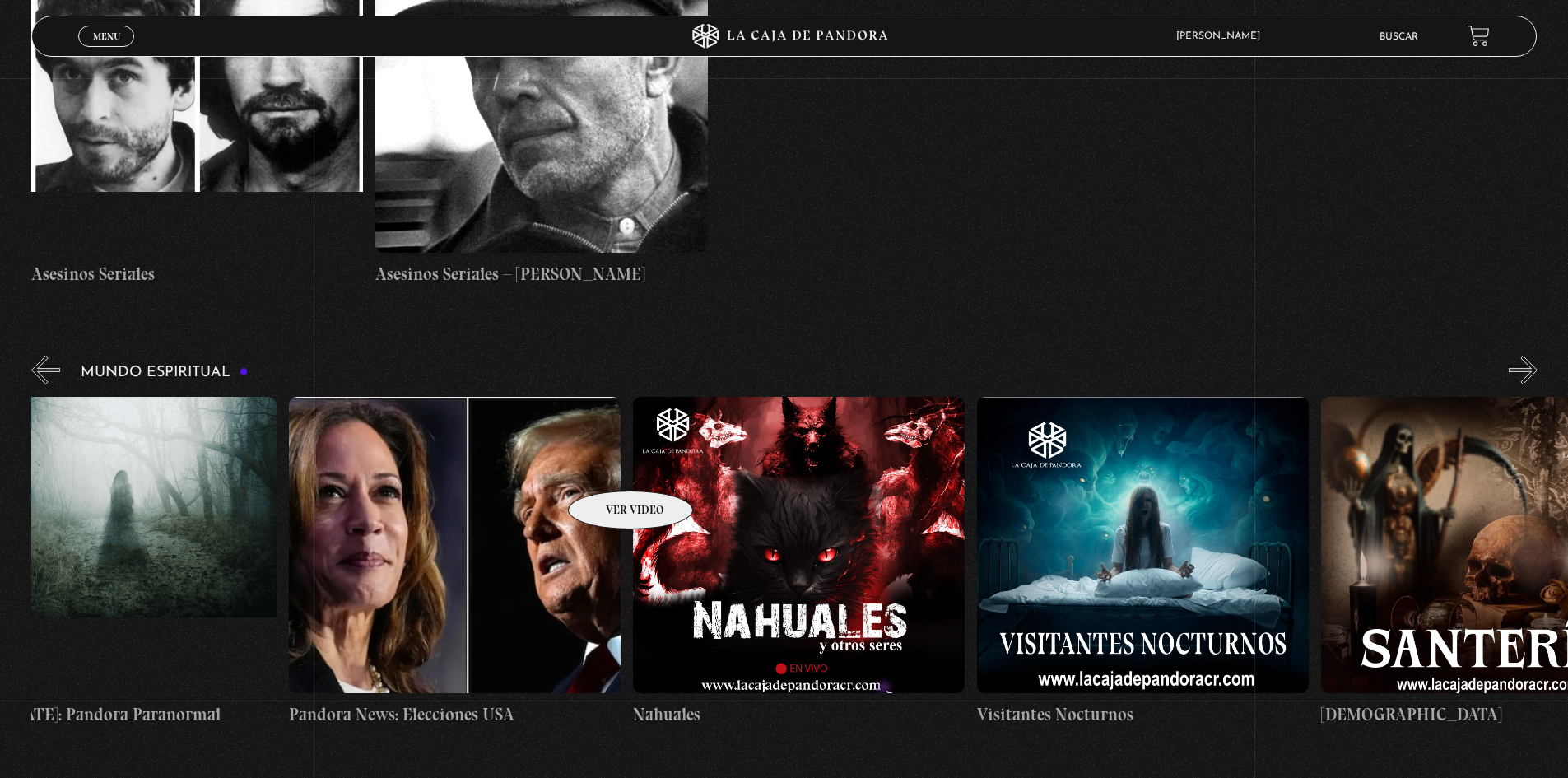 scroll, scrollTop: 0, scrollLeft: 0, axis: both 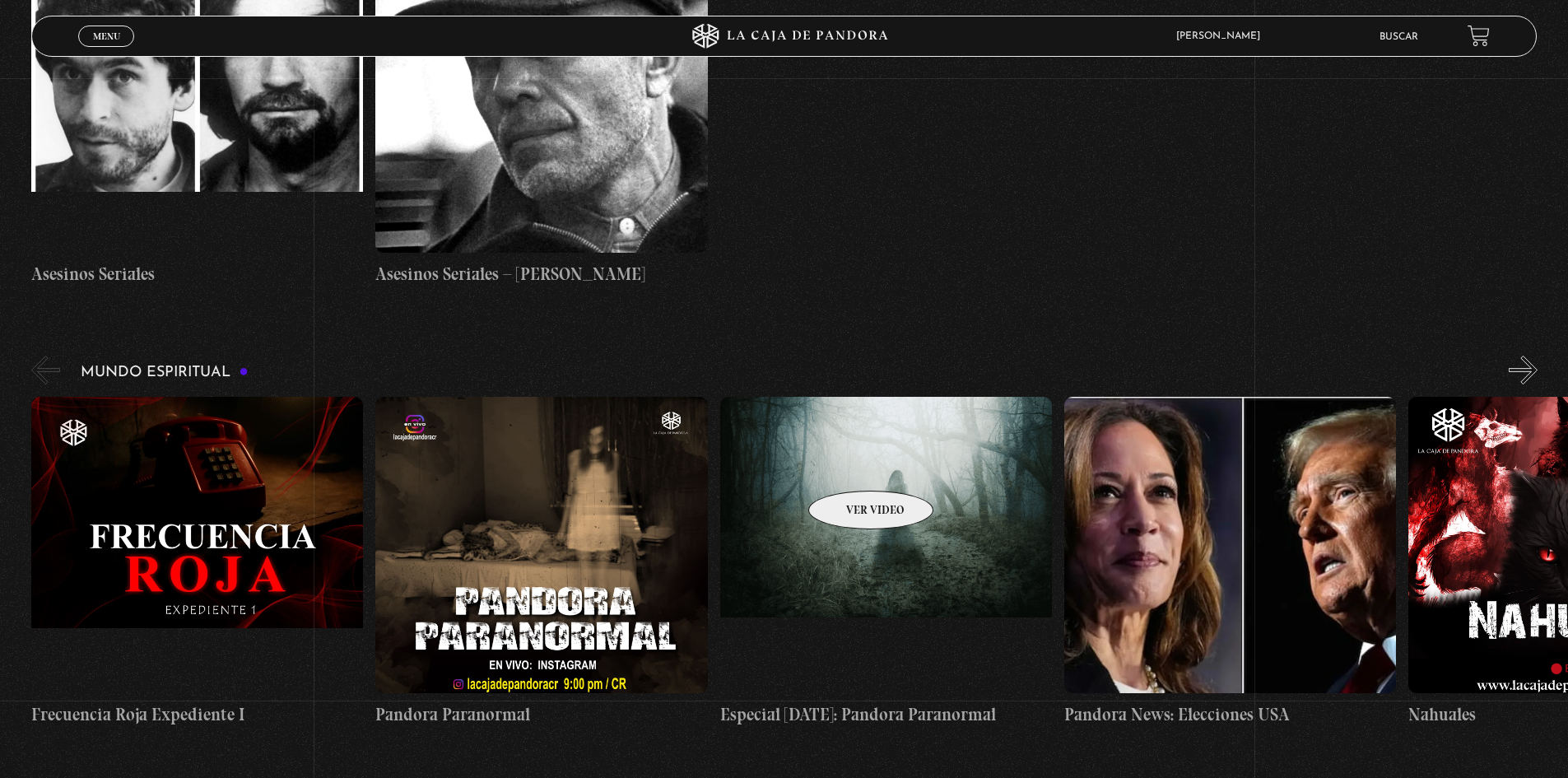 drag, startPoint x: 601, startPoint y: 466, endPoint x: 865, endPoint y: 466, distance: 264 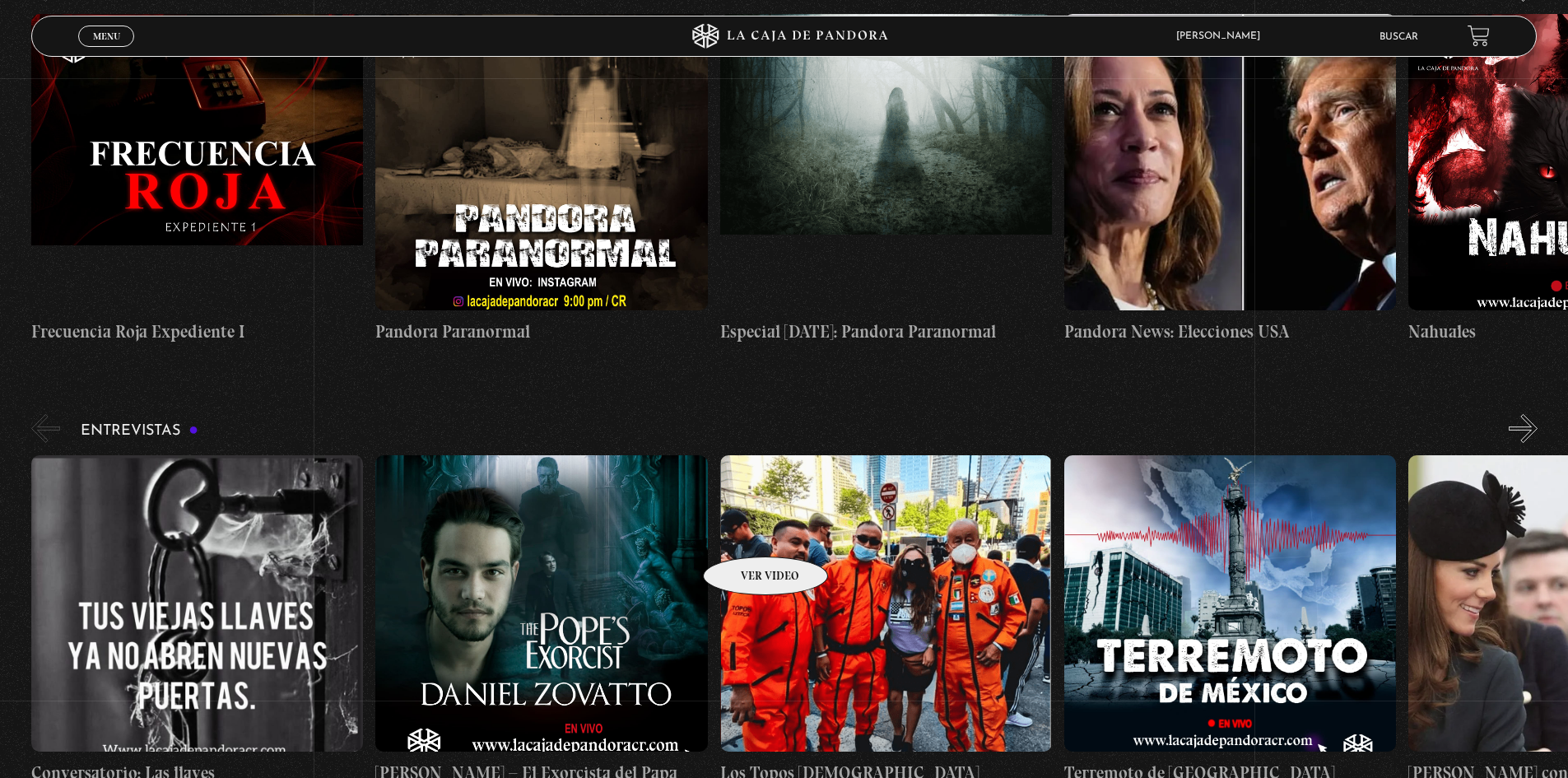 scroll, scrollTop: 4994, scrollLeft: 0, axis: vertical 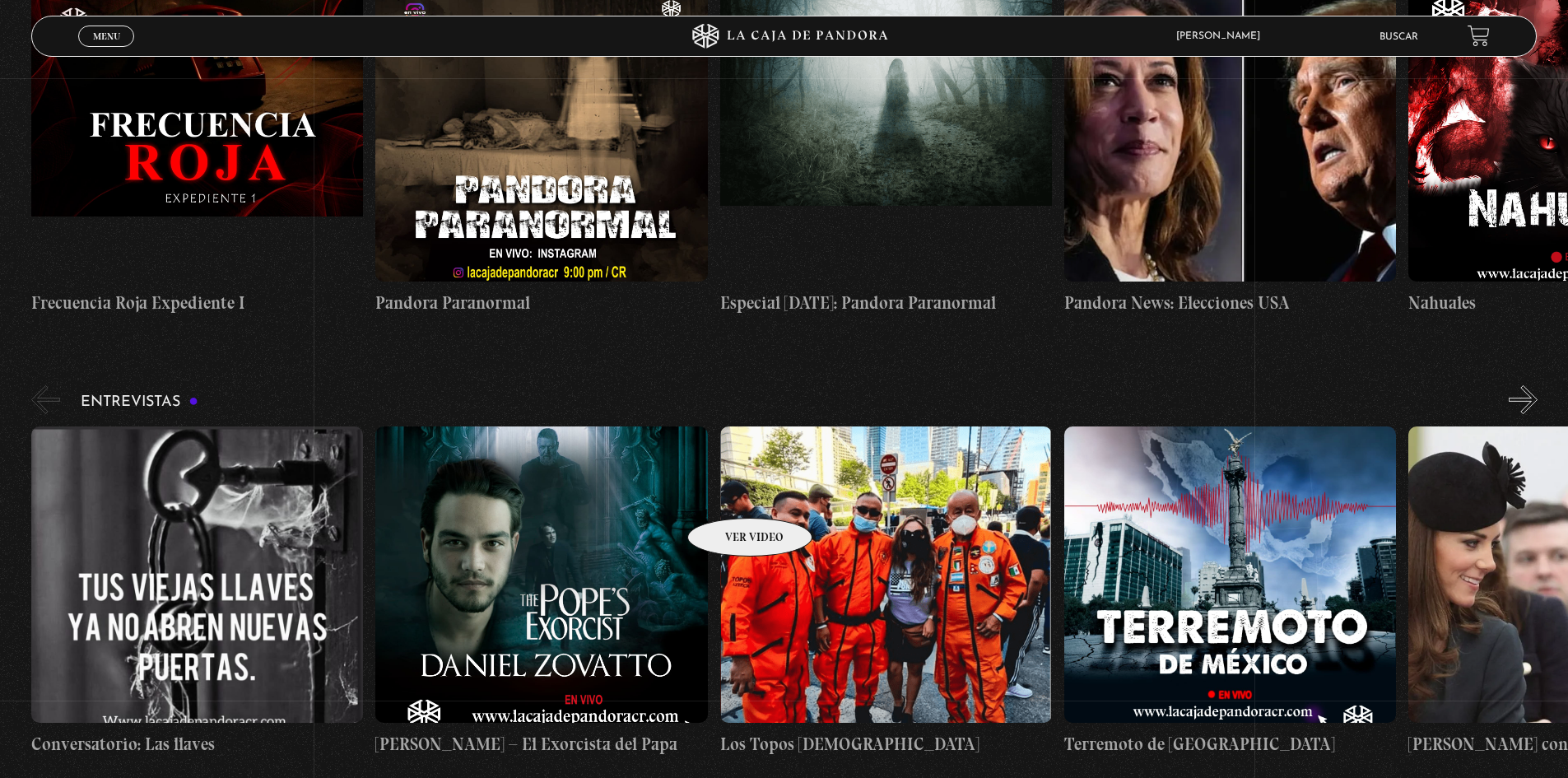 drag, startPoint x: 615, startPoint y: 493, endPoint x: 742, endPoint y: 491, distance: 127.01575 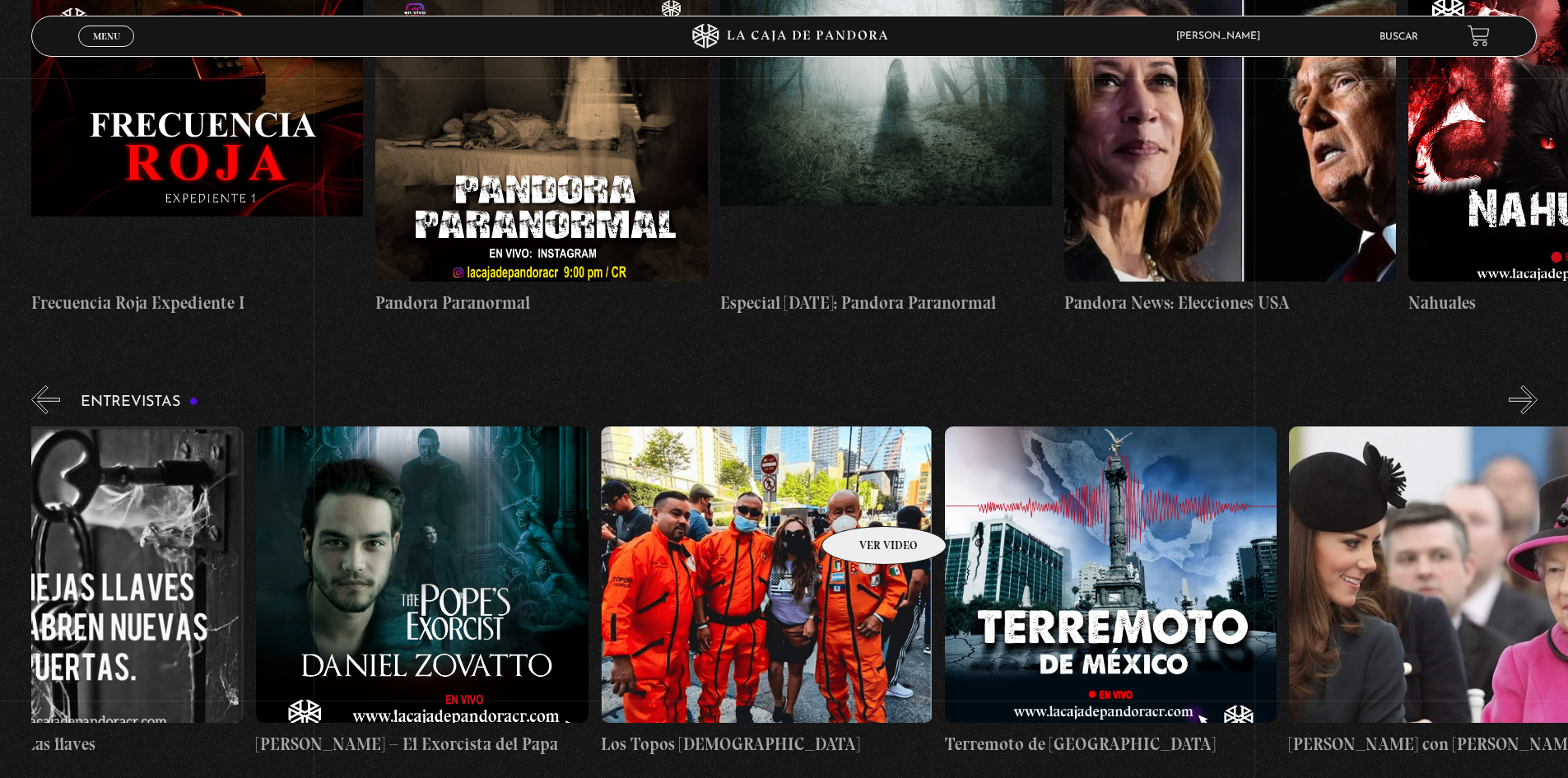 scroll, scrollTop: 0, scrollLeft: 0, axis: both 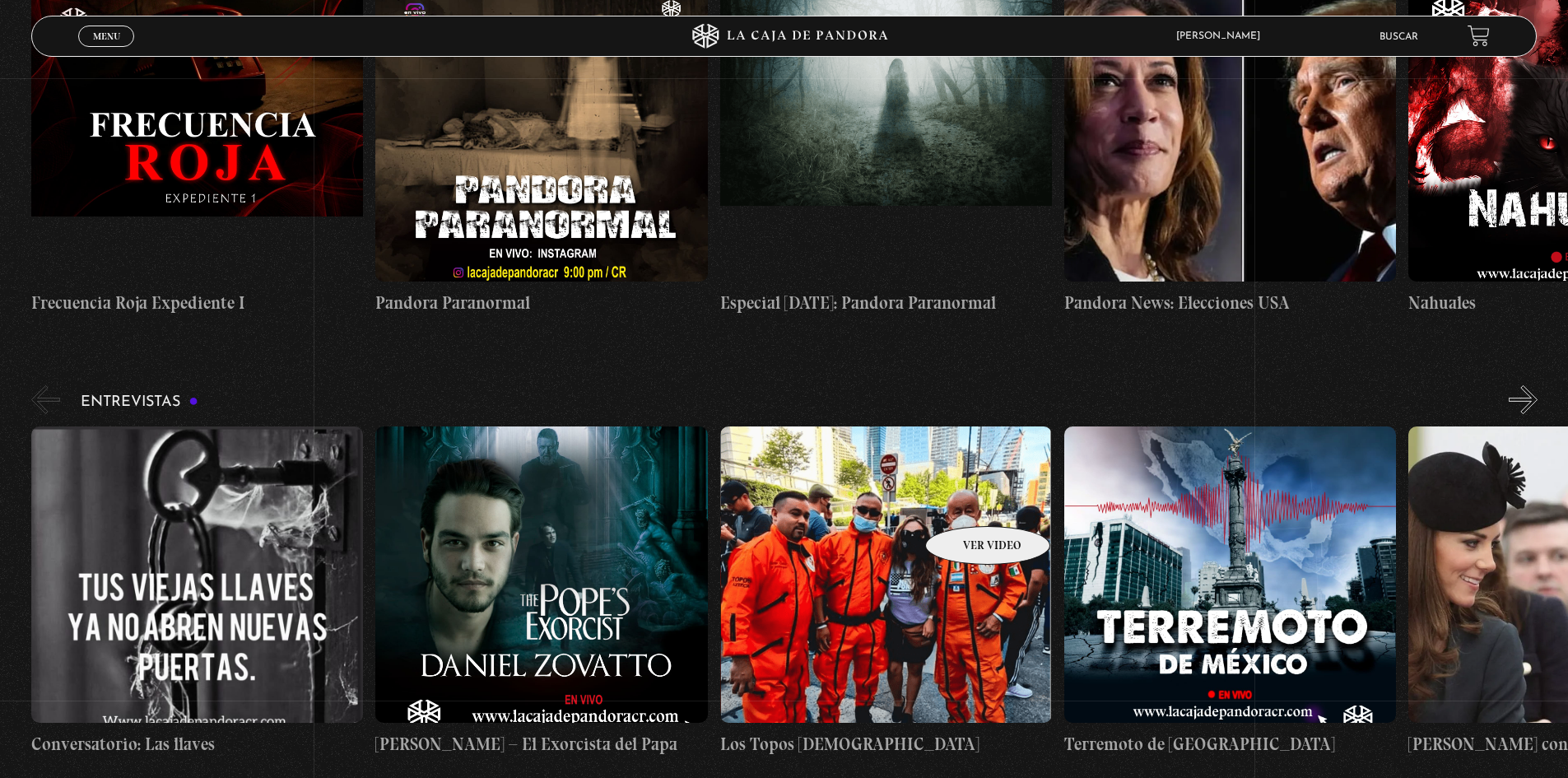 drag, startPoint x: 847, startPoint y: 494, endPoint x: 966, endPoint y: 501, distance: 119.2057 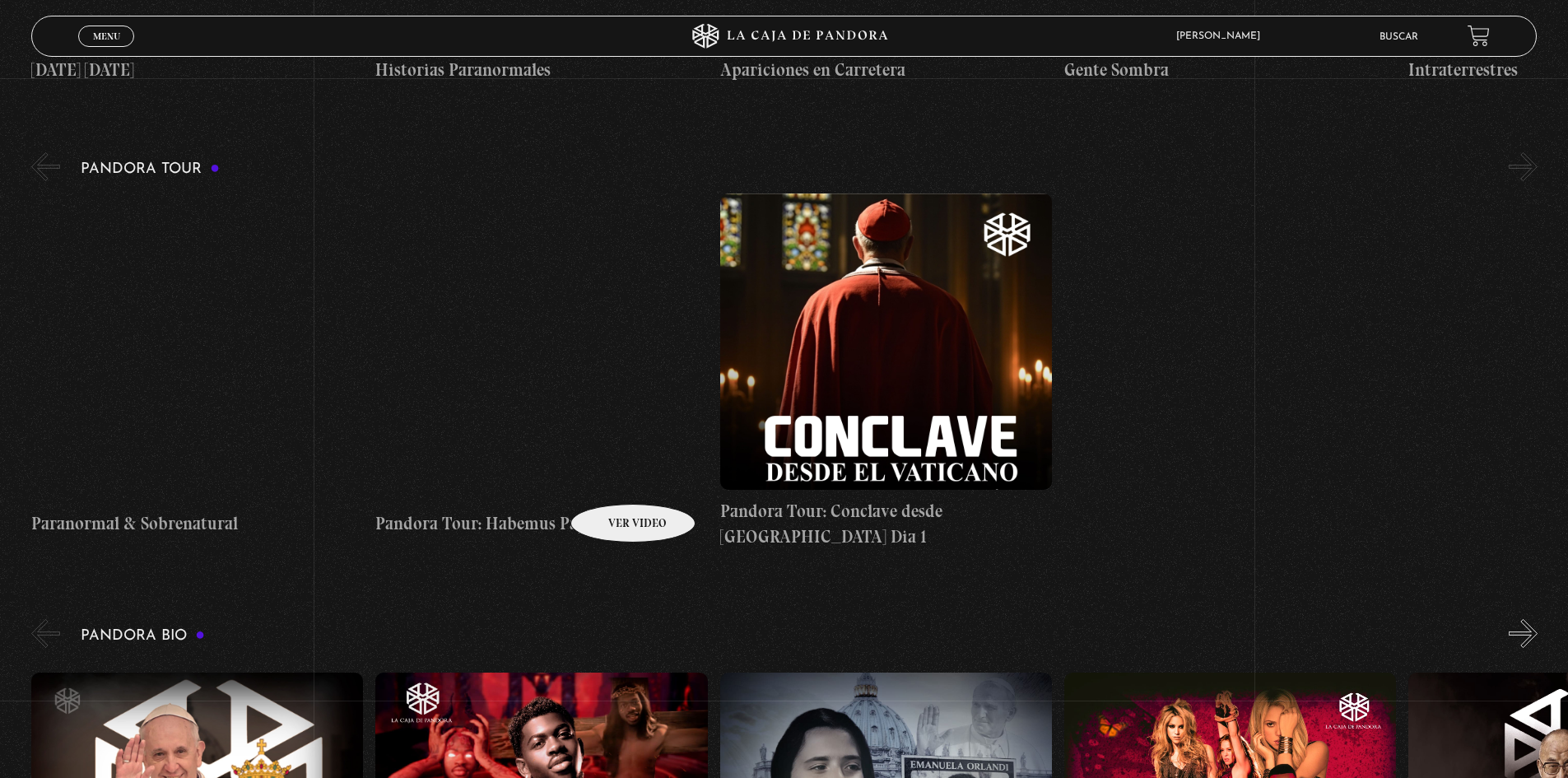 scroll, scrollTop: 1125, scrollLeft: 0, axis: vertical 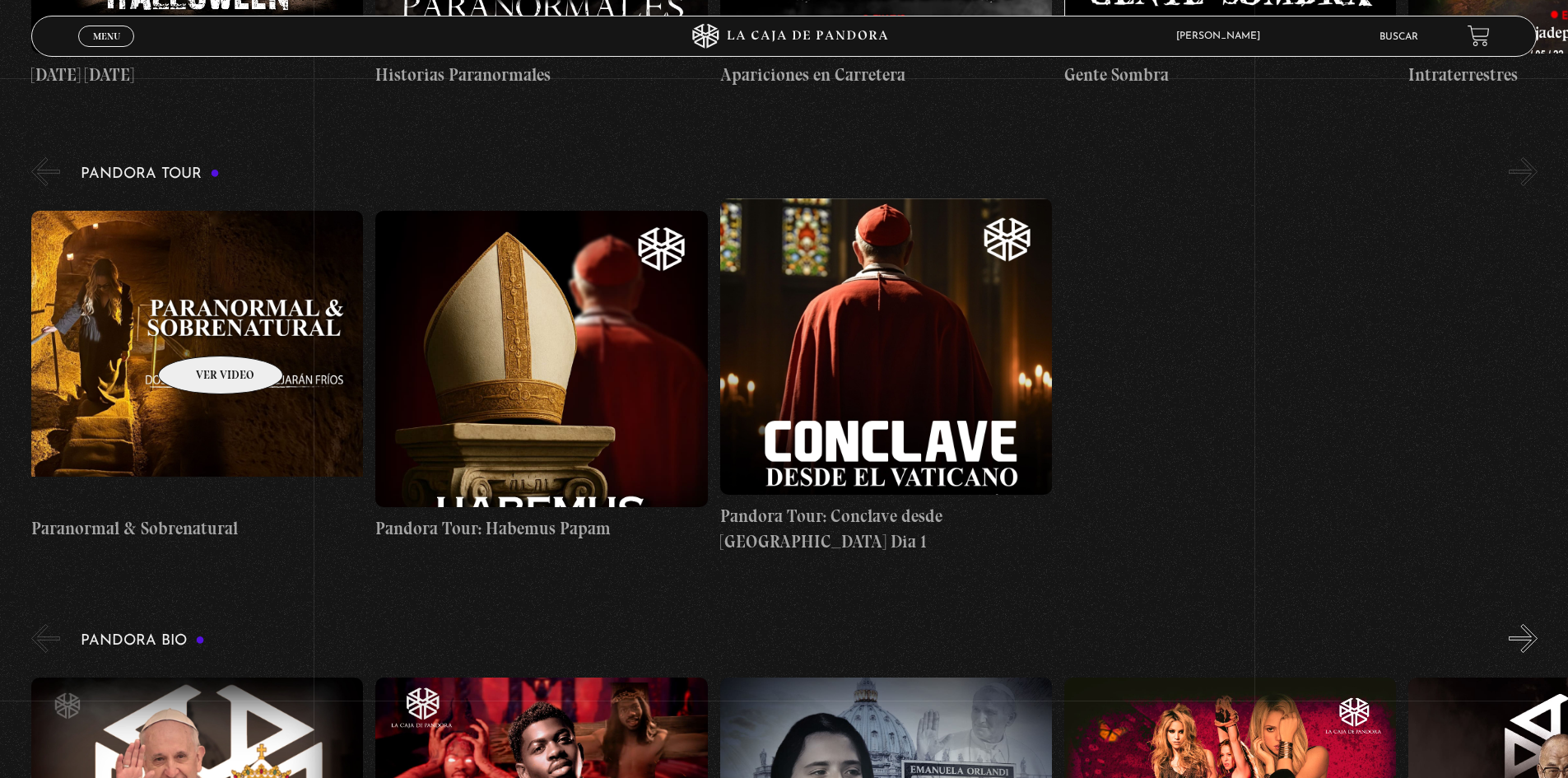 click at bounding box center [197, 359] 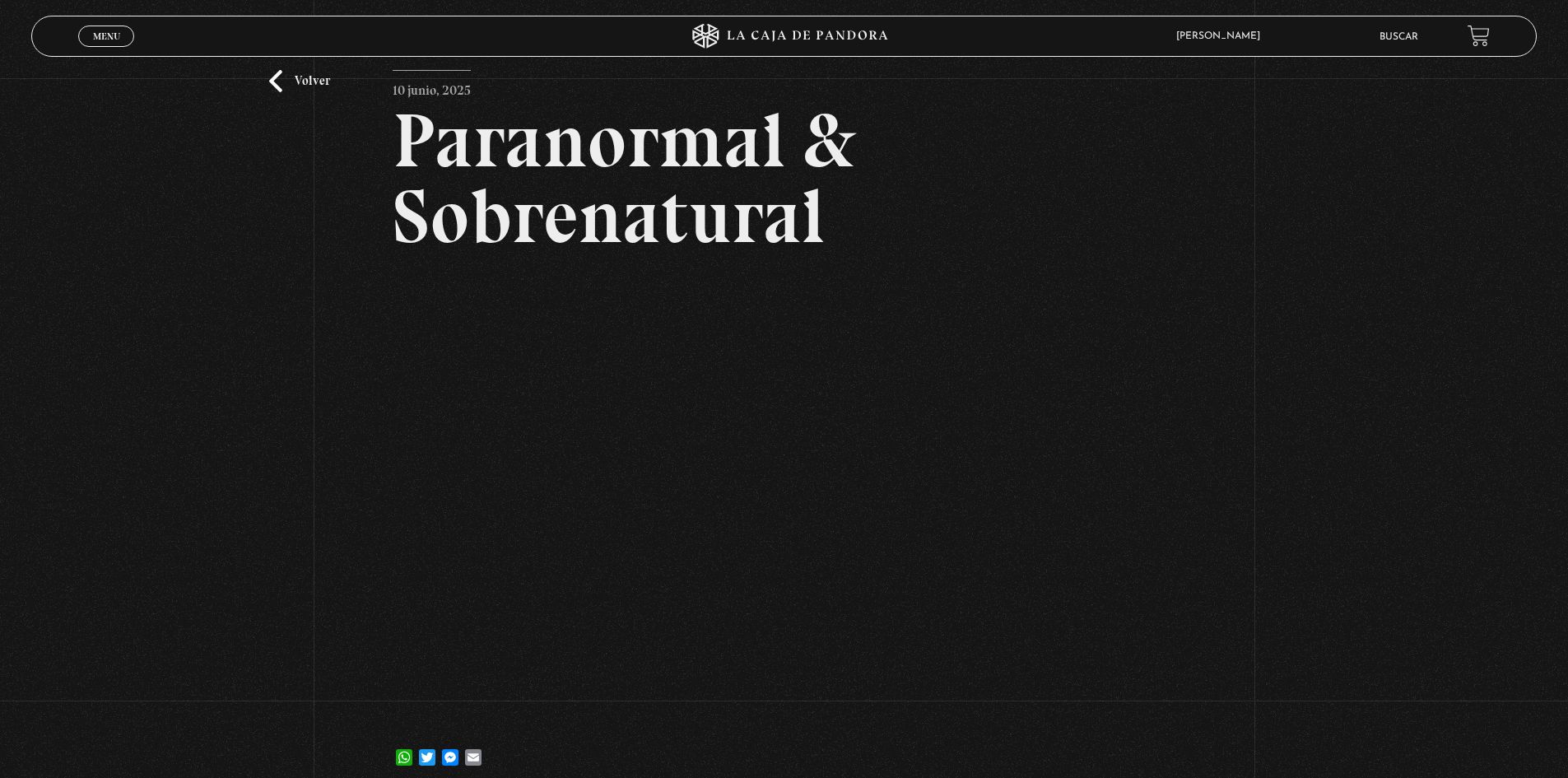 scroll, scrollTop: 82, scrollLeft: 0, axis: vertical 